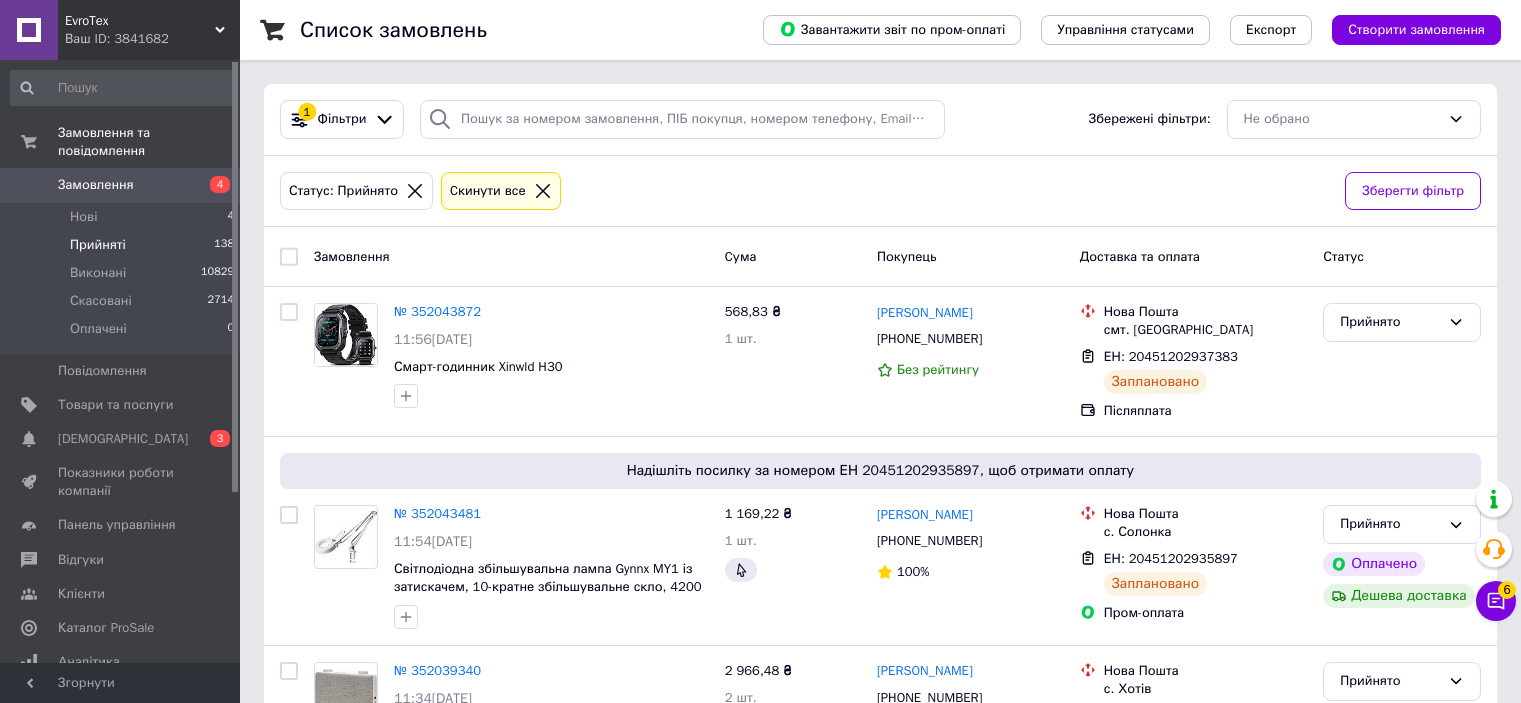 scroll, scrollTop: 0, scrollLeft: 0, axis: both 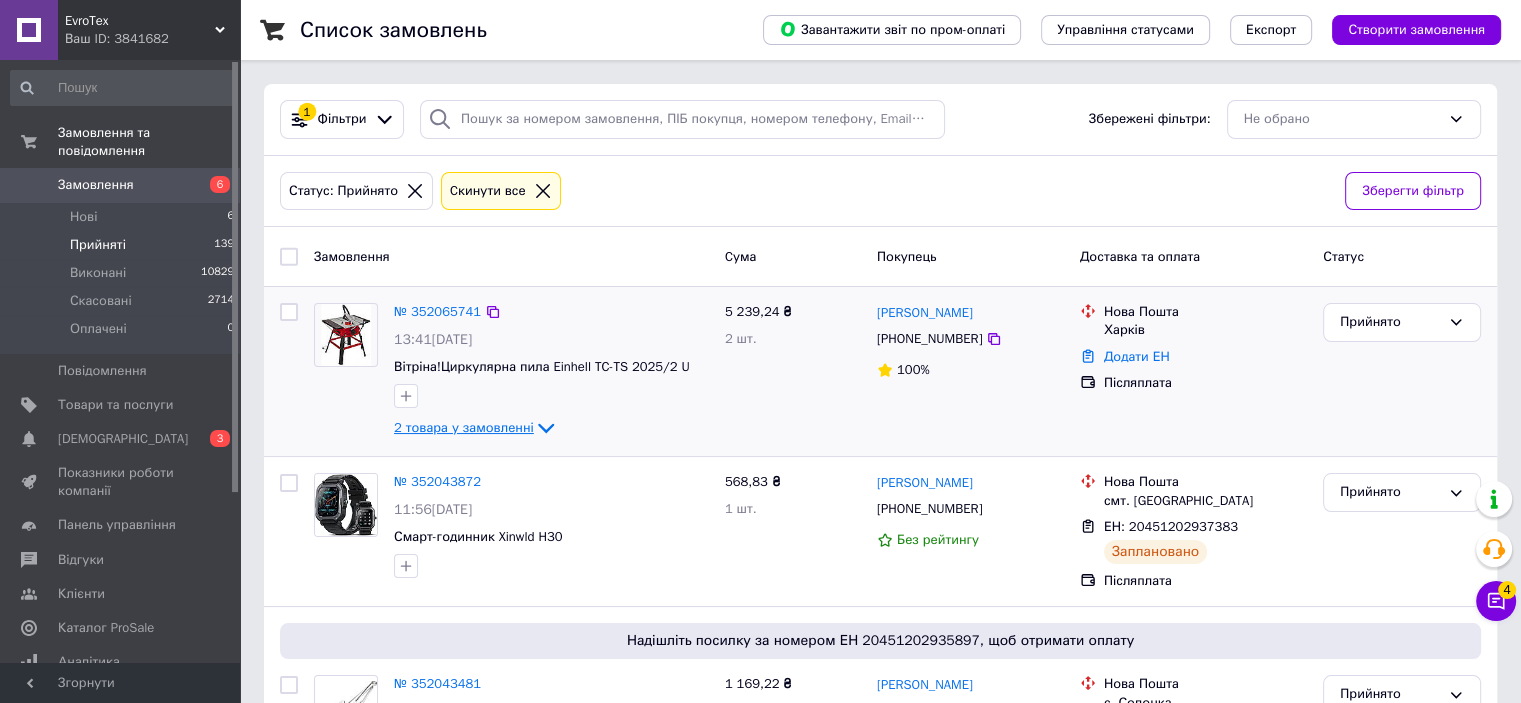 click on "2 товара у замовленні" at bounding box center (464, 427) 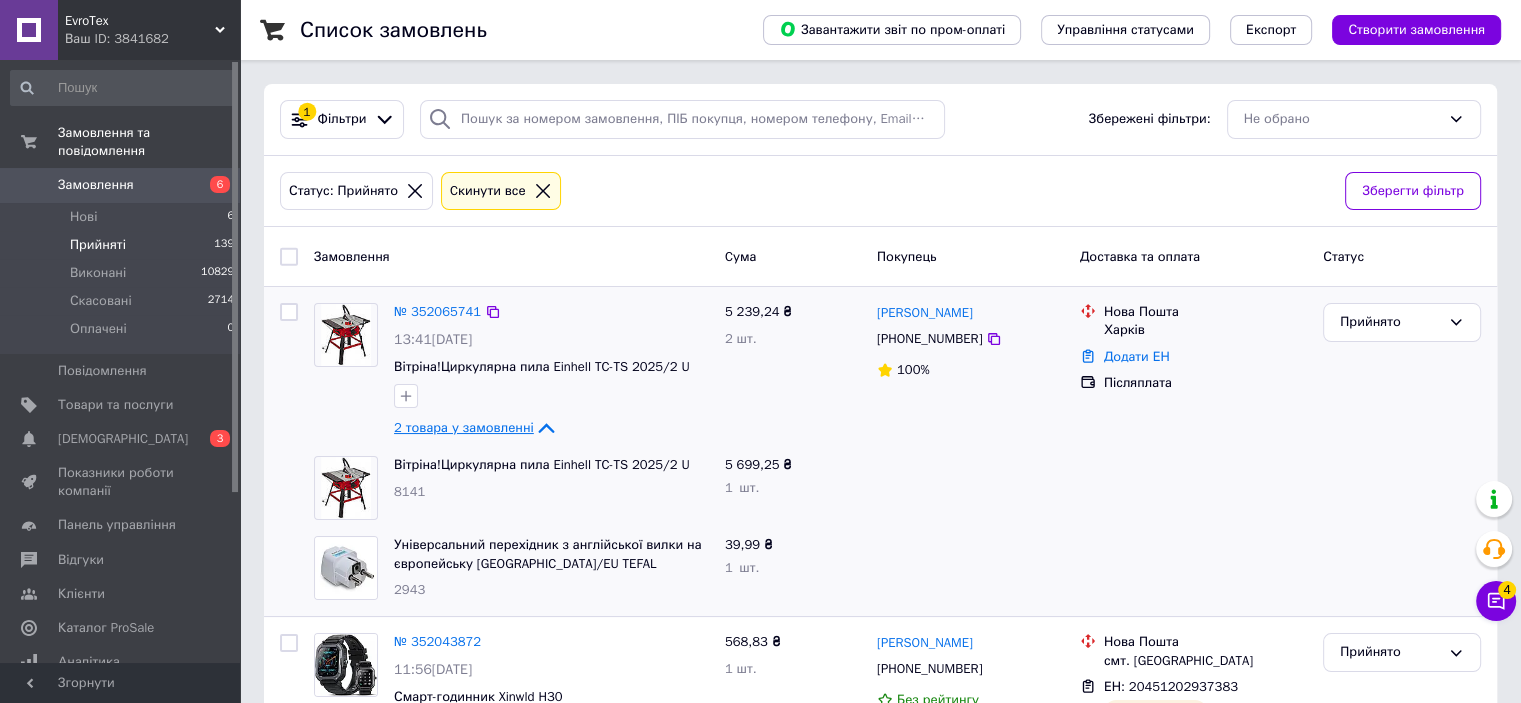 click on "2 товара у замовленні" at bounding box center [464, 427] 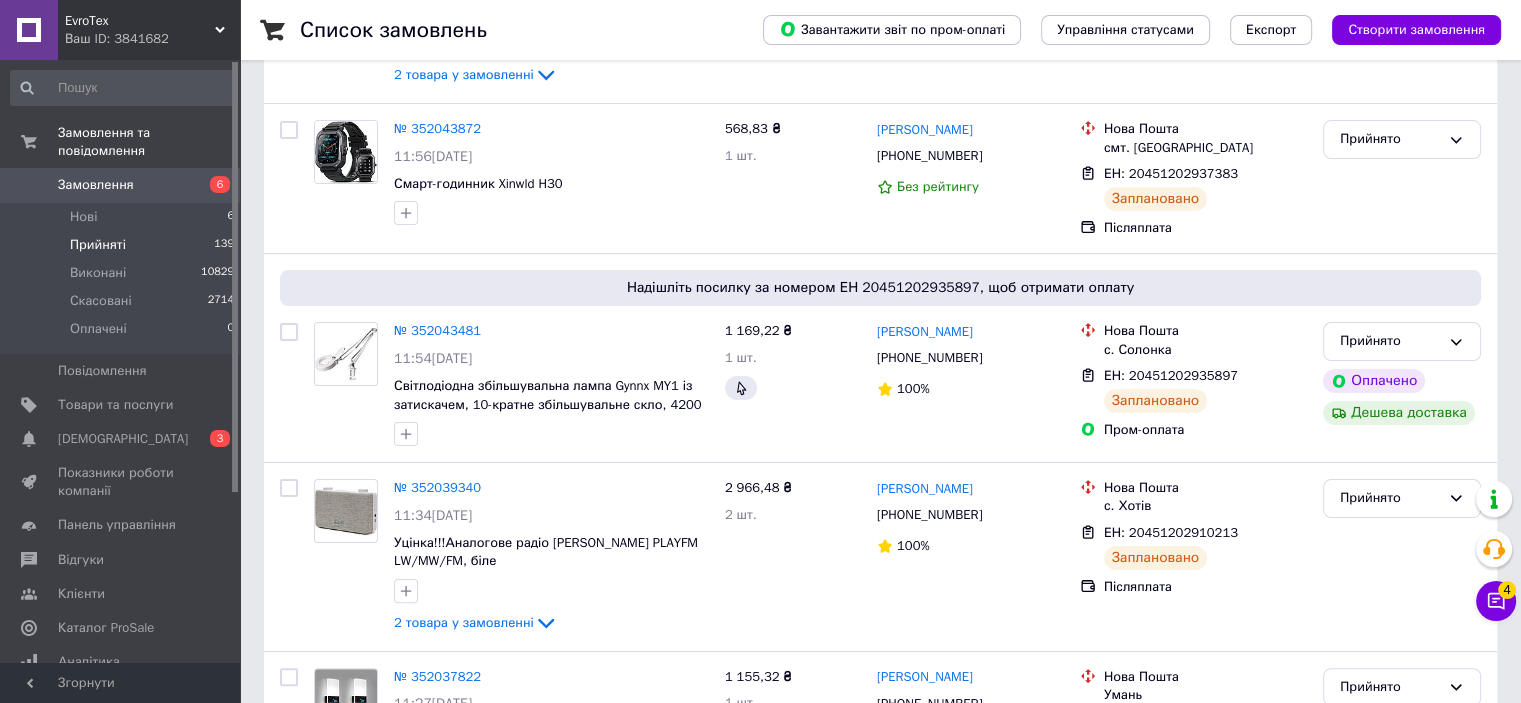 scroll, scrollTop: 400, scrollLeft: 0, axis: vertical 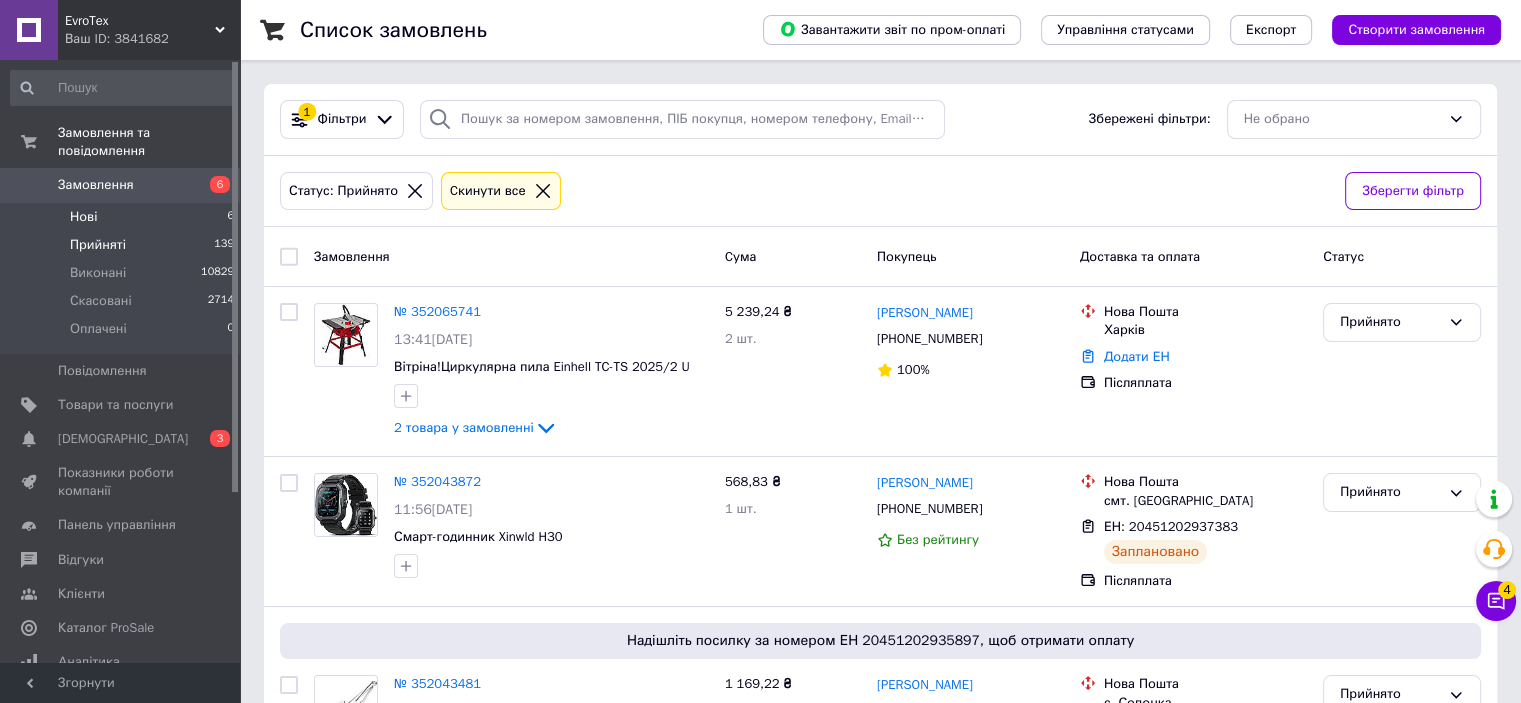 click on "Нові 6" at bounding box center [123, 217] 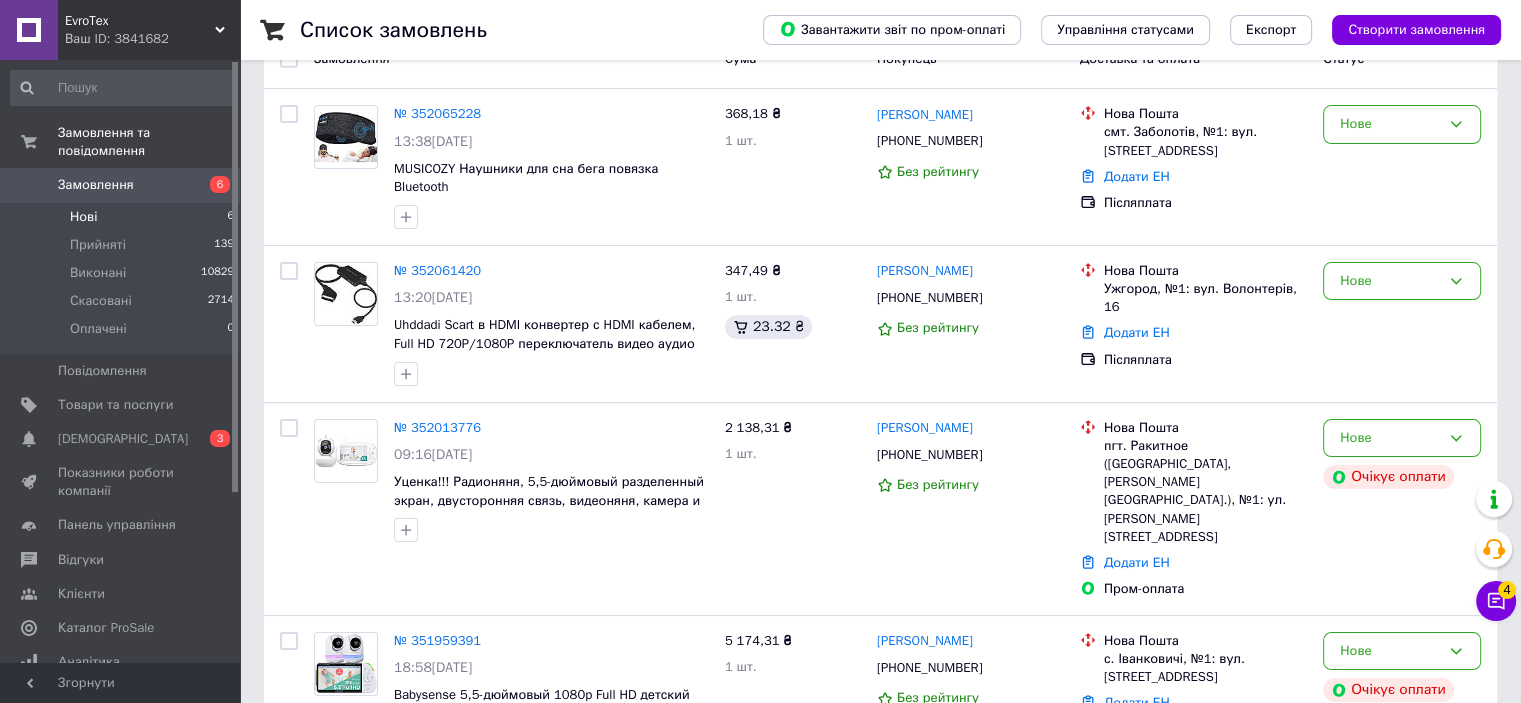 scroll, scrollTop: 200, scrollLeft: 0, axis: vertical 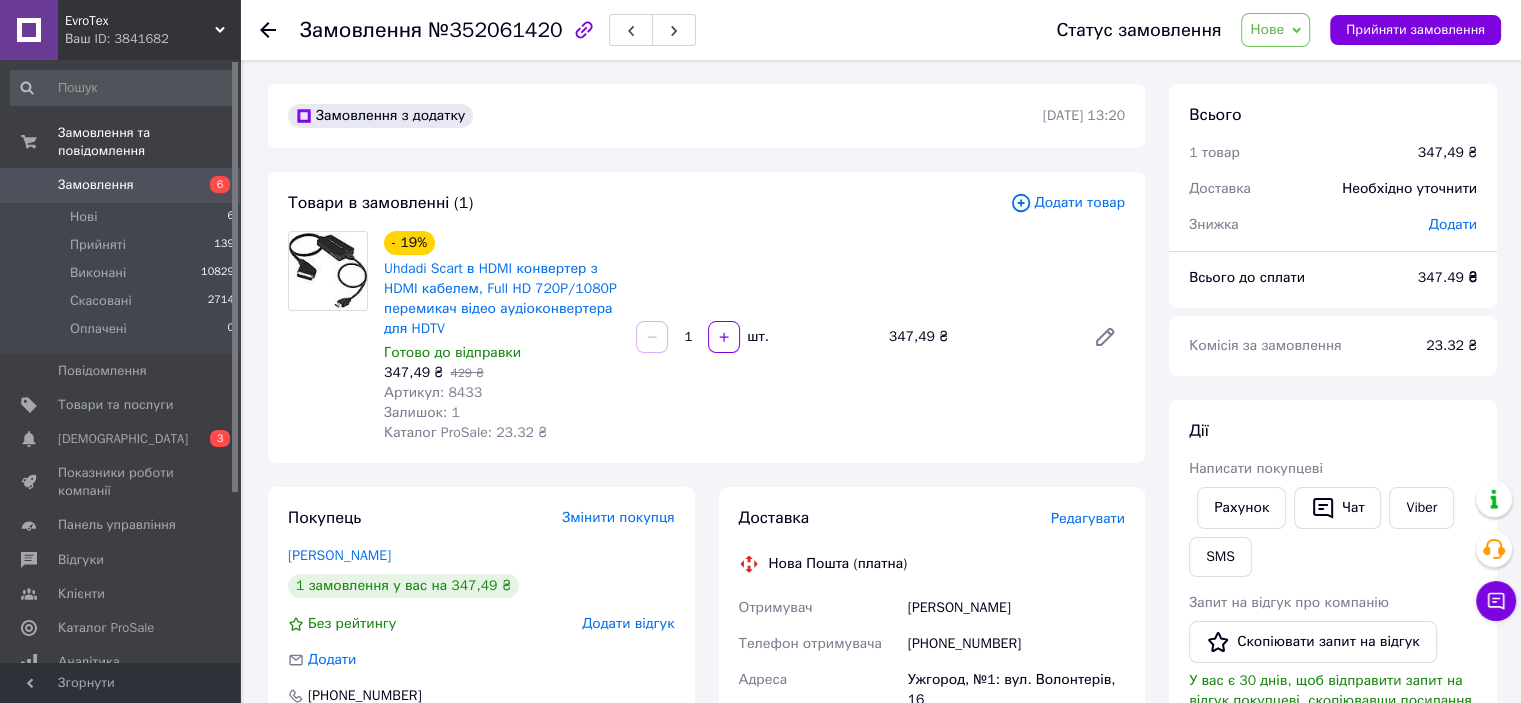 click on "Нове" at bounding box center [1267, 29] 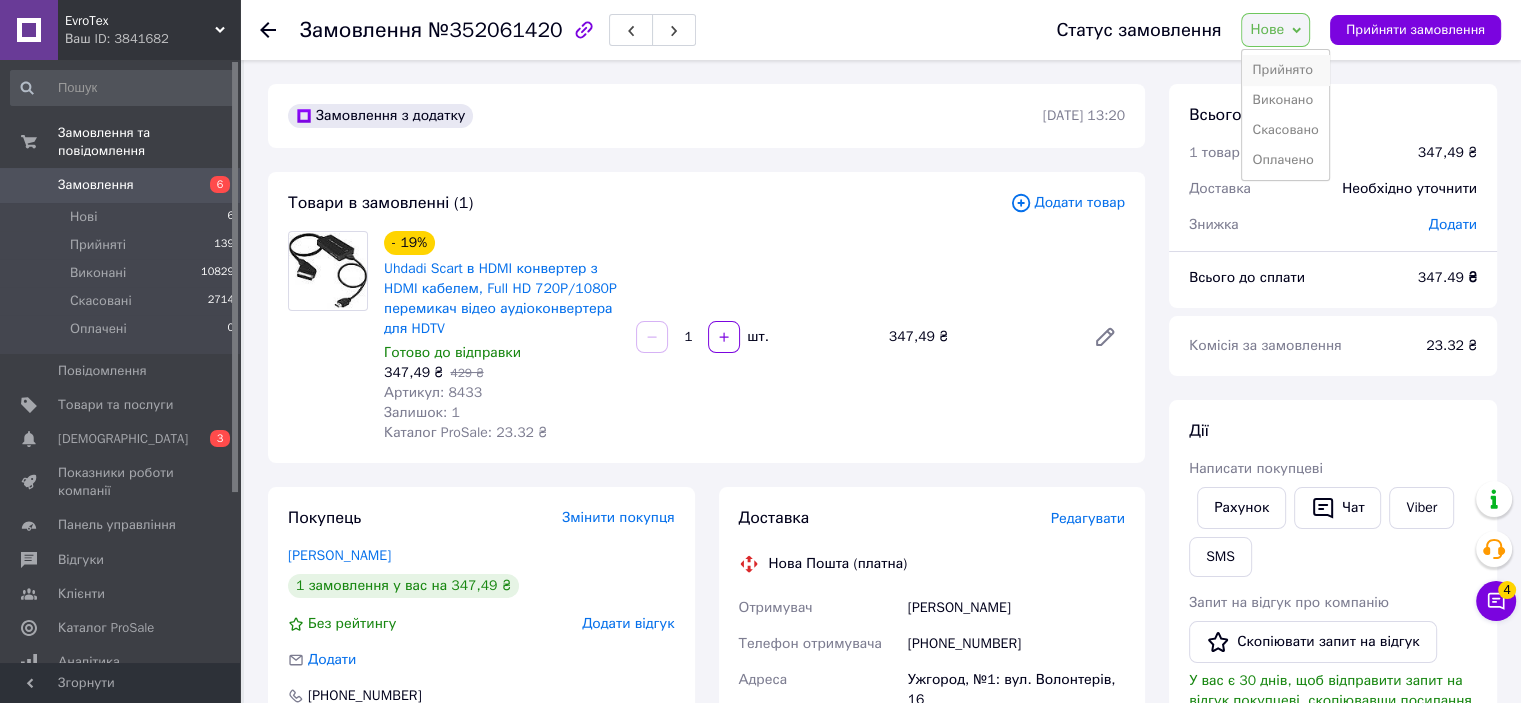 click on "Прийнято" at bounding box center [1285, 70] 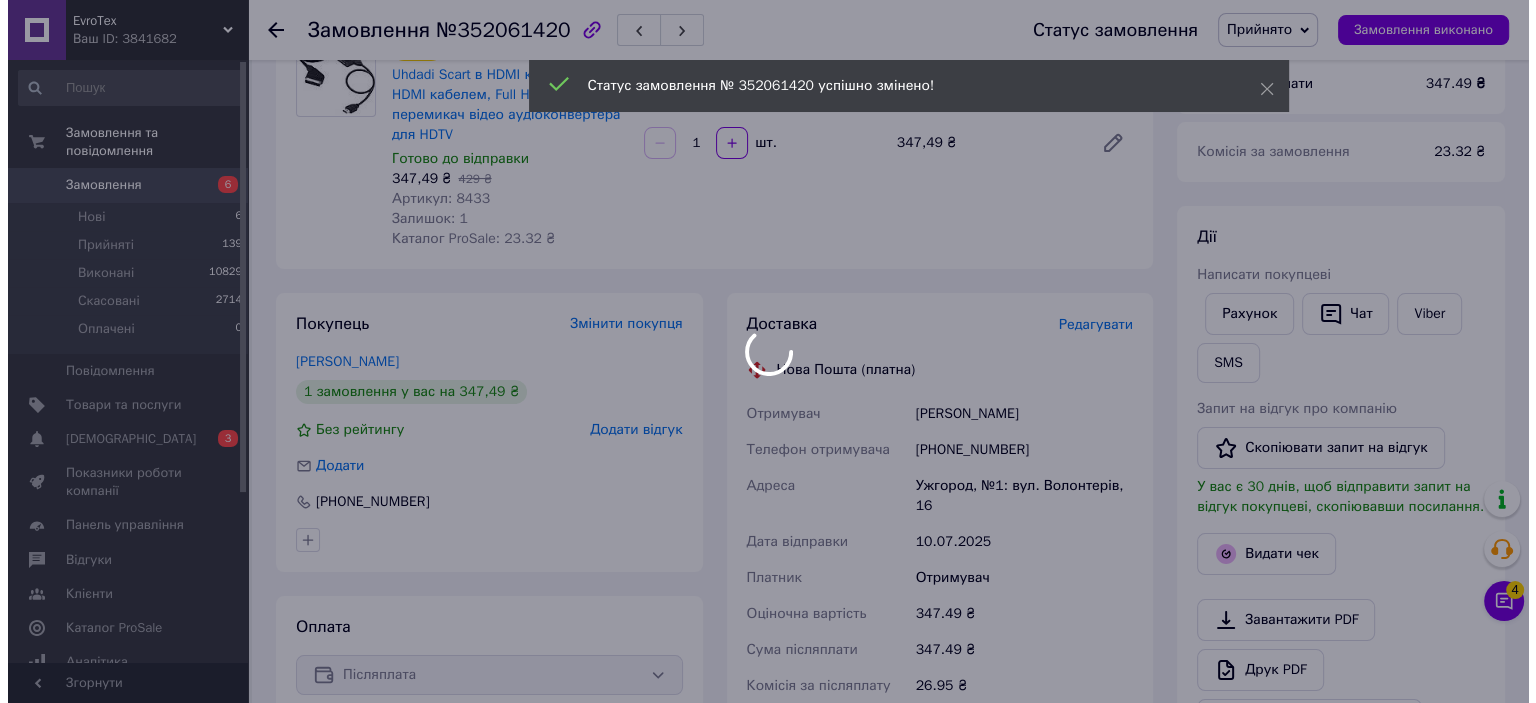 scroll, scrollTop: 200, scrollLeft: 0, axis: vertical 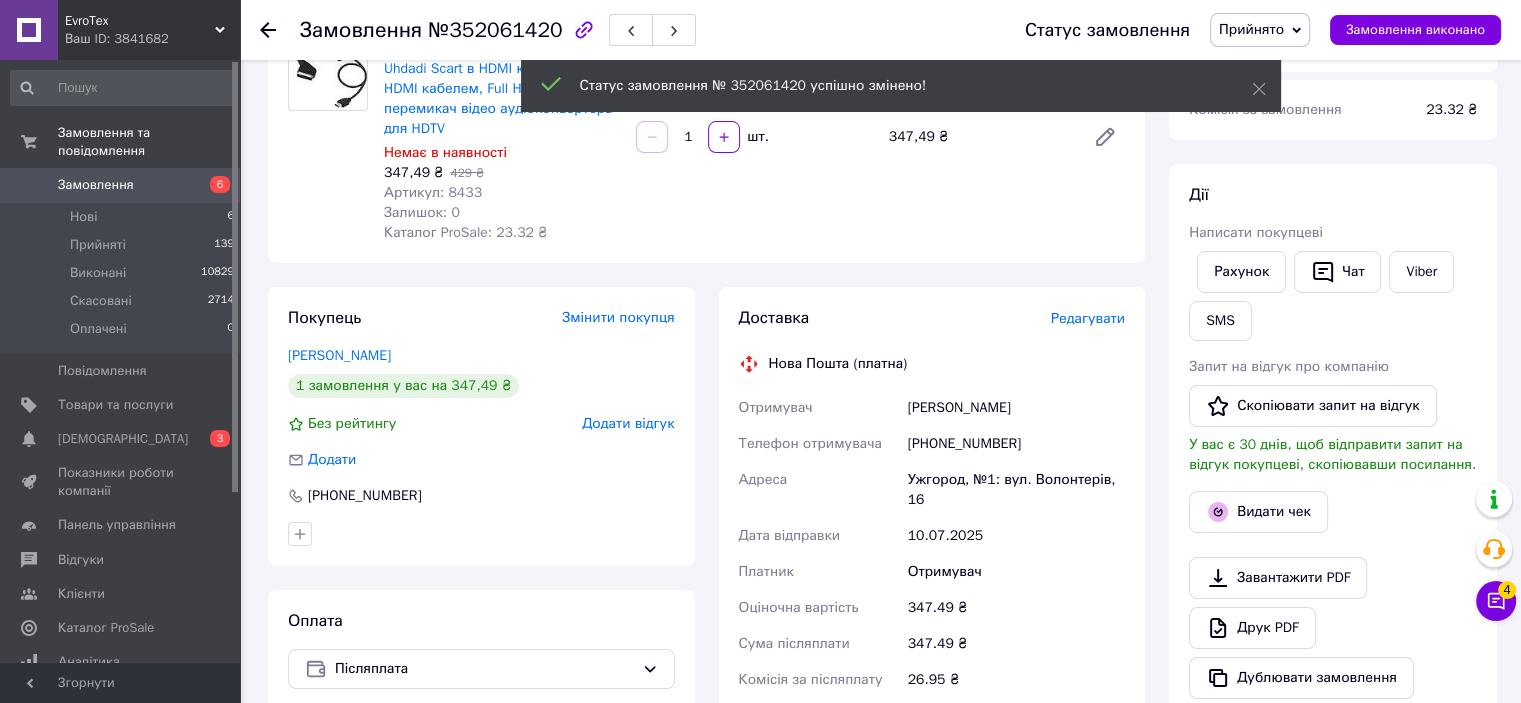 click on "Редагувати" at bounding box center [1088, 318] 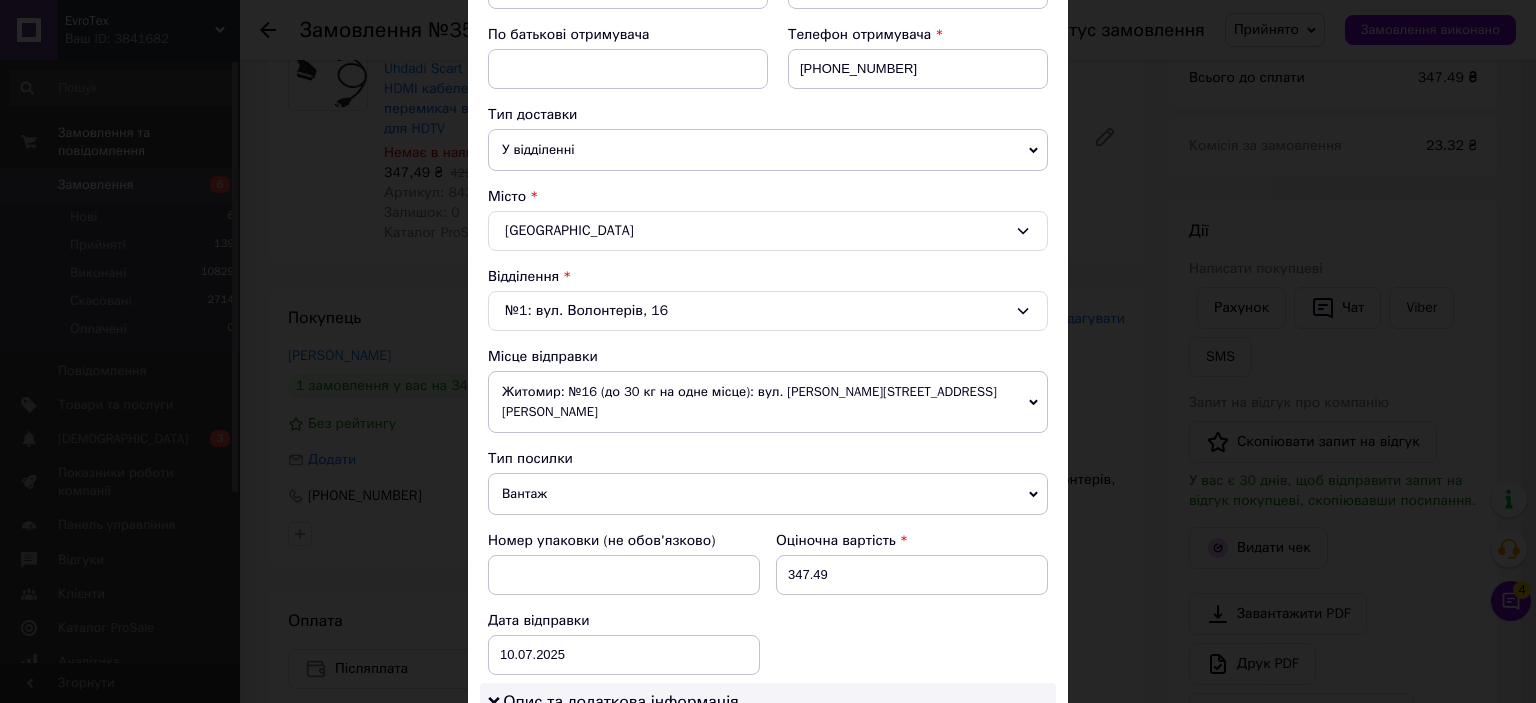 scroll, scrollTop: 500, scrollLeft: 0, axis: vertical 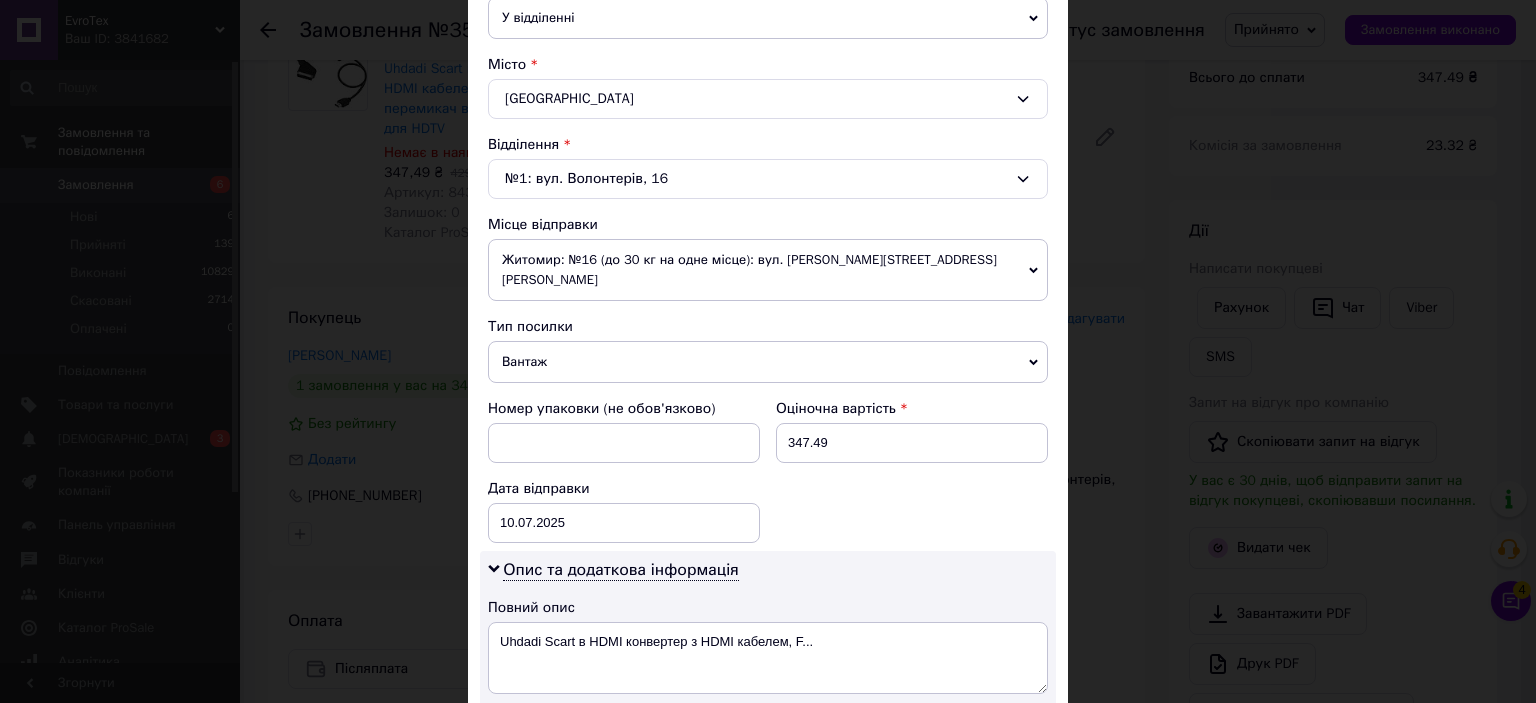 click on "Житомир: №16 (до 30 кг на одне місце): вул. Рихліка Євгена, 11А" at bounding box center [768, 270] 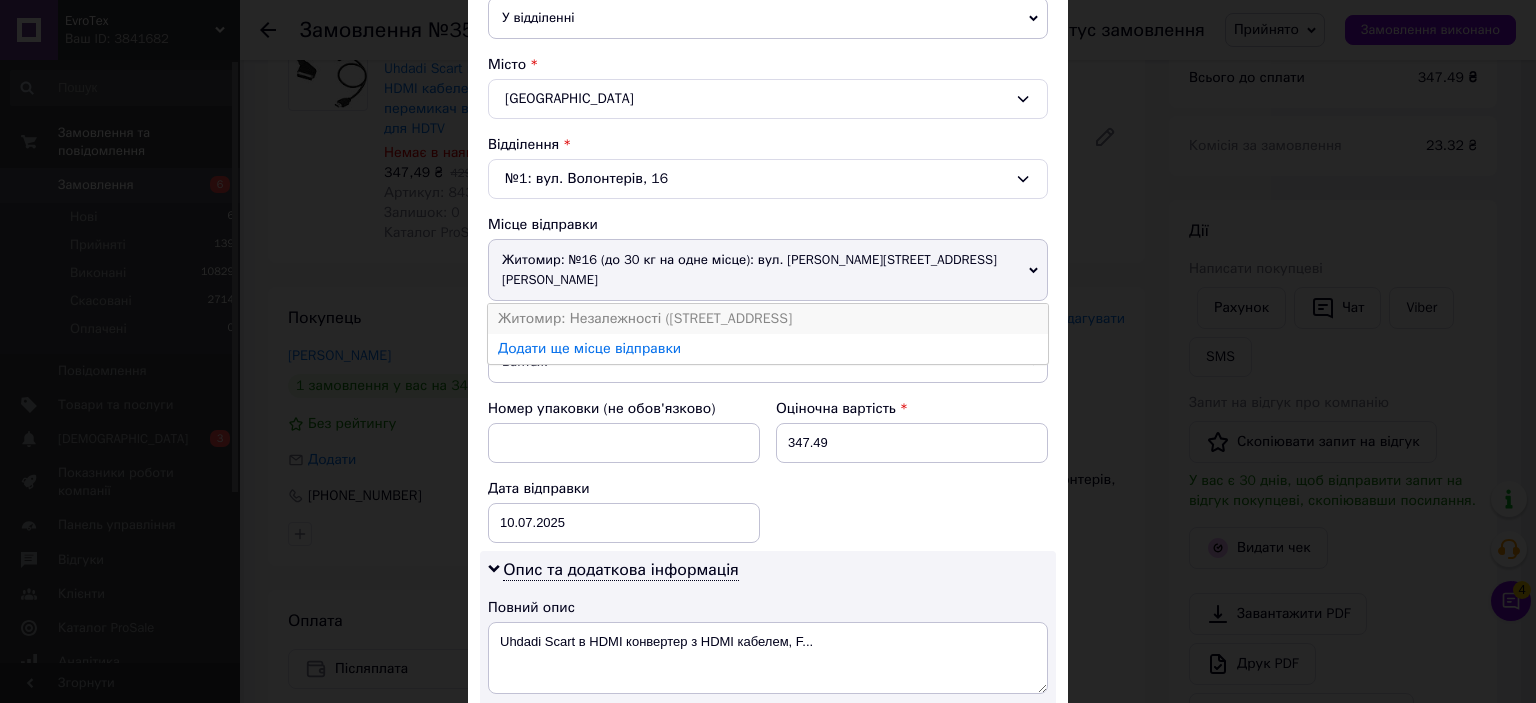 click on "Житомир: Незалежності (Ватутіна вулиця) просп. д.100" at bounding box center (768, 319) 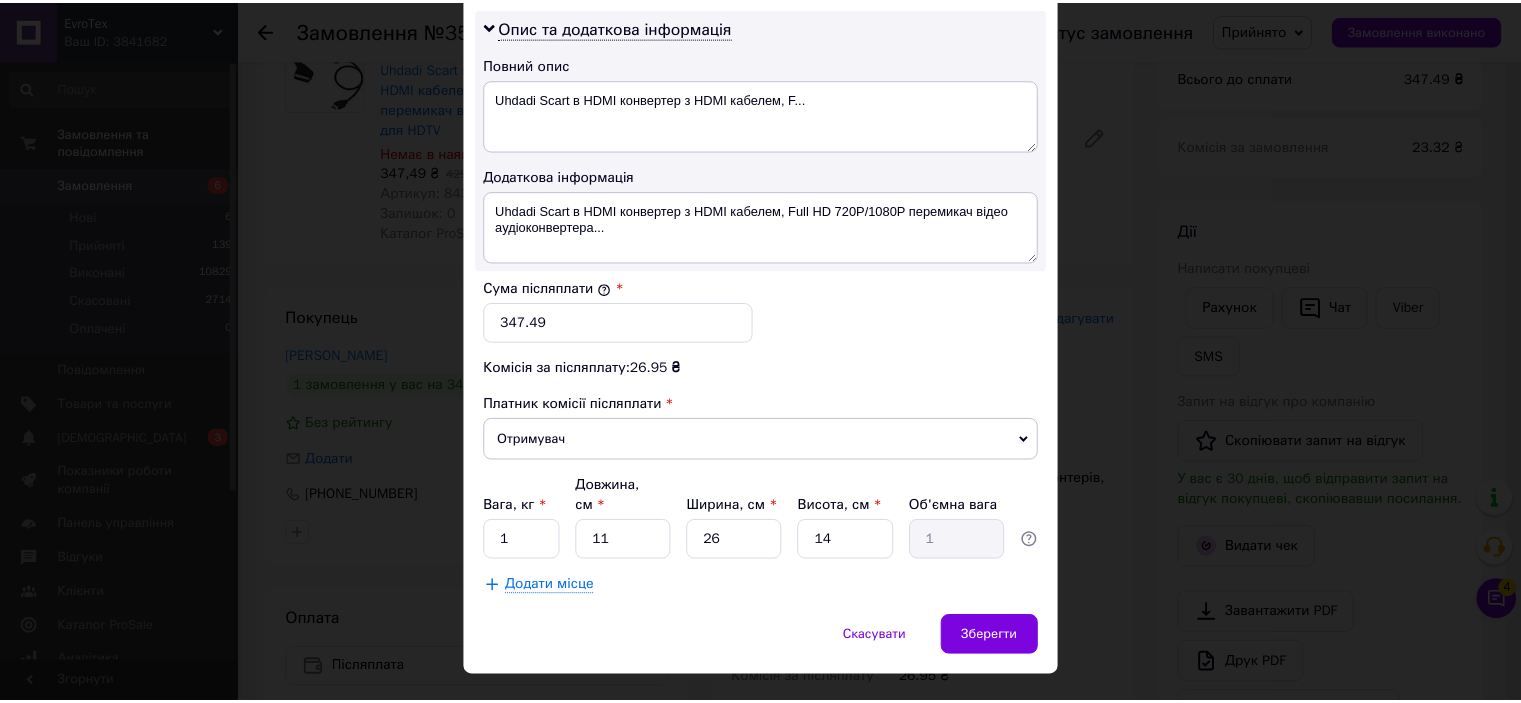 scroll, scrollTop: 1040, scrollLeft: 0, axis: vertical 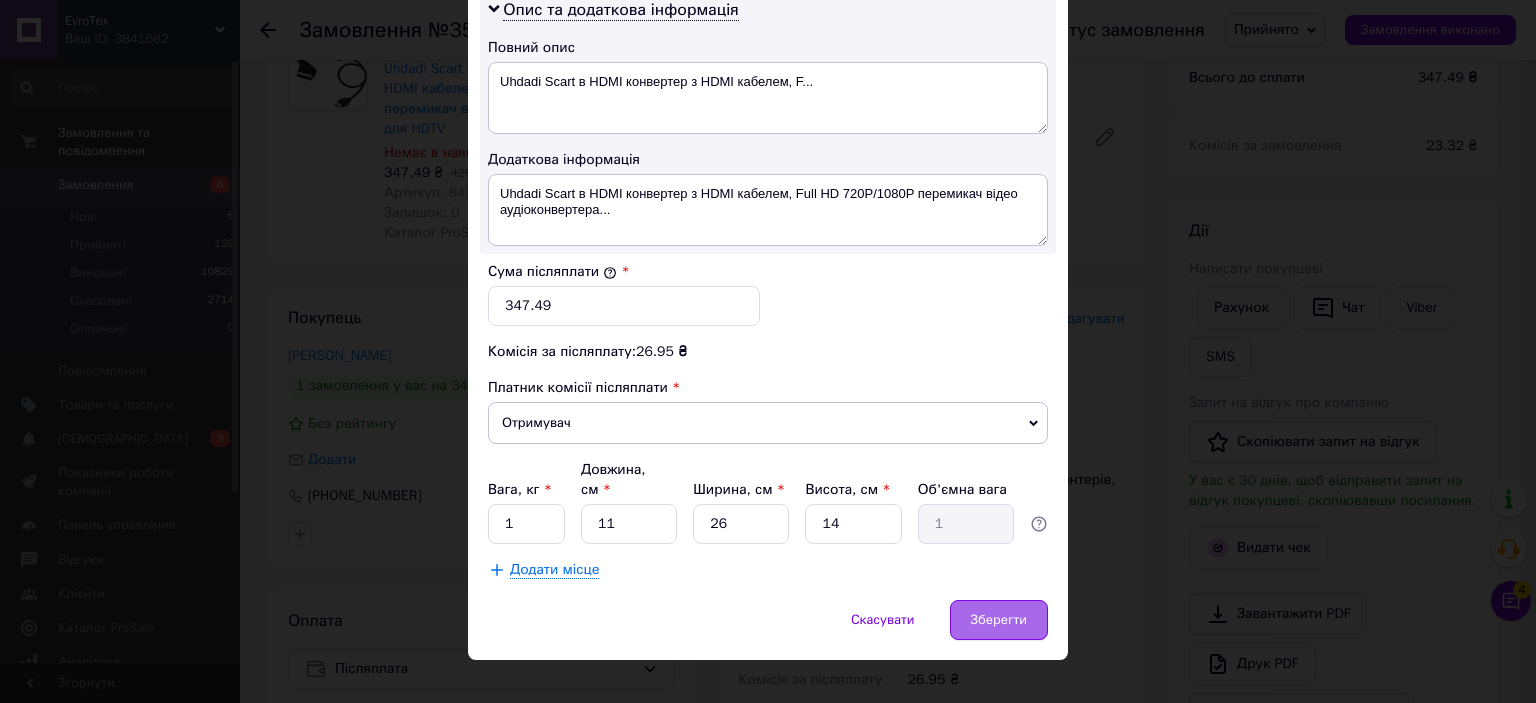 click on "Зберегти" at bounding box center [999, 620] 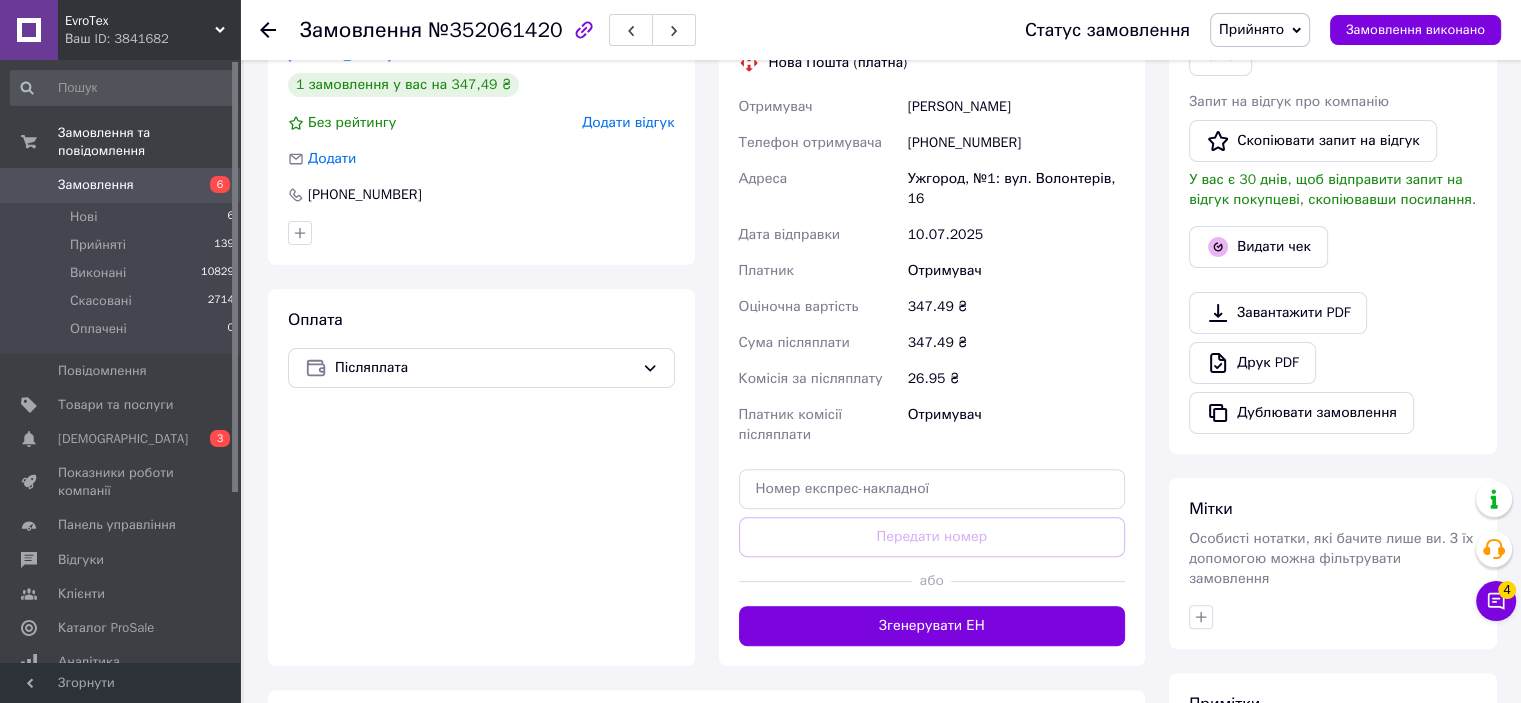 scroll, scrollTop: 700, scrollLeft: 0, axis: vertical 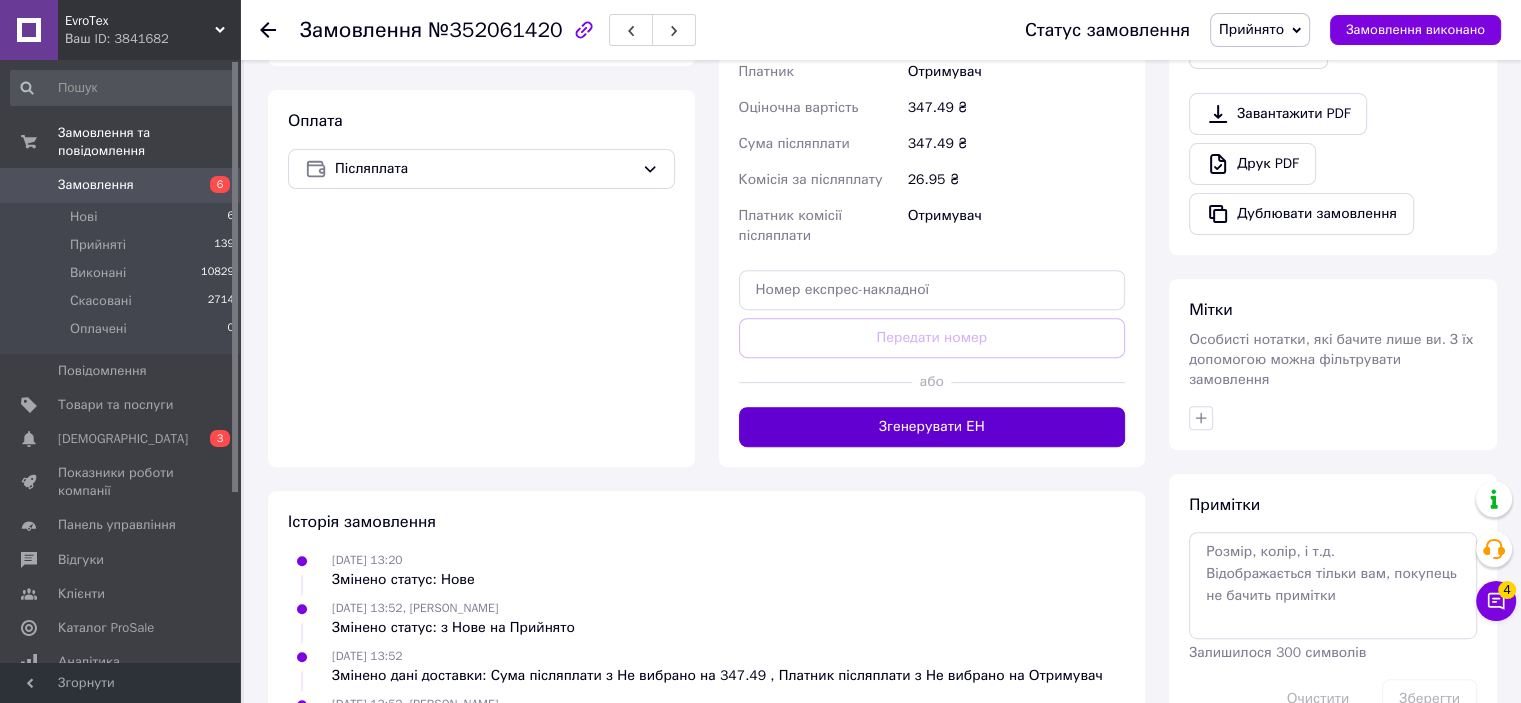 click on "Згенерувати ЕН" at bounding box center (932, 427) 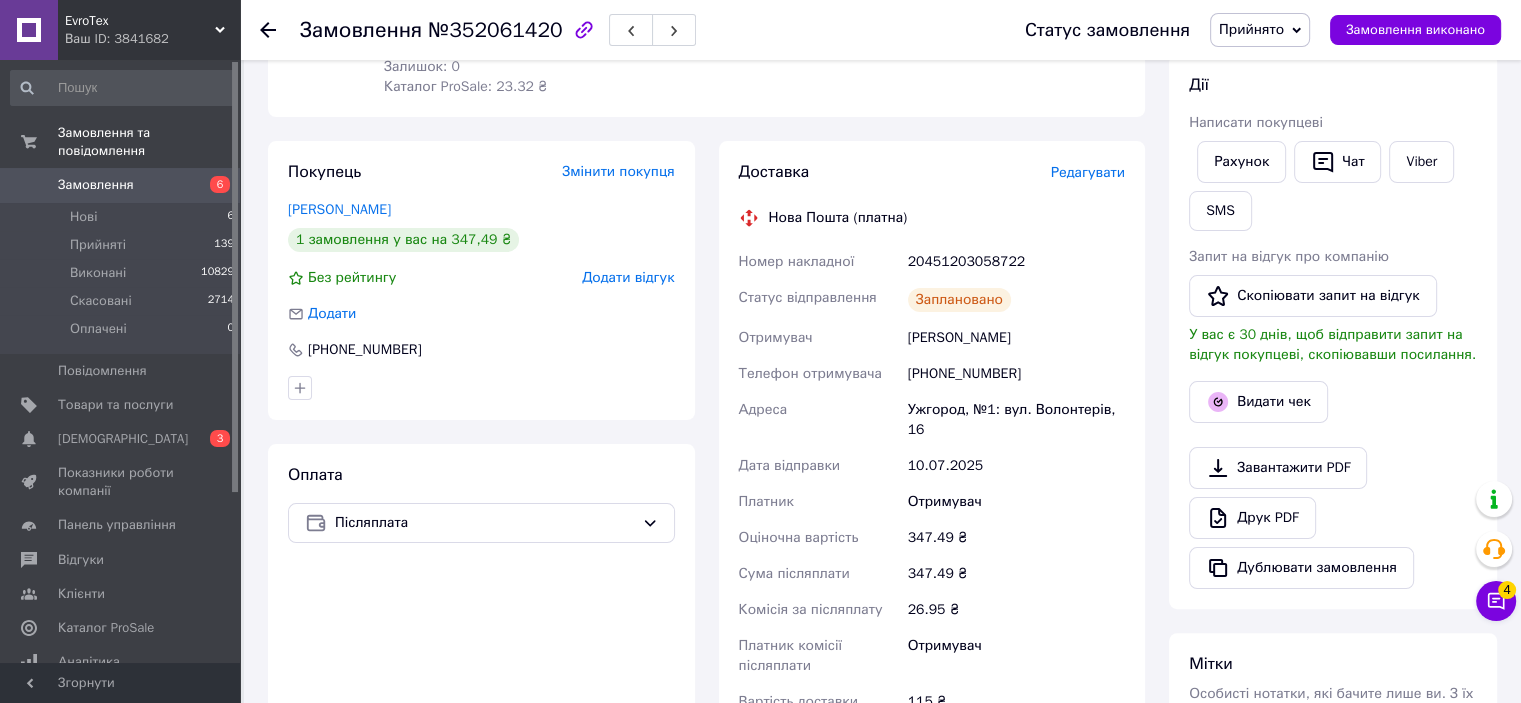 scroll, scrollTop: 300, scrollLeft: 0, axis: vertical 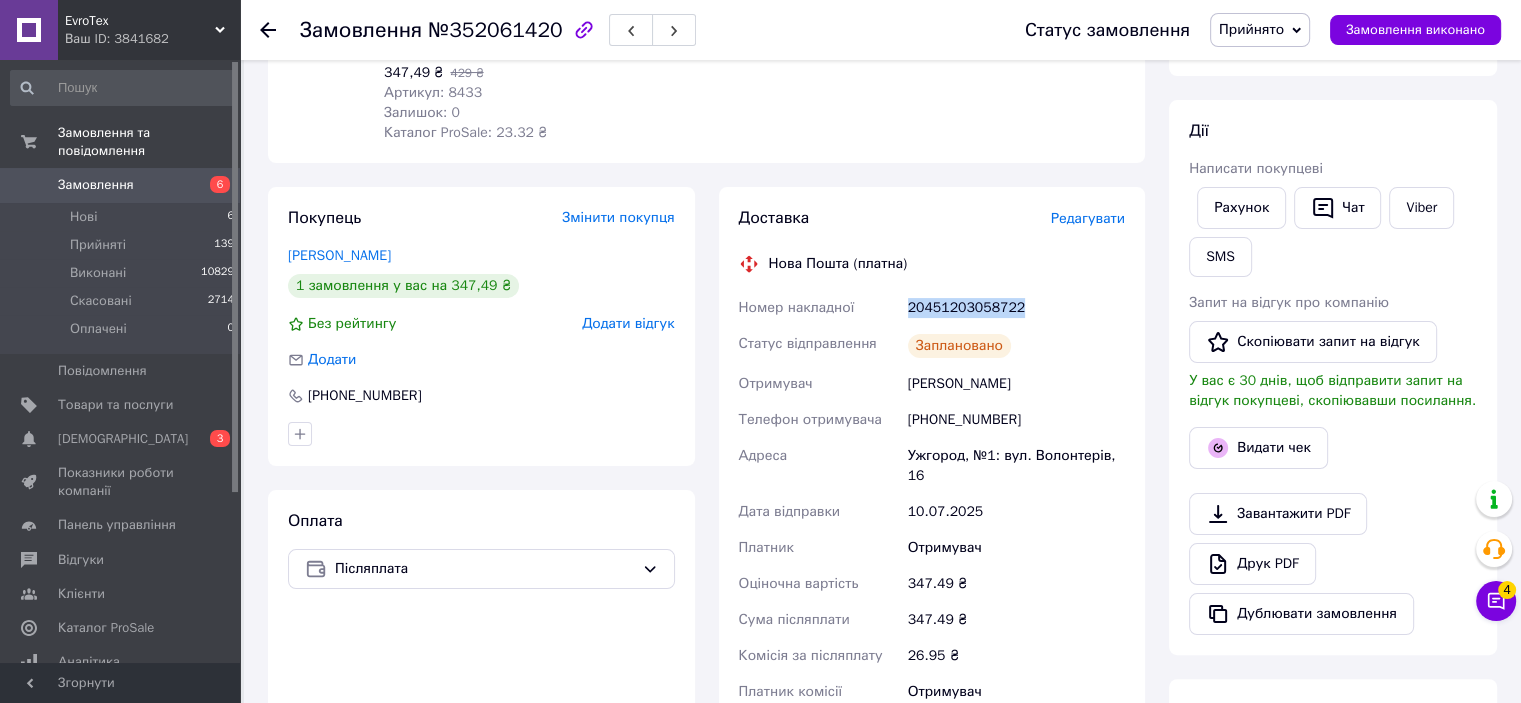 drag, startPoint x: 907, startPoint y: 310, endPoint x: 1031, endPoint y: 308, distance: 124.01613 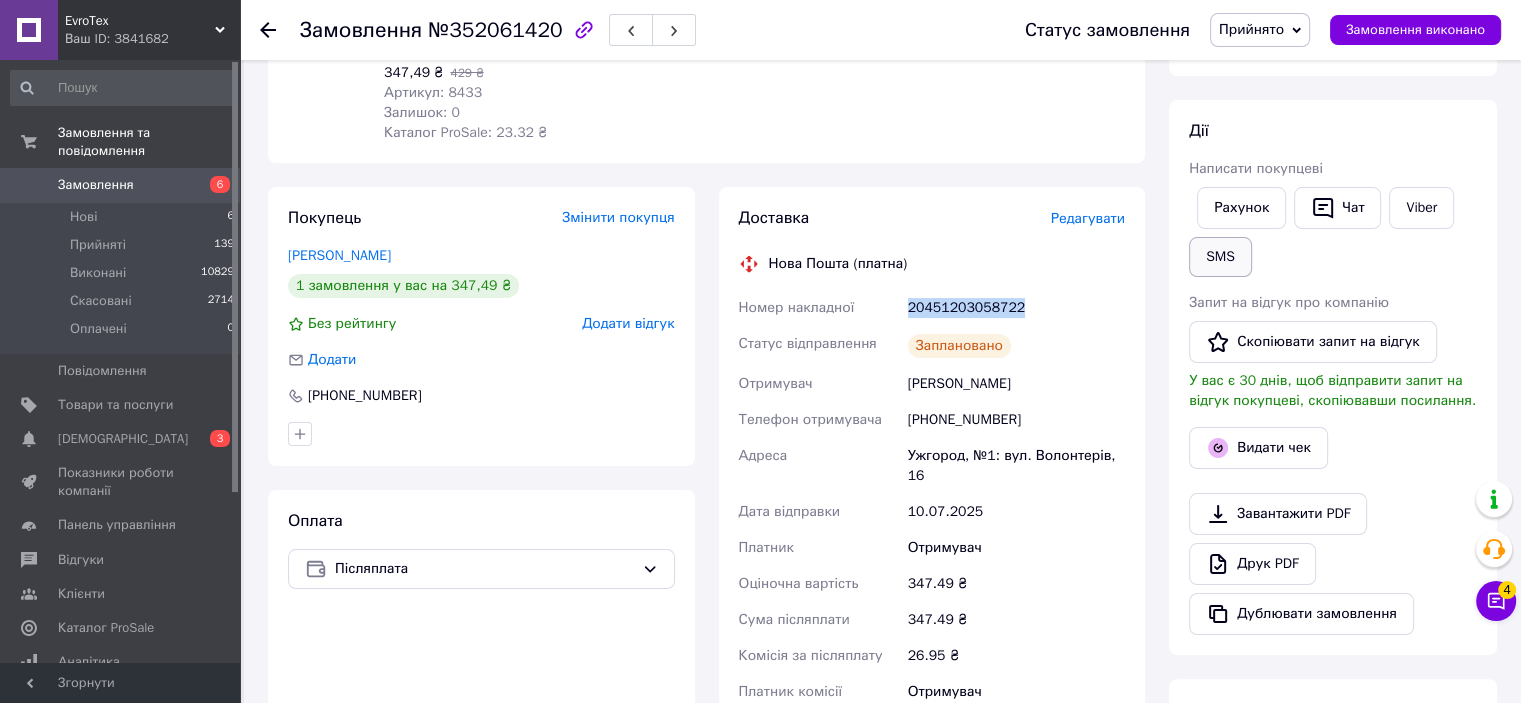click on "SMS" at bounding box center (1220, 257) 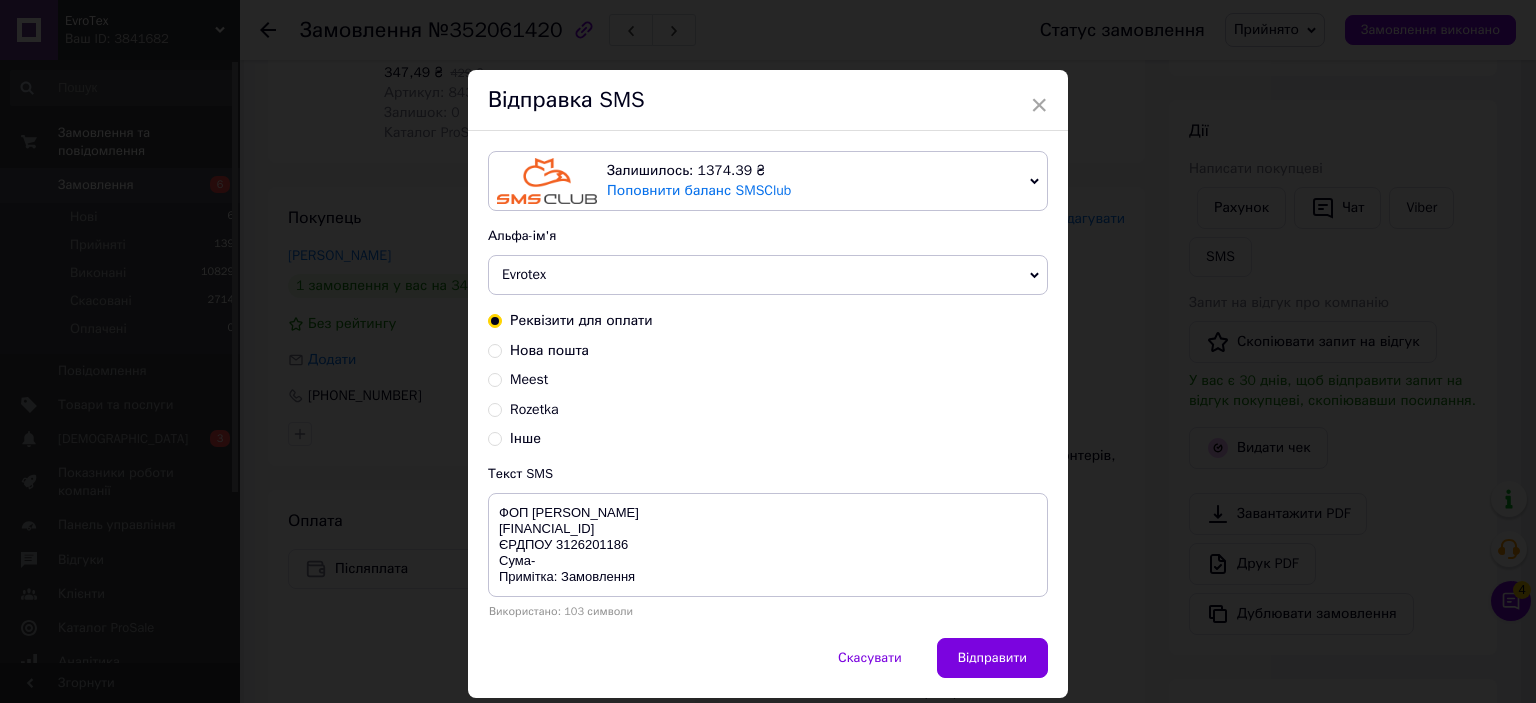 click on "Нова пошта" at bounding box center (549, 350) 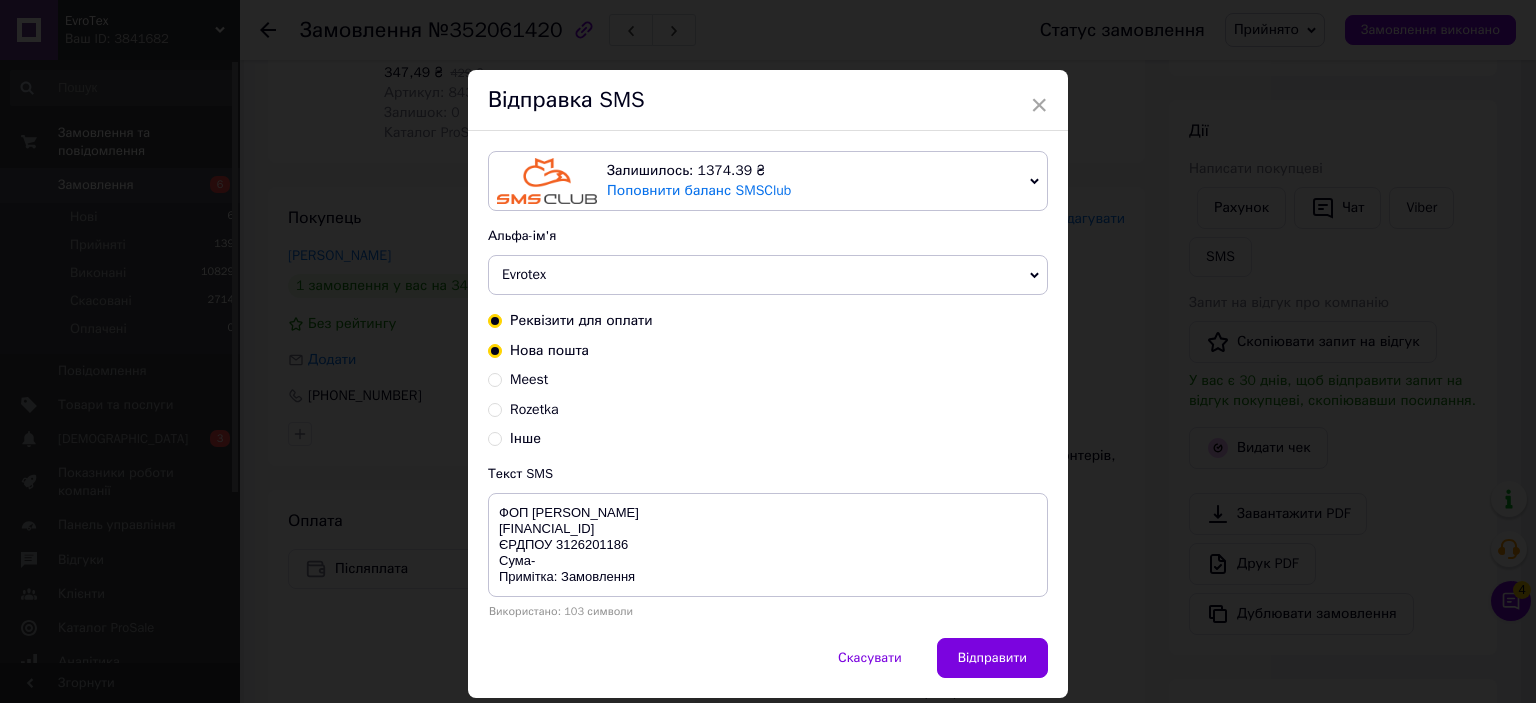 radio on "true" 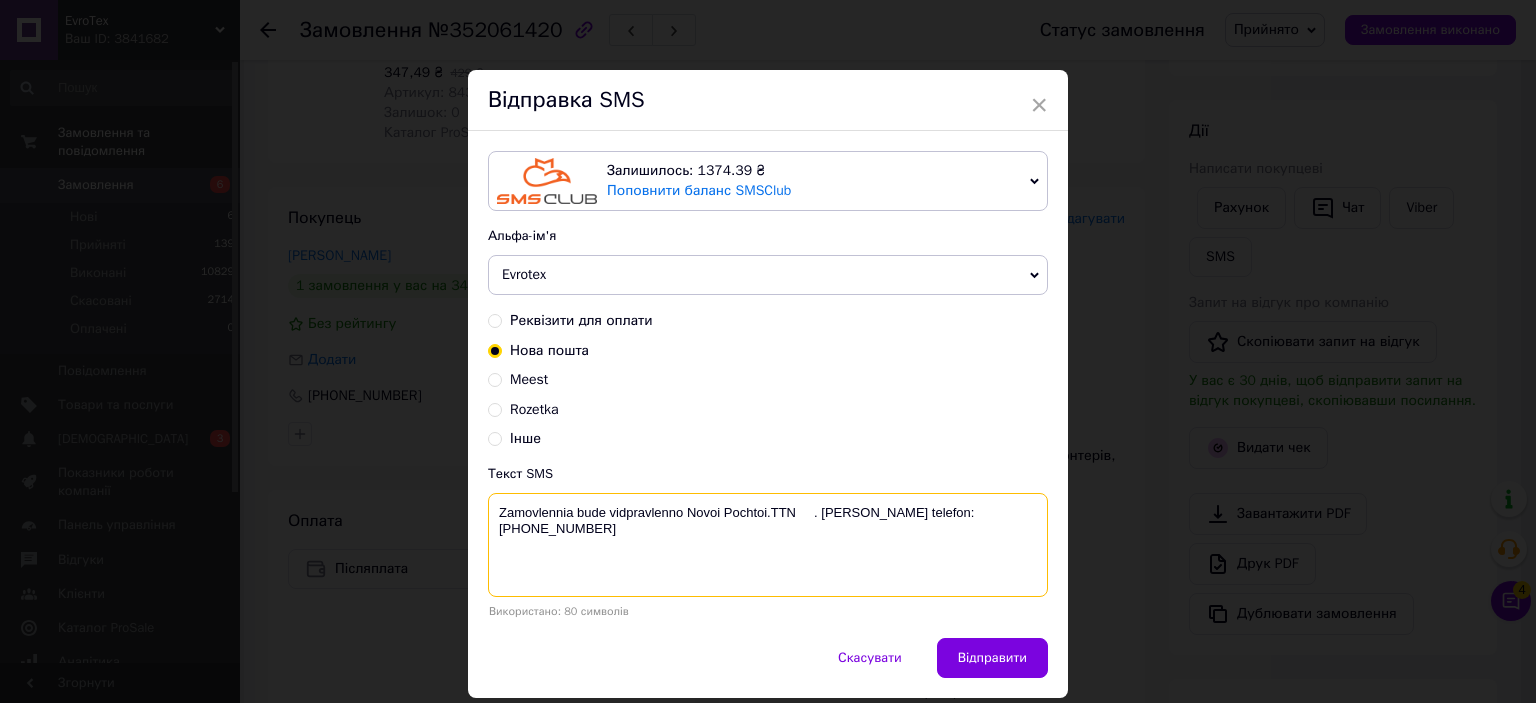 click on "Zamovlennia bude vidpravlenno Novoi Pochtoi.TTN     . [PERSON_NAME] telefon:[PHONE_NUMBER]" at bounding box center (768, 545) 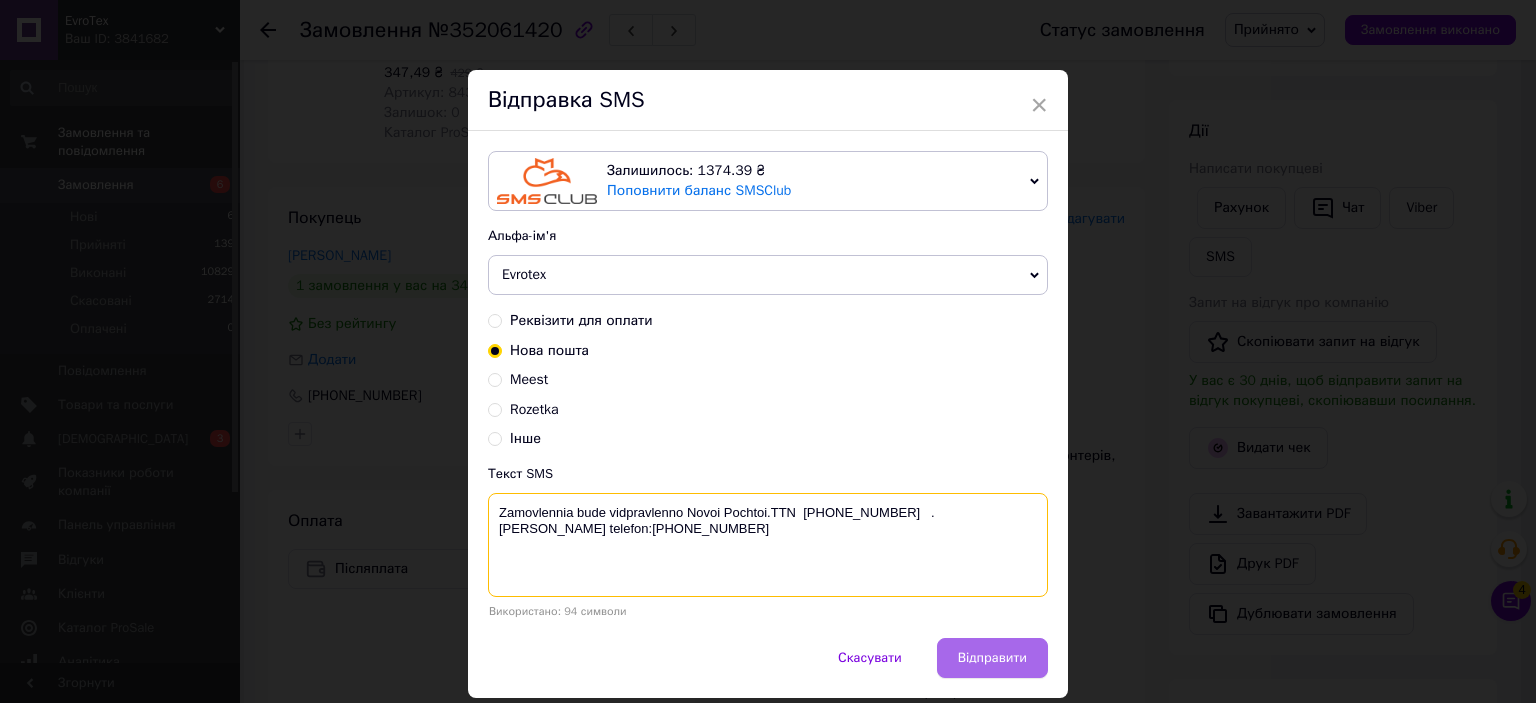 type on "Zamovlennia bude vidpravlenno Novoi Pochtoi.TTN  20451203058722   . Nash telefon:+380684544565" 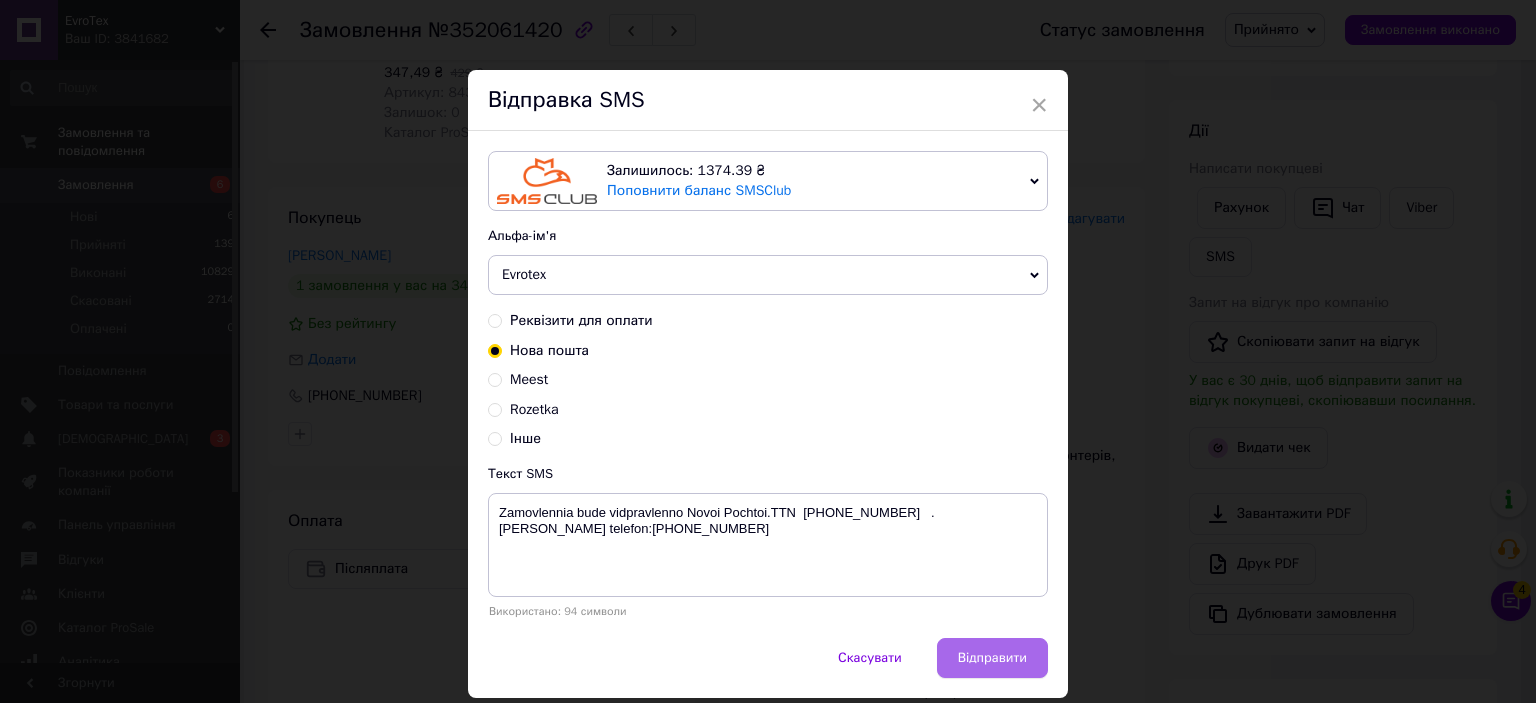click on "Відправити" at bounding box center (992, 658) 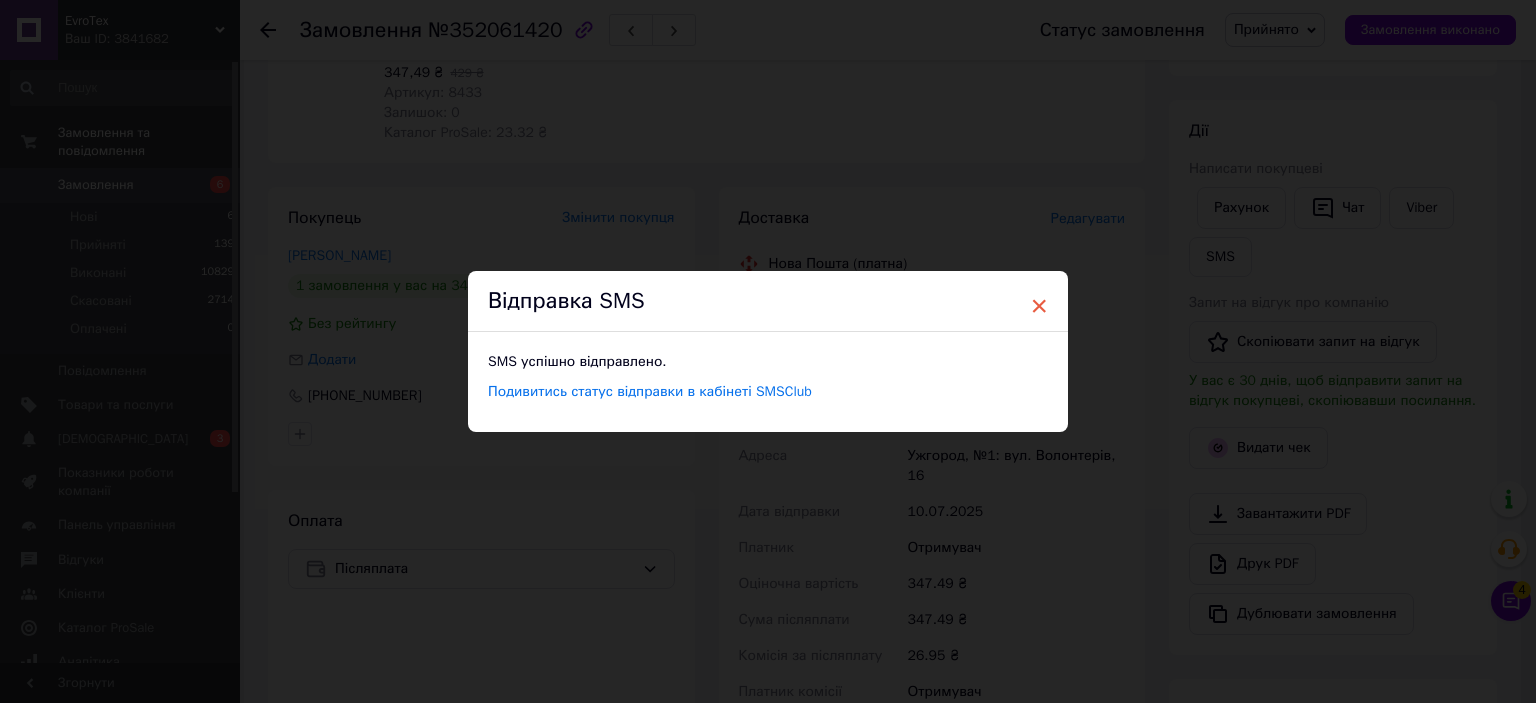 click on "×" at bounding box center [1039, 306] 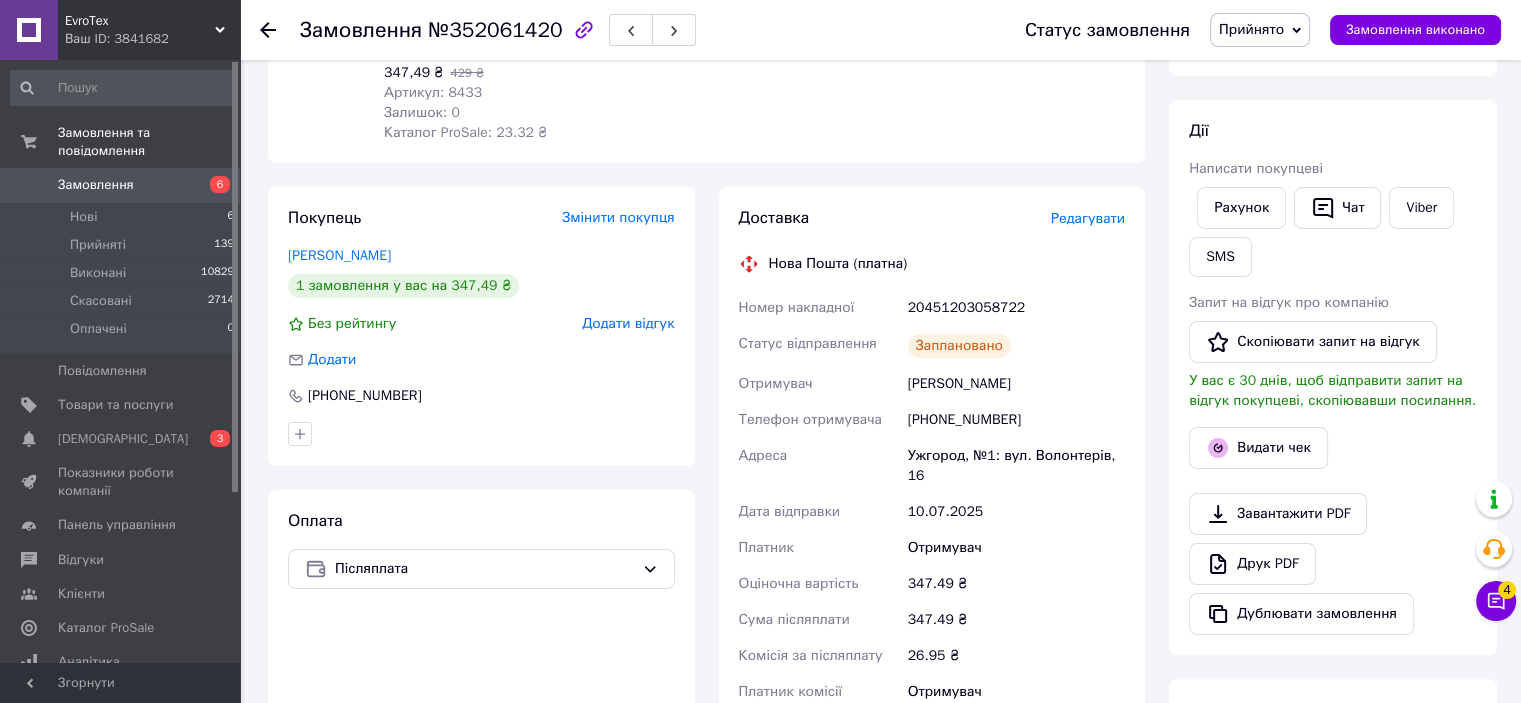 scroll, scrollTop: 0, scrollLeft: 0, axis: both 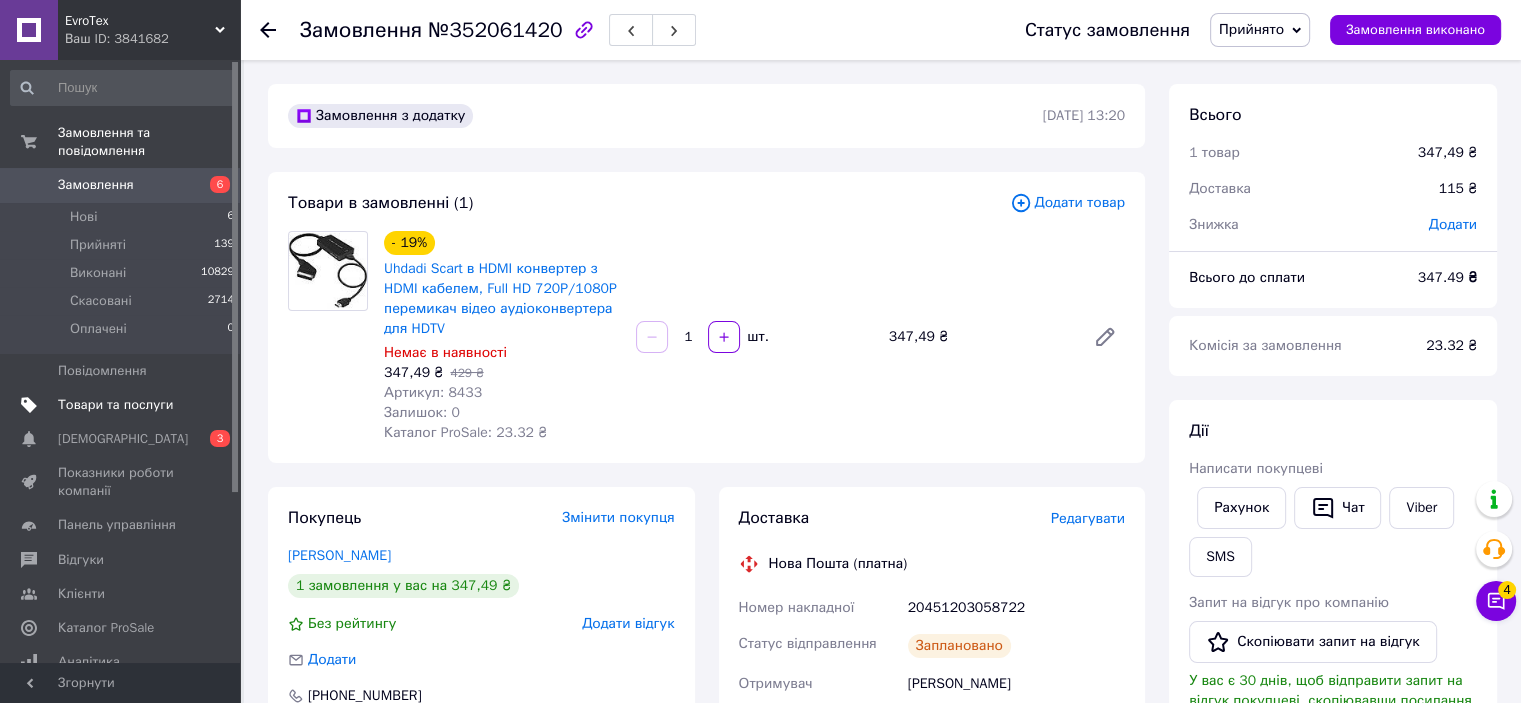 click on "Товари та послуги" at bounding box center [123, 405] 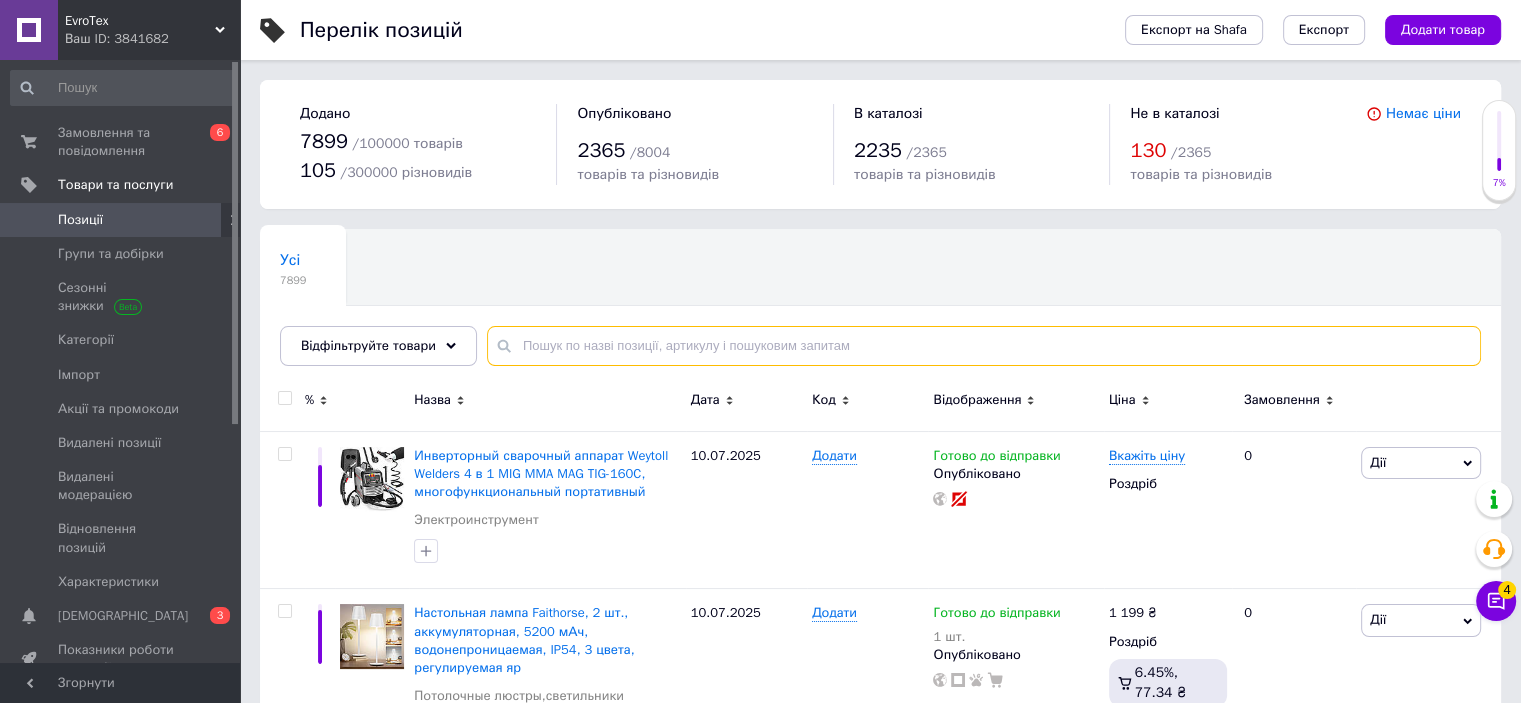 click at bounding box center (984, 346) 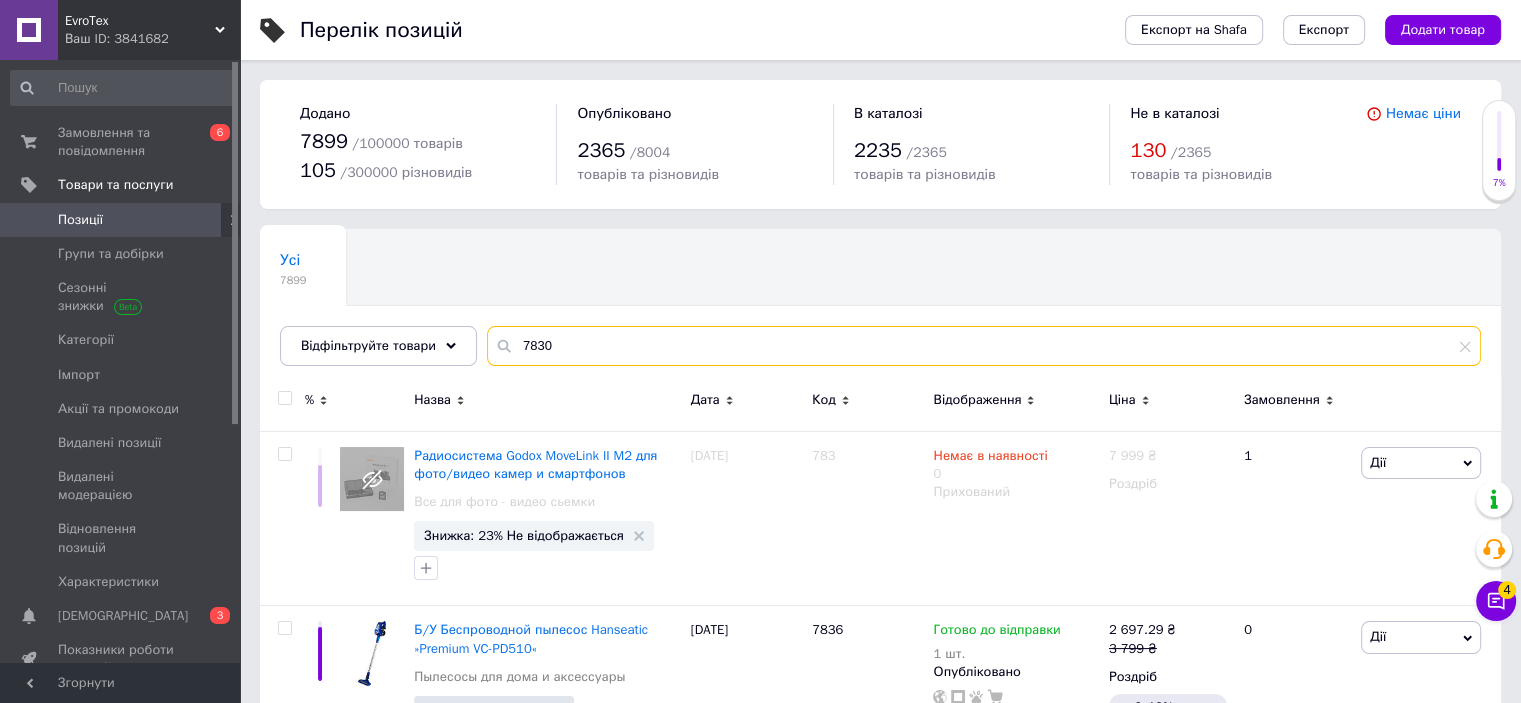 type on "7830" 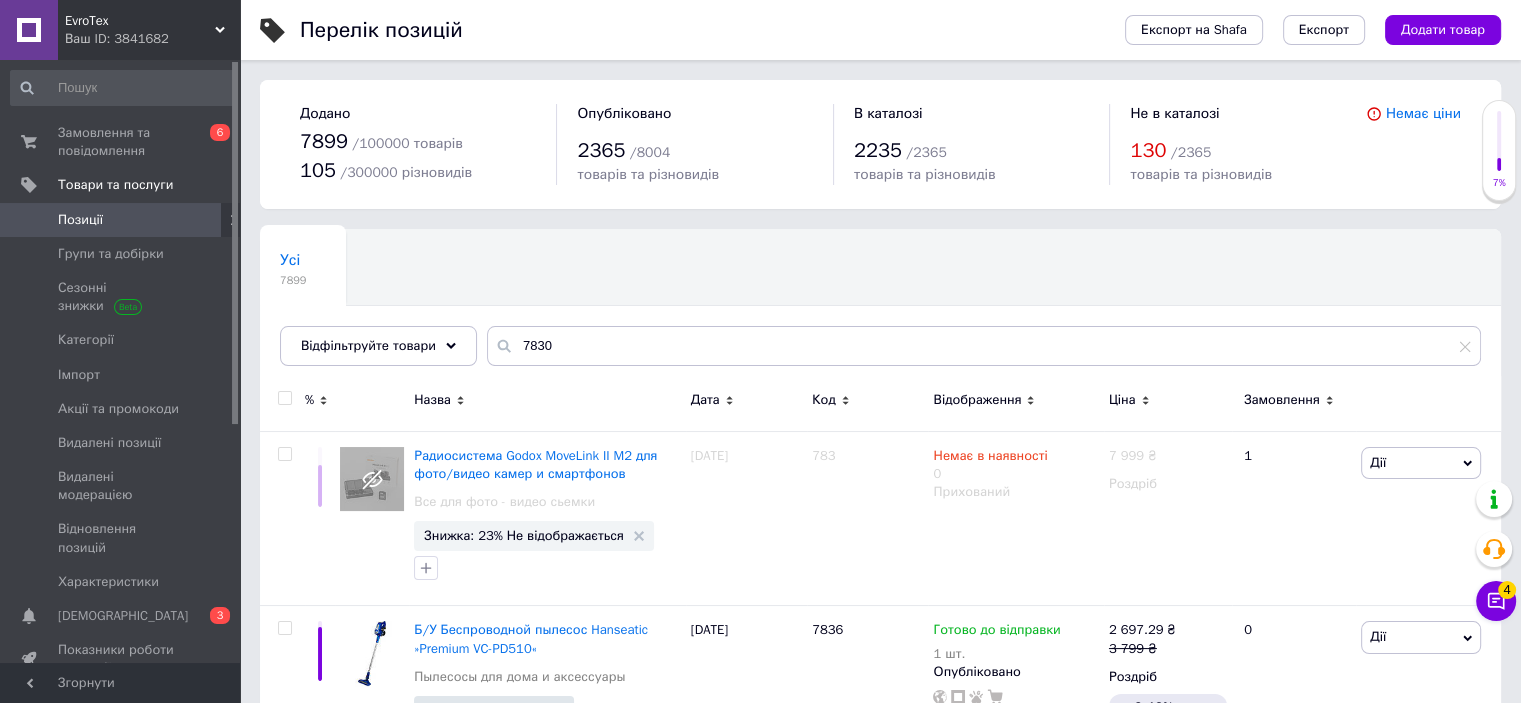 click on "Код" at bounding box center (824, 400) 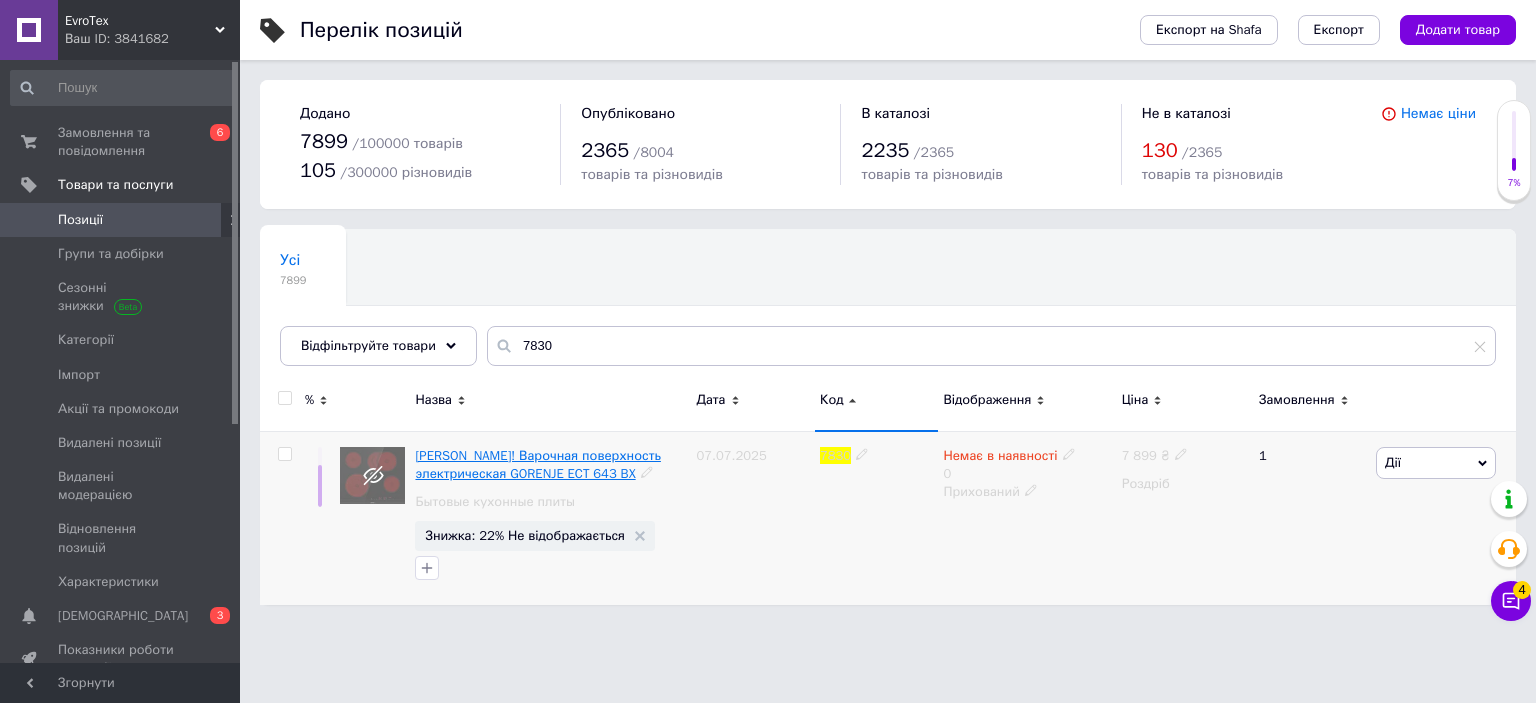 click on "Витрина! Варочная поверхность электрическая GORENJE ECT 643 BX" at bounding box center (537, 464) 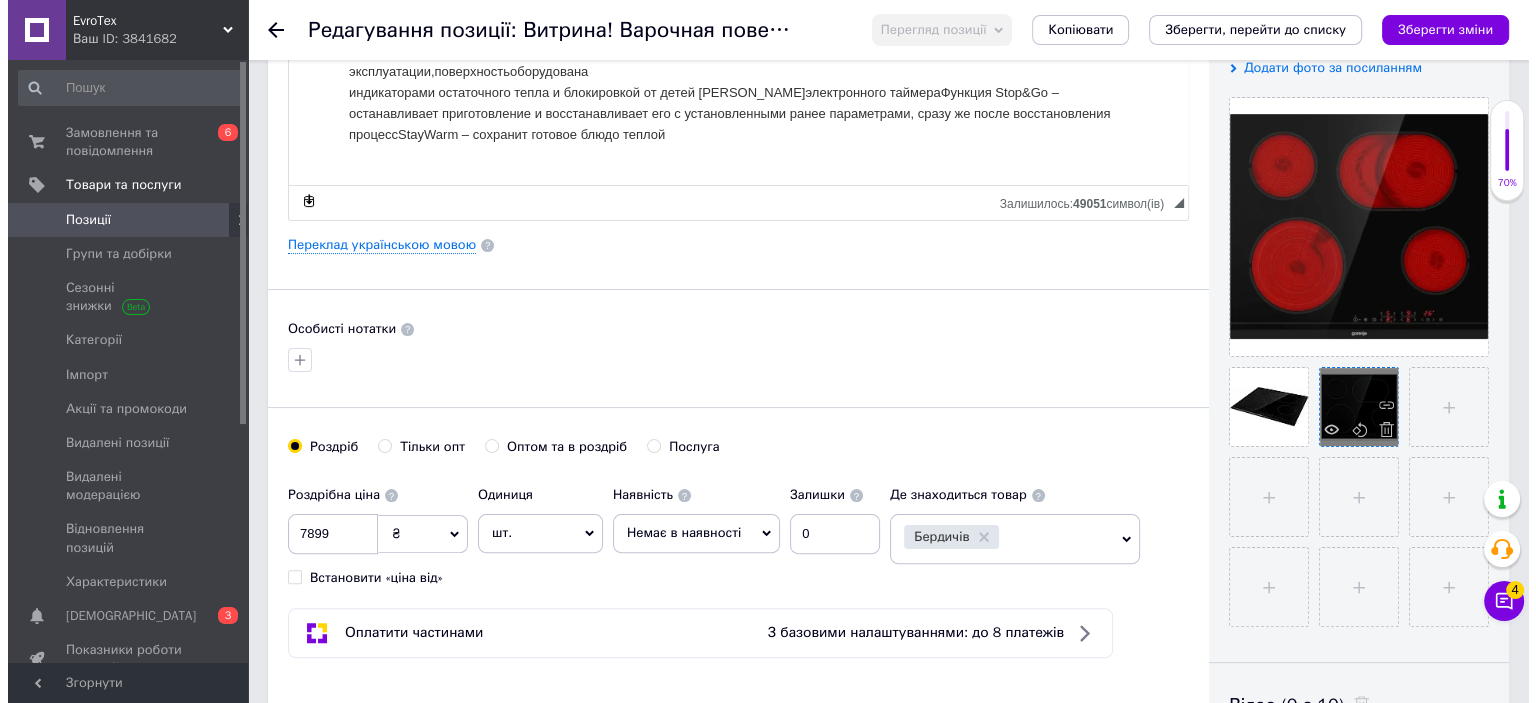 scroll, scrollTop: 0, scrollLeft: 0, axis: both 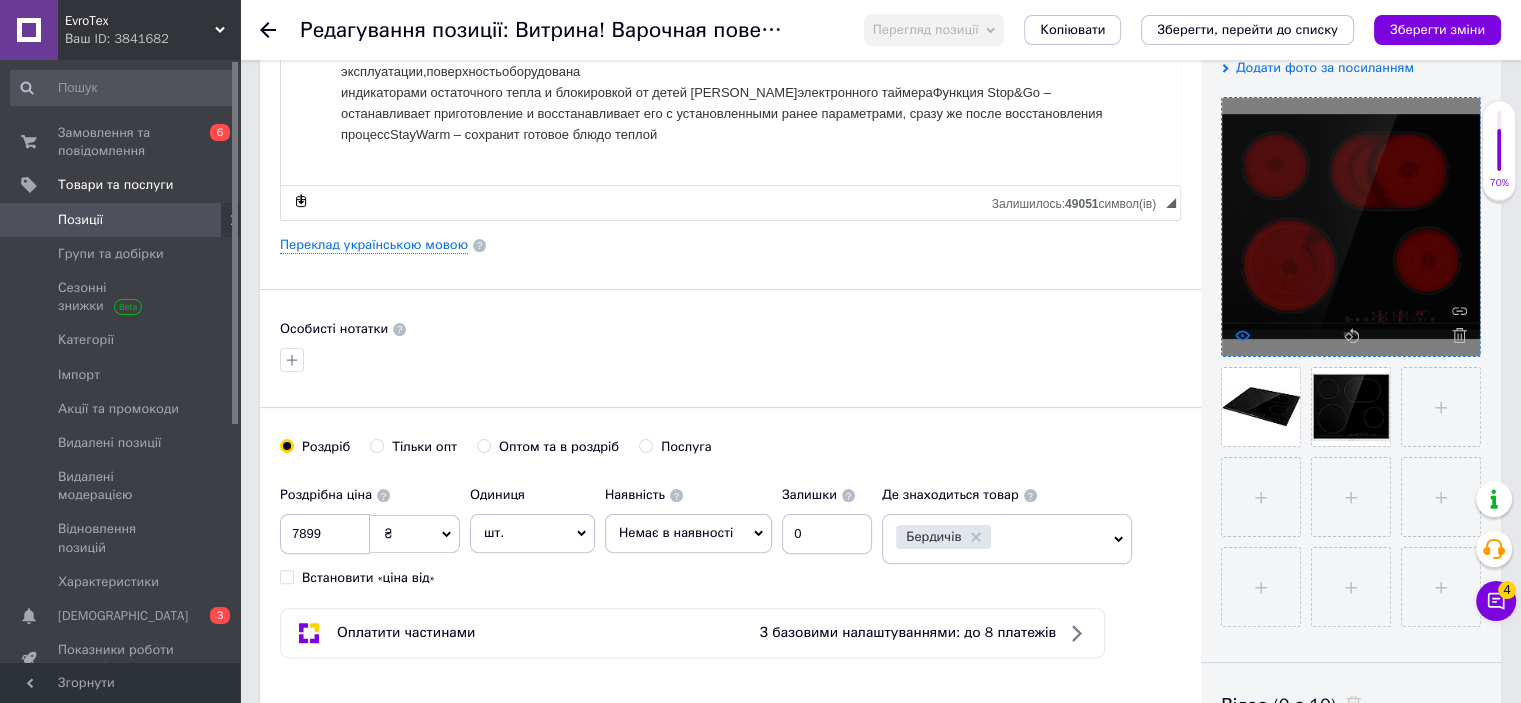 click 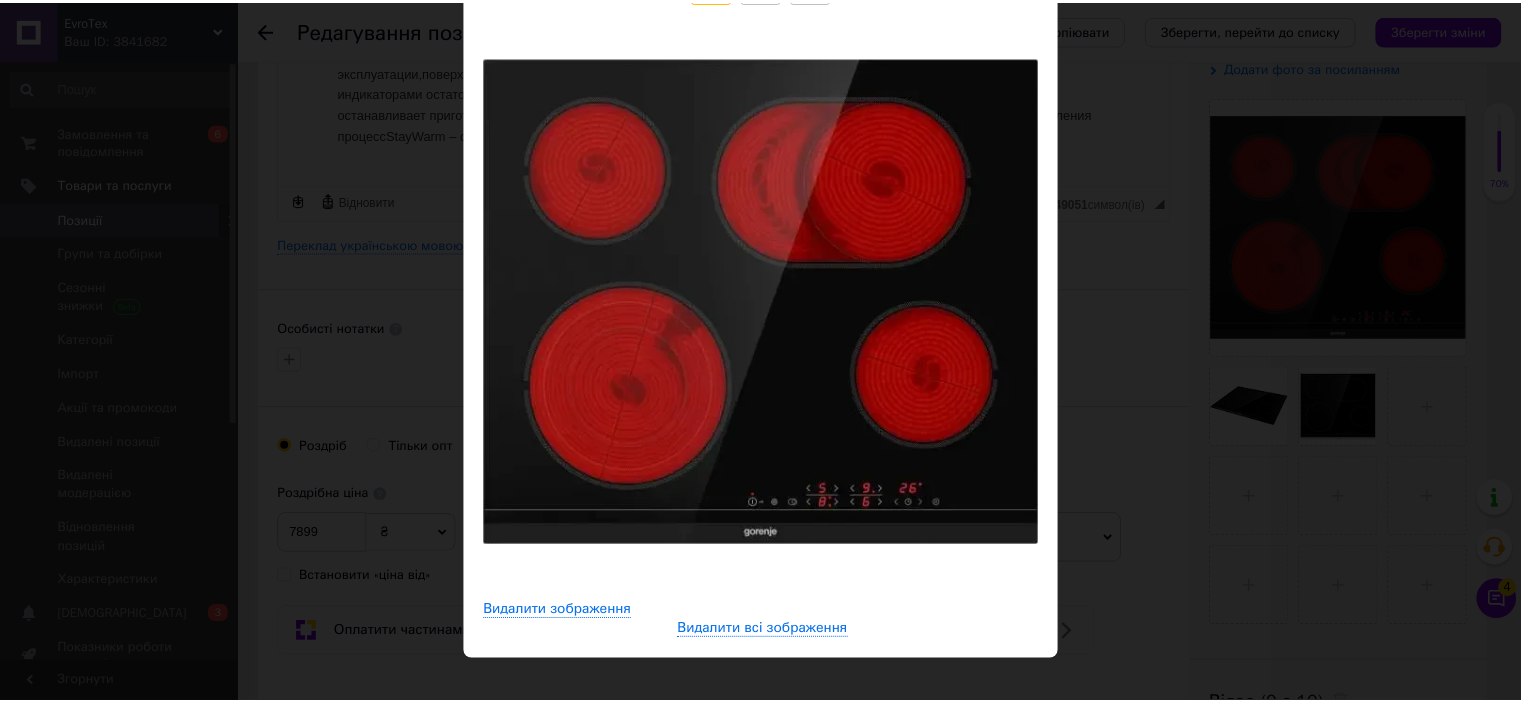 scroll, scrollTop: 0, scrollLeft: 0, axis: both 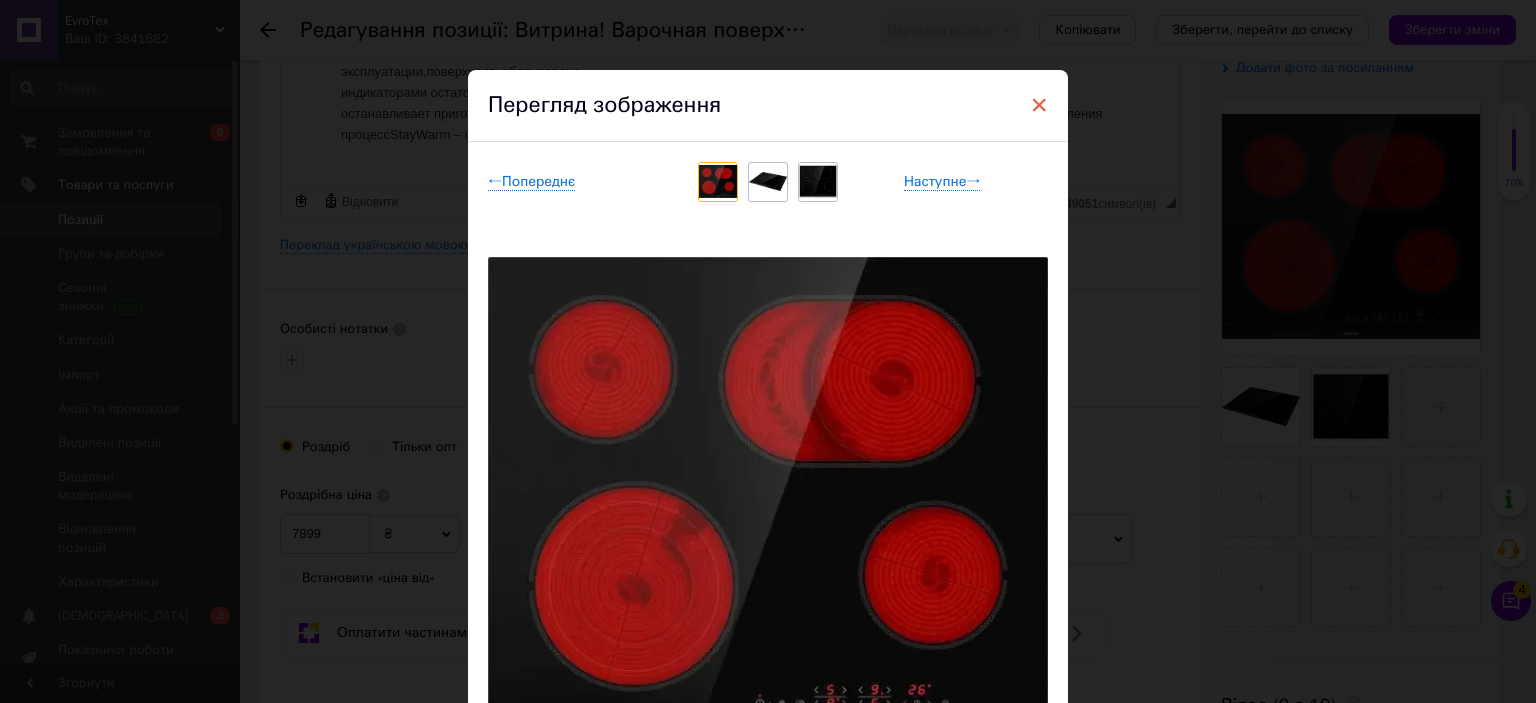 click on "×" at bounding box center (1039, 105) 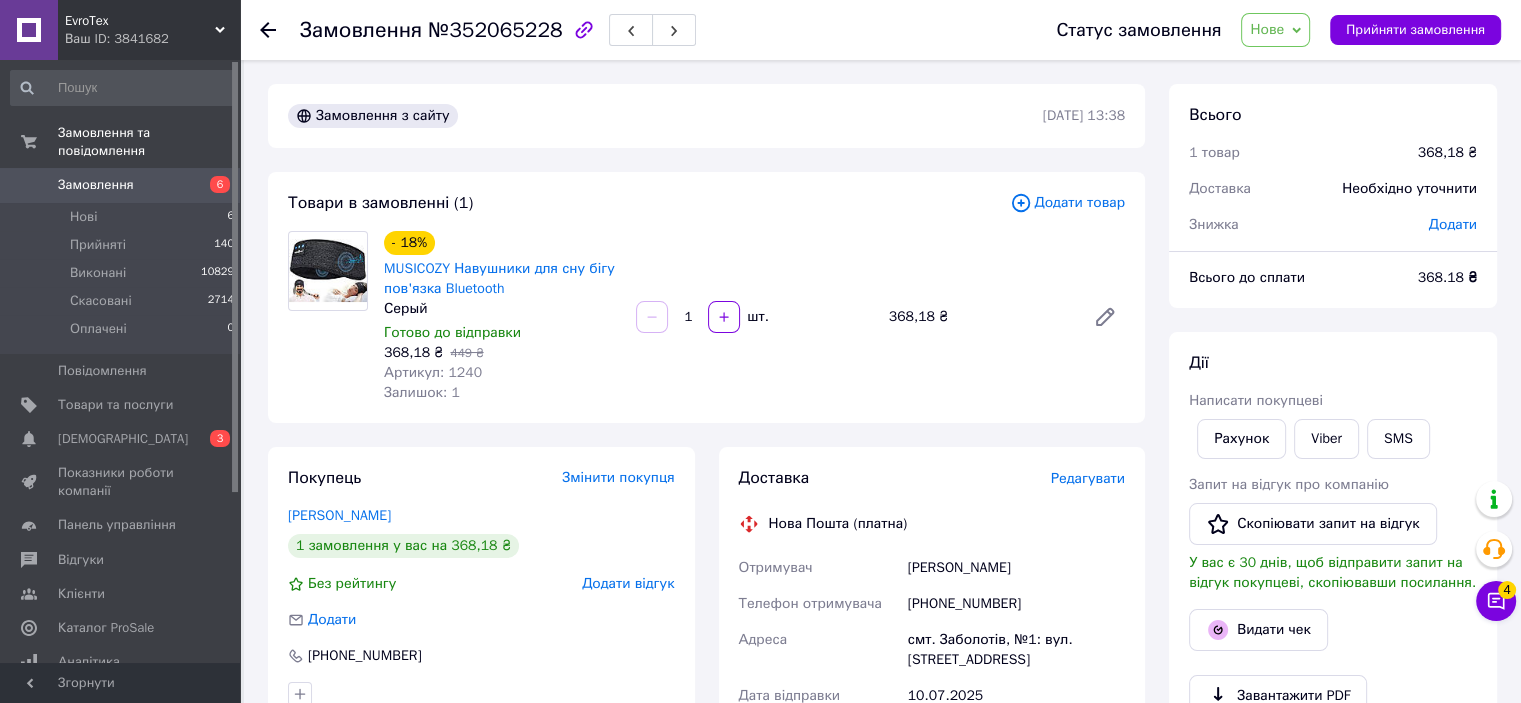 scroll, scrollTop: 100, scrollLeft: 0, axis: vertical 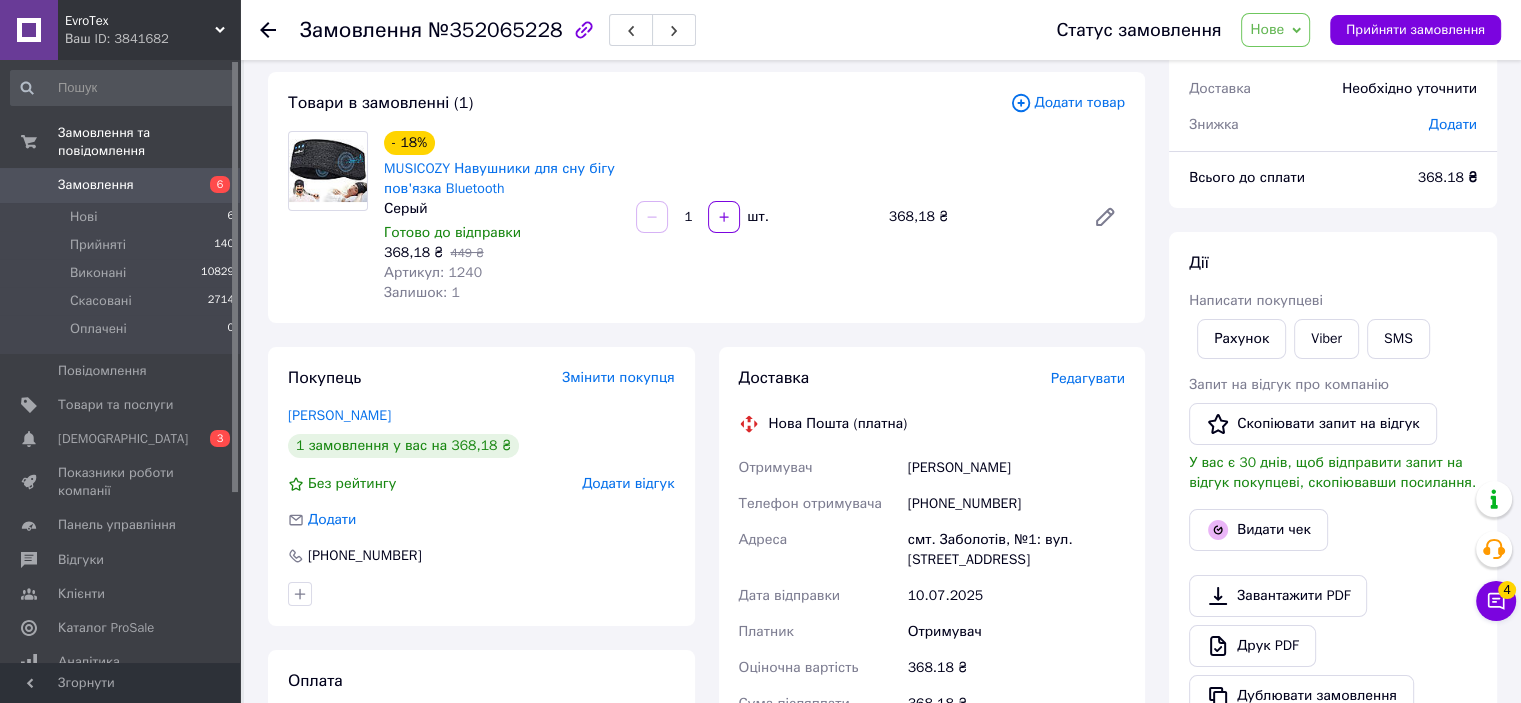 click on "Нове" at bounding box center (1267, 29) 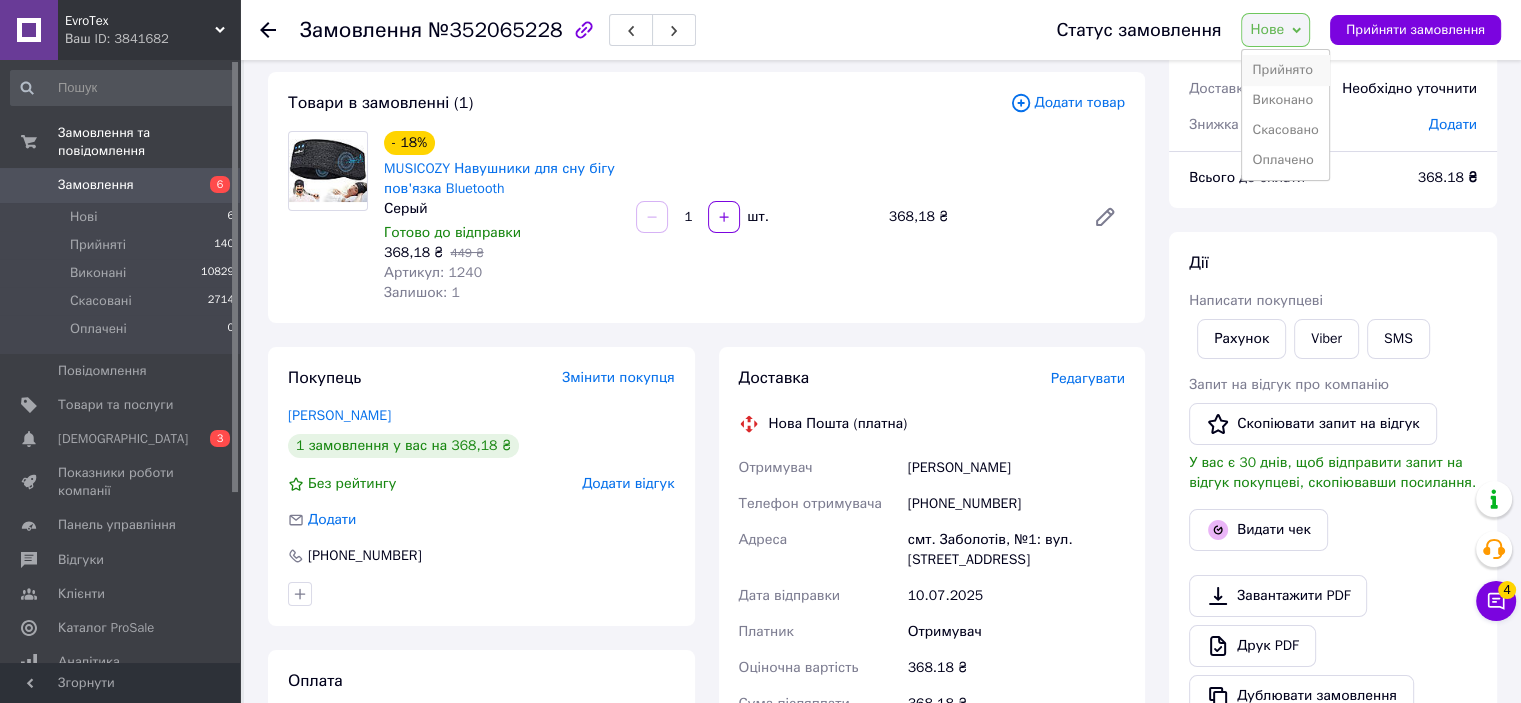 click on "Прийнято" at bounding box center (1285, 70) 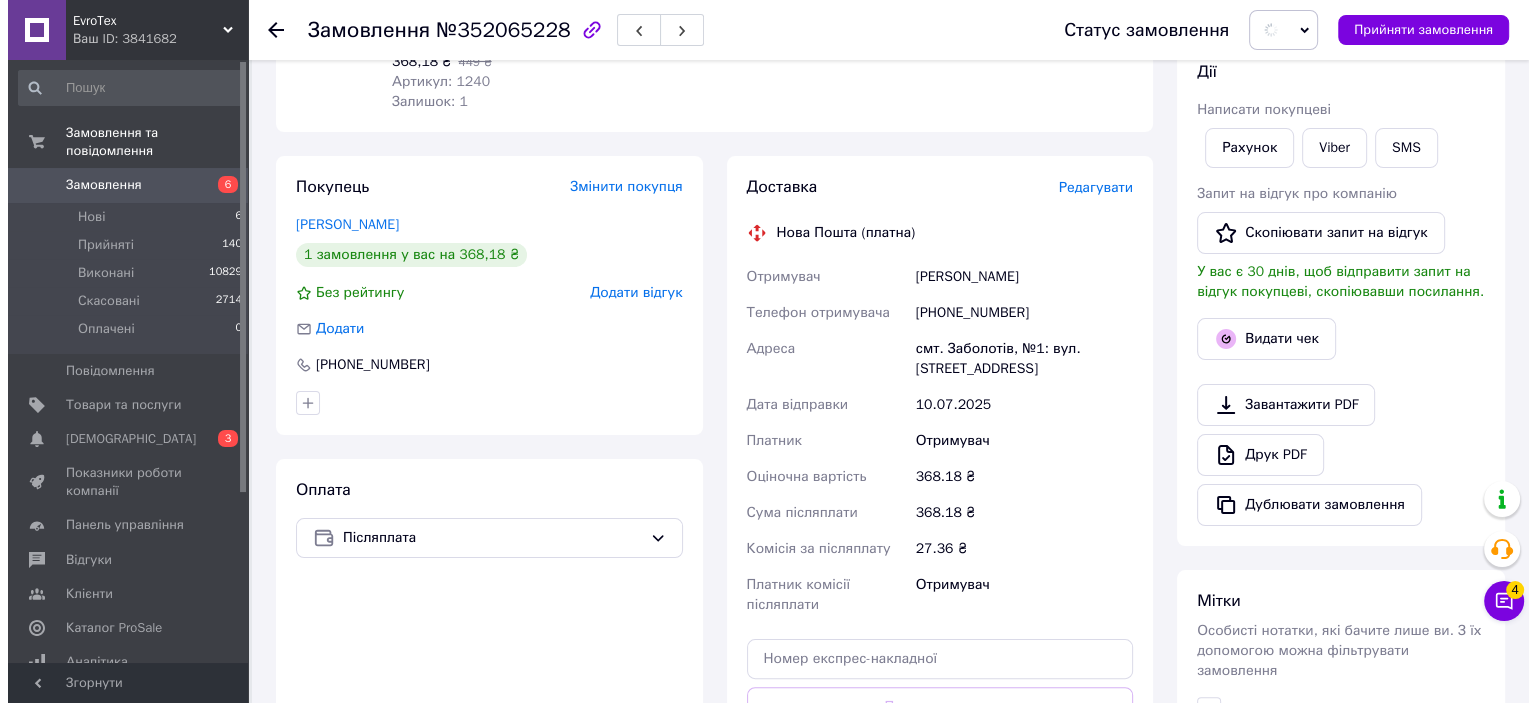 scroll, scrollTop: 300, scrollLeft: 0, axis: vertical 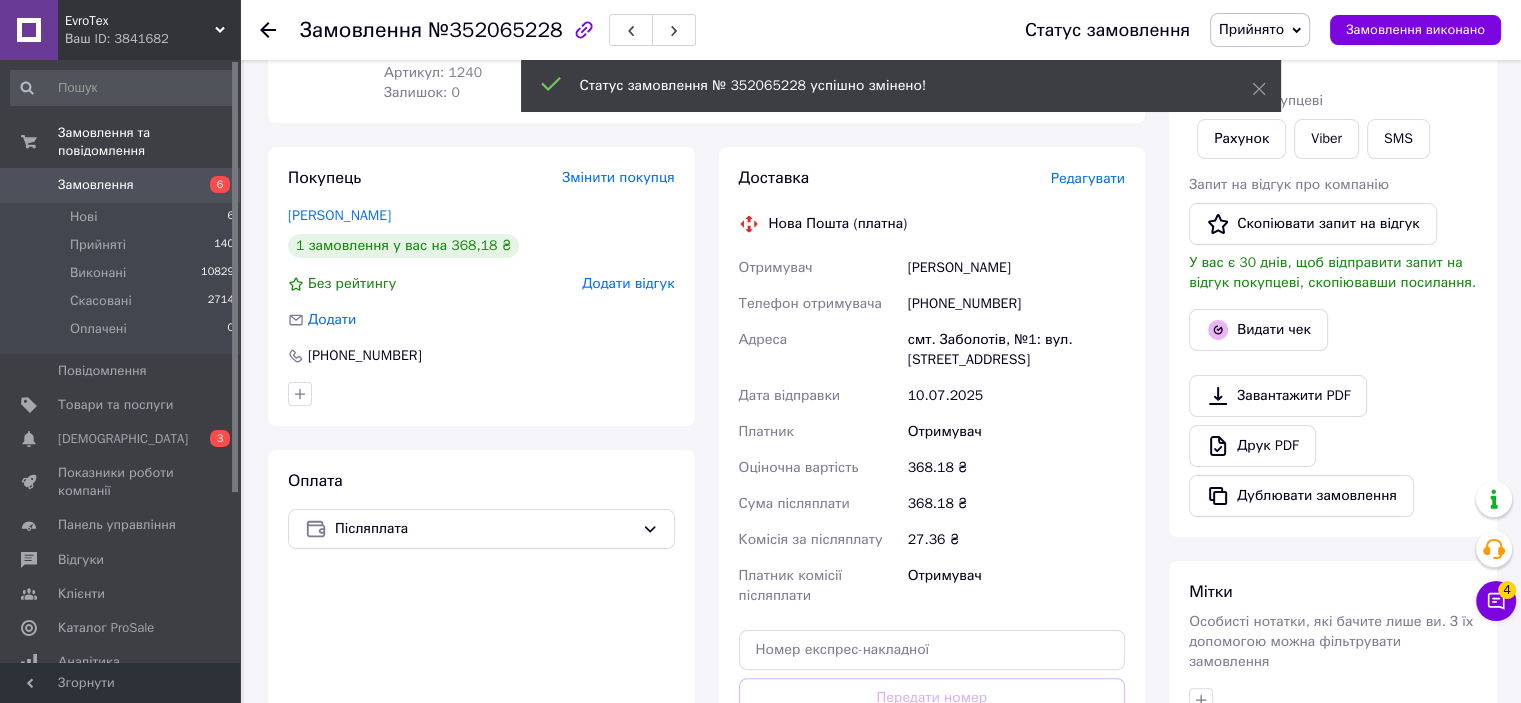 click on "Редагувати" at bounding box center (1088, 178) 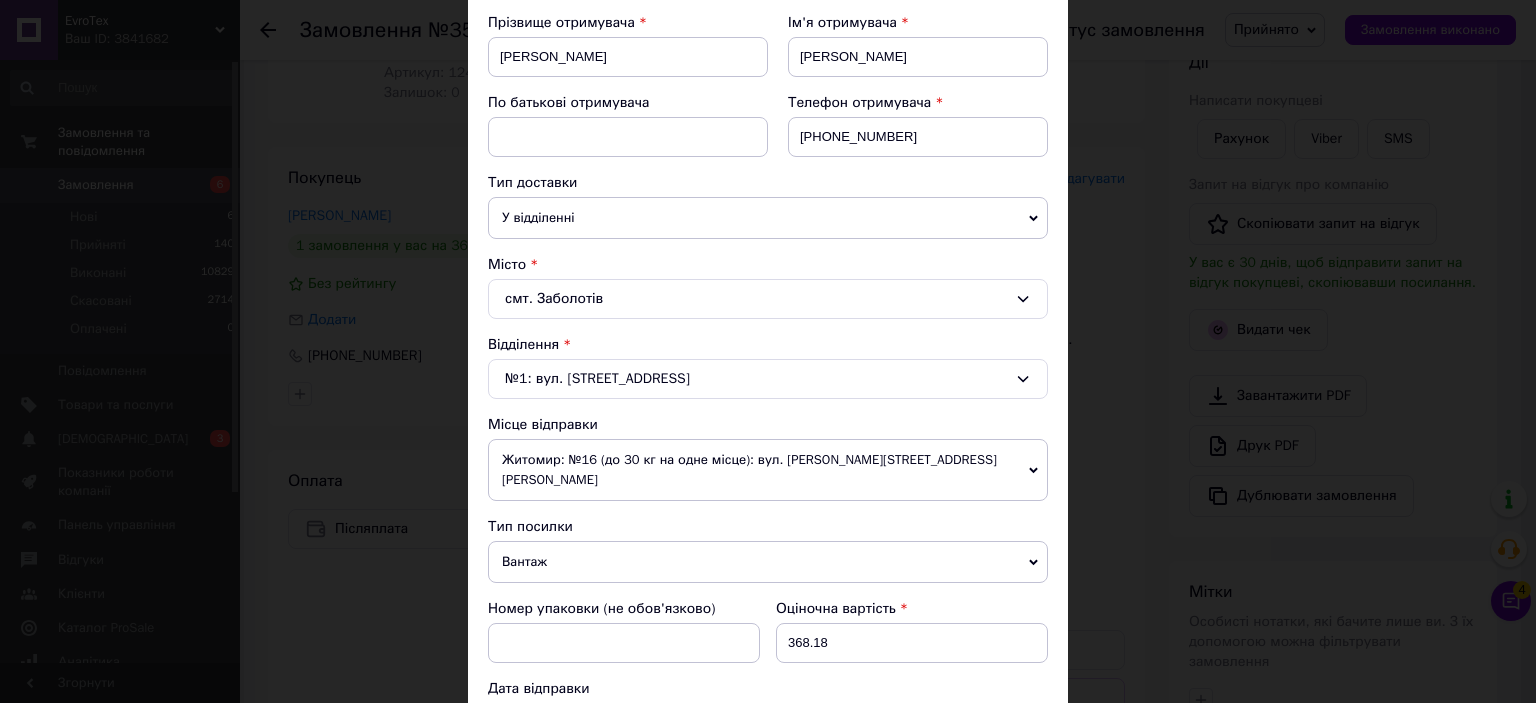 scroll, scrollTop: 500, scrollLeft: 0, axis: vertical 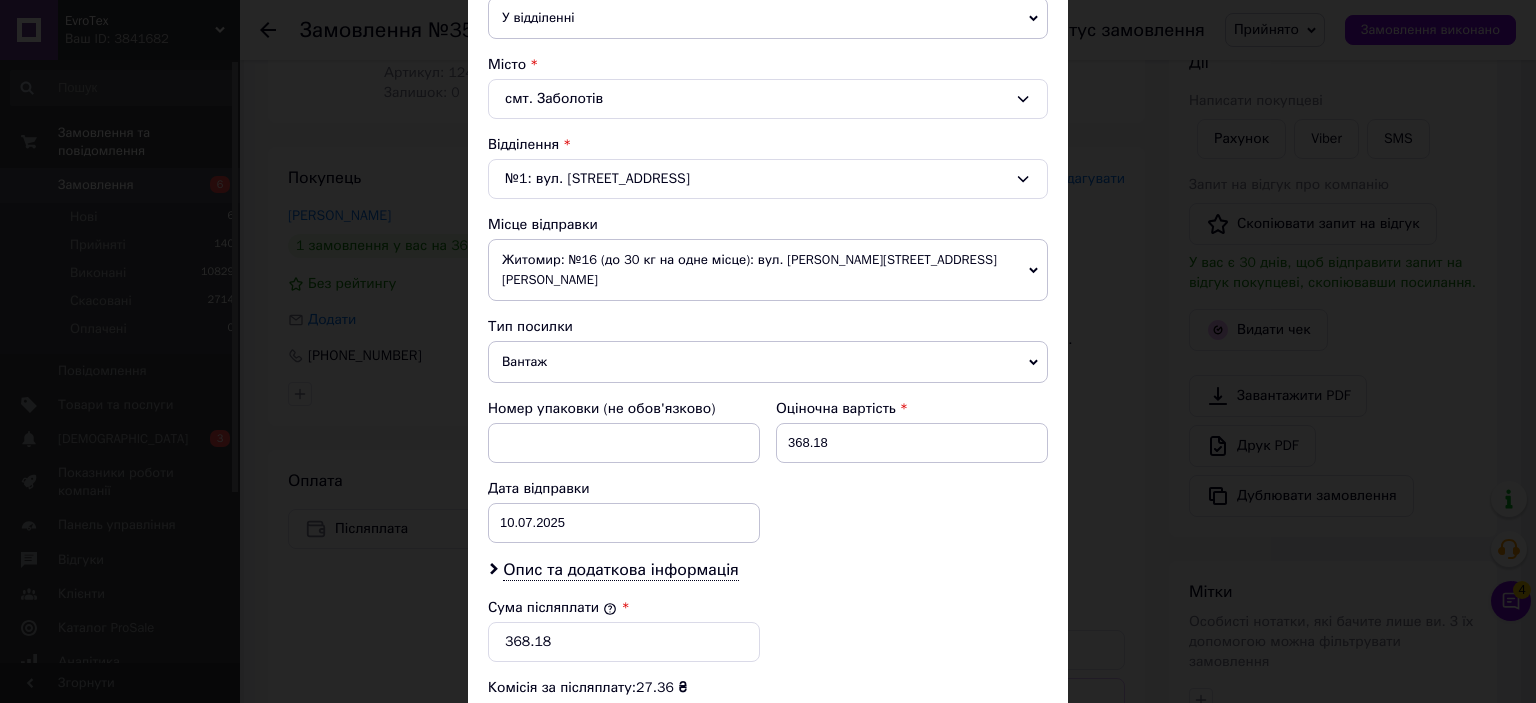 click on "Житомир: №16 (до 30 кг на одне місце): вул. Рихліка Євгена, 11А" at bounding box center [768, 270] 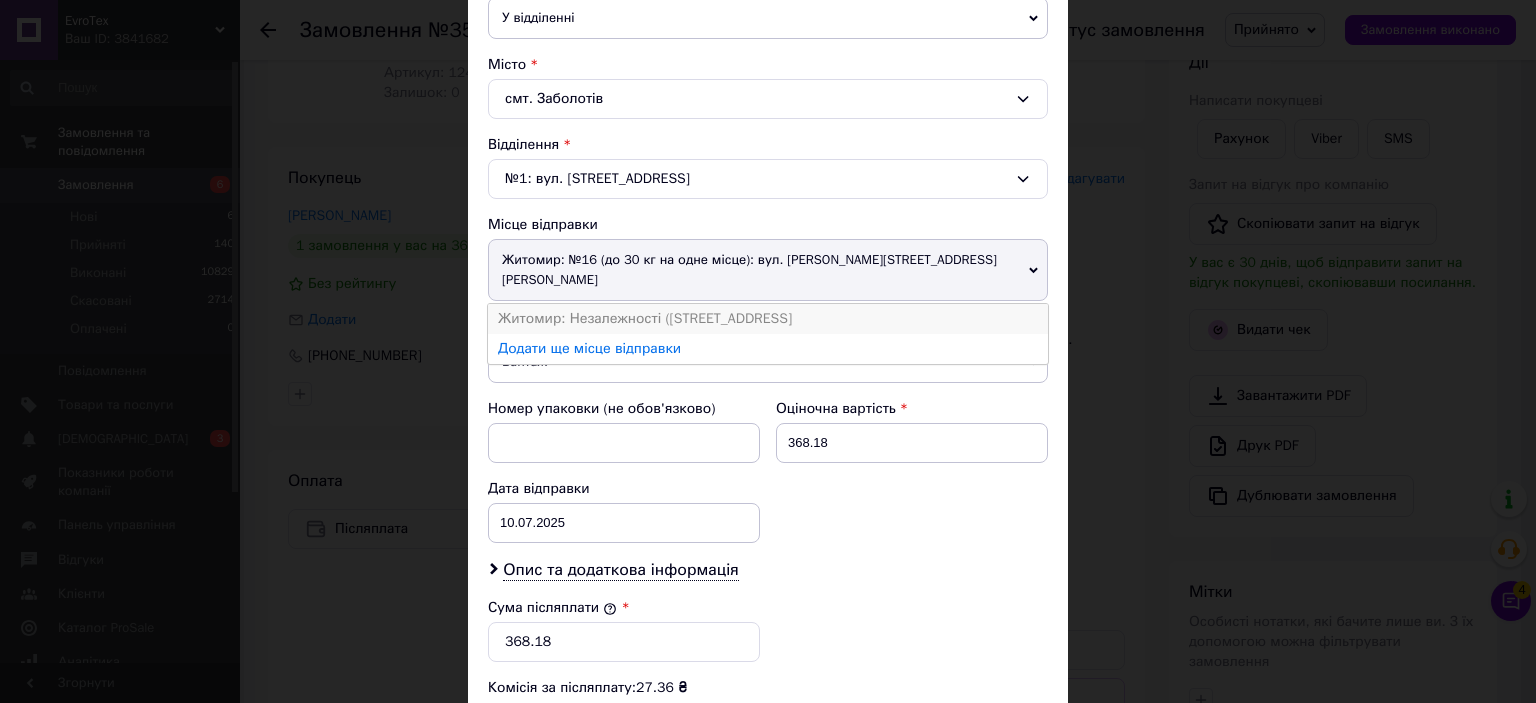click on "Житомир: Незалежності (Ватутіна вулиця) просп. д.100" at bounding box center (768, 319) 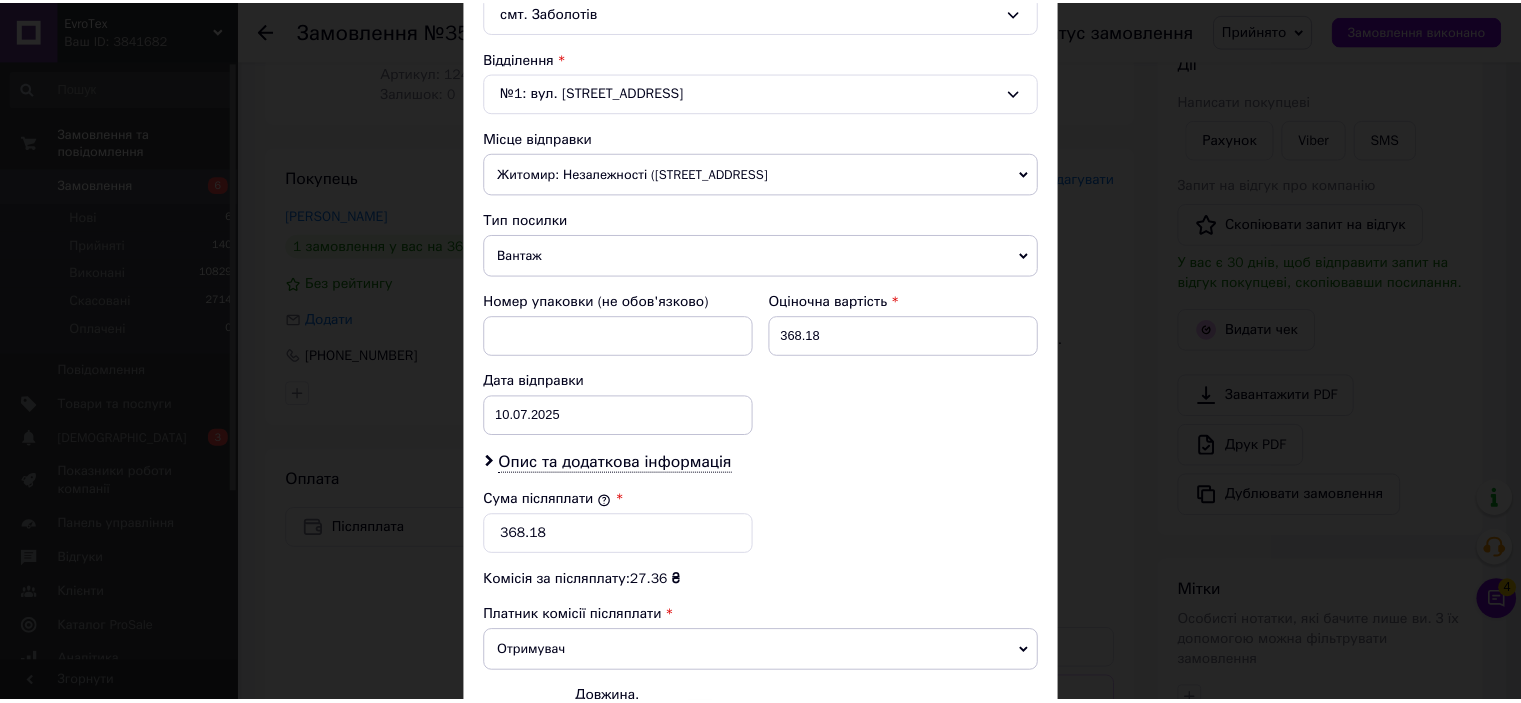 scroll, scrollTop: 816, scrollLeft: 0, axis: vertical 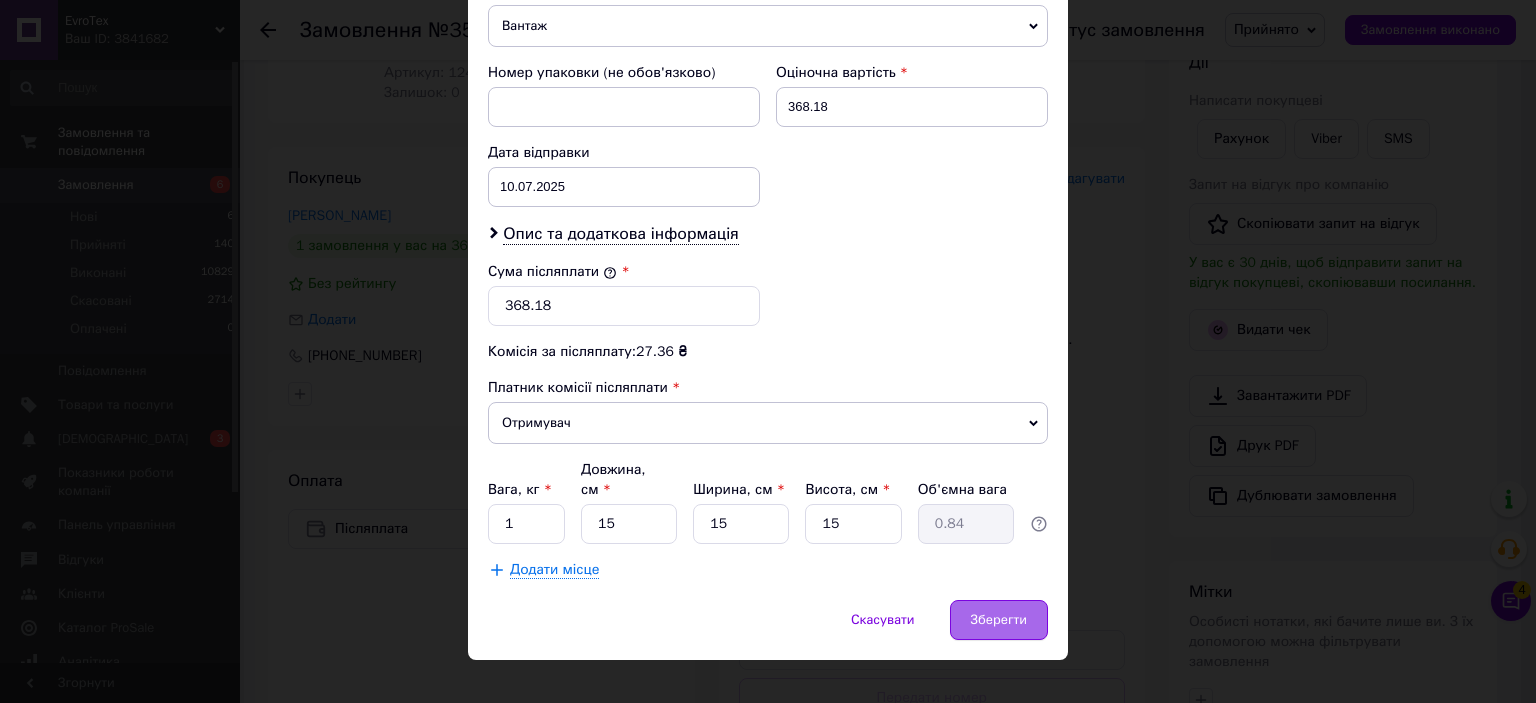 click on "Зберегти" at bounding box center (999, 620) 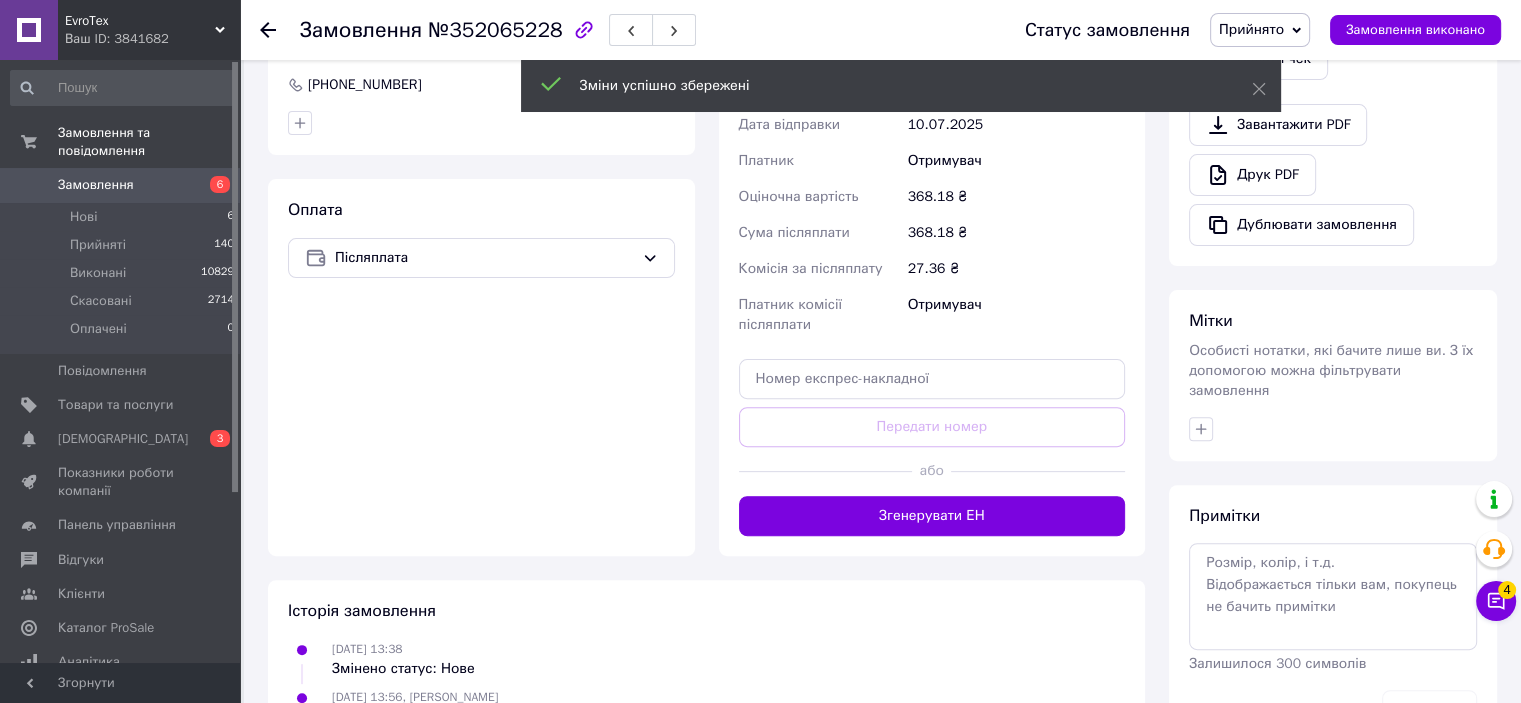 scroll, scrollTop: 600, scrollLeft: 0, axis: vertical 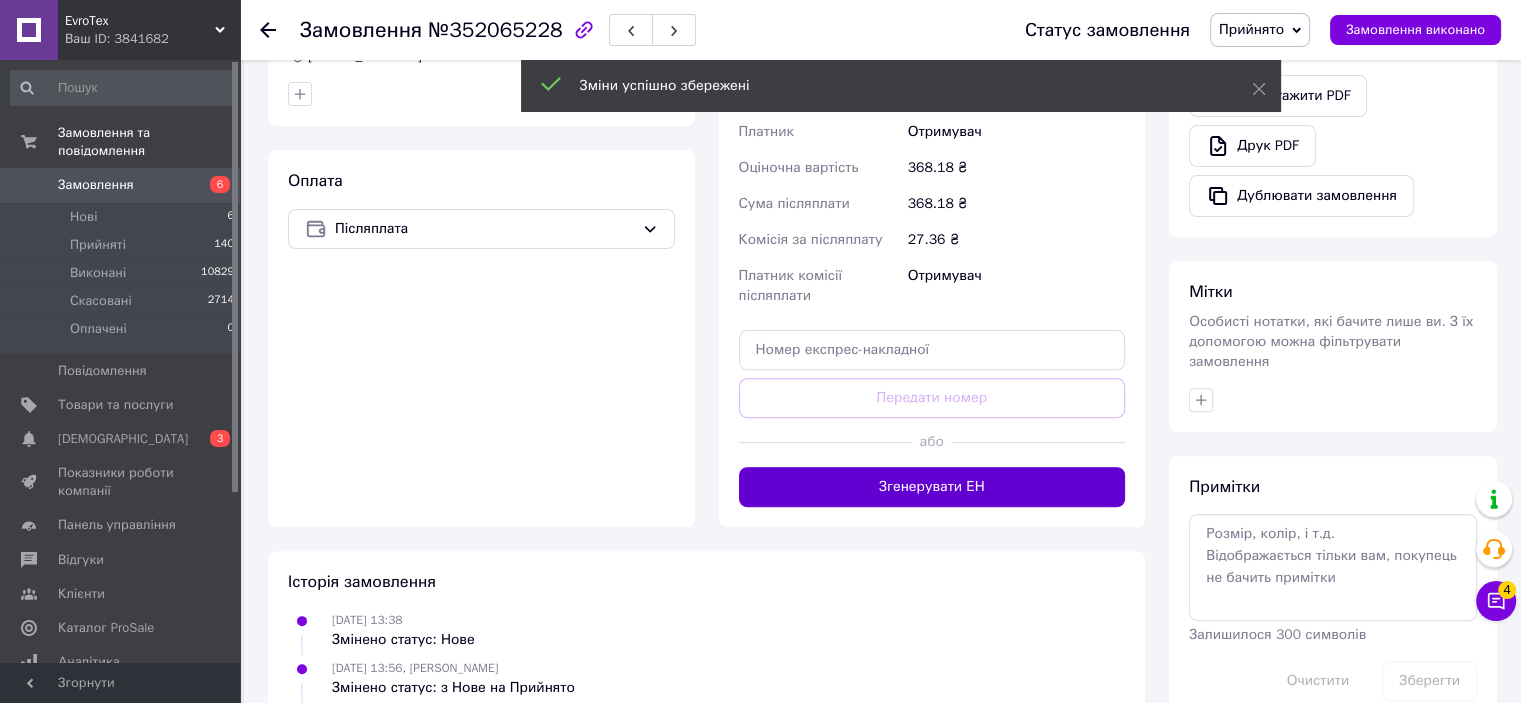 click on "Згенерувати ЕН" at bounding box center [932, 487] 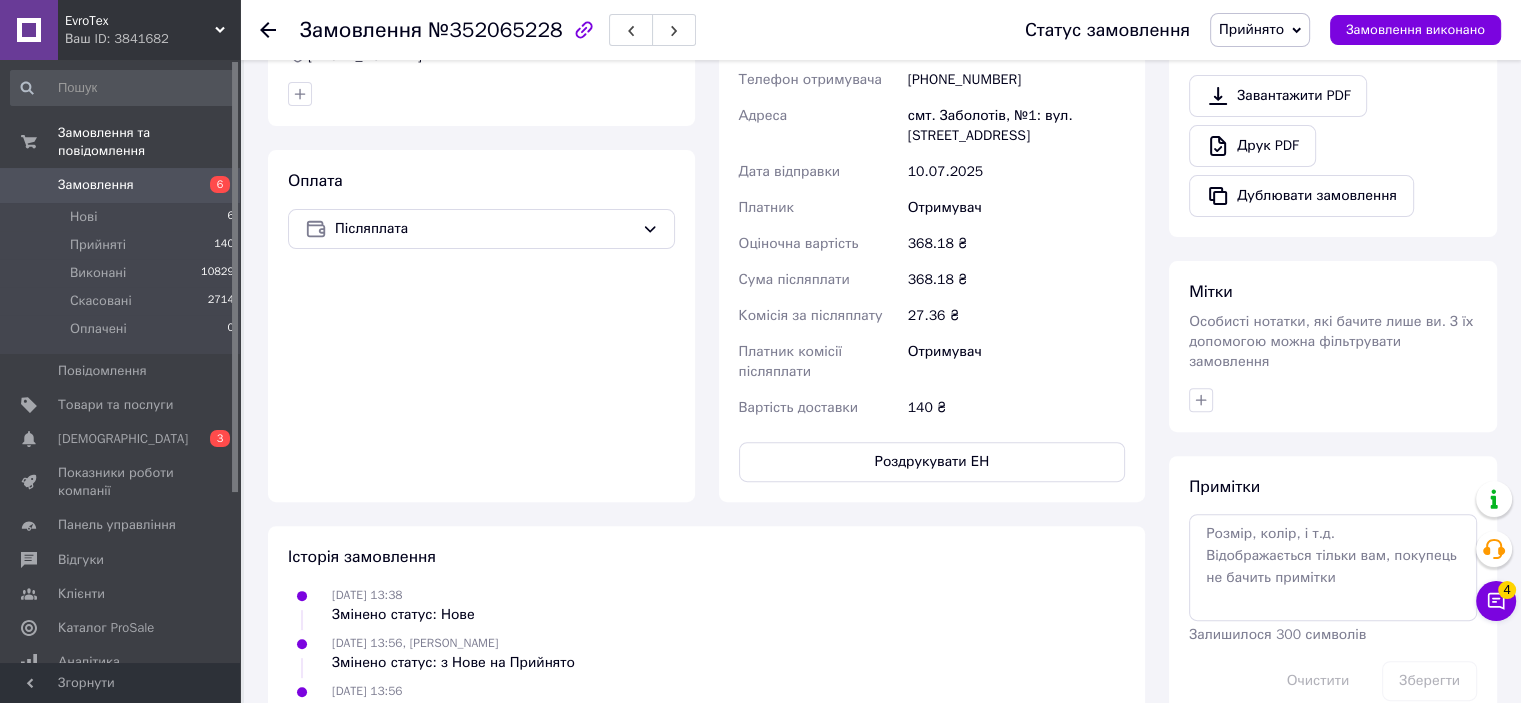scroll, scrollTop: 300, scrollLeft: 0, axis: vertical 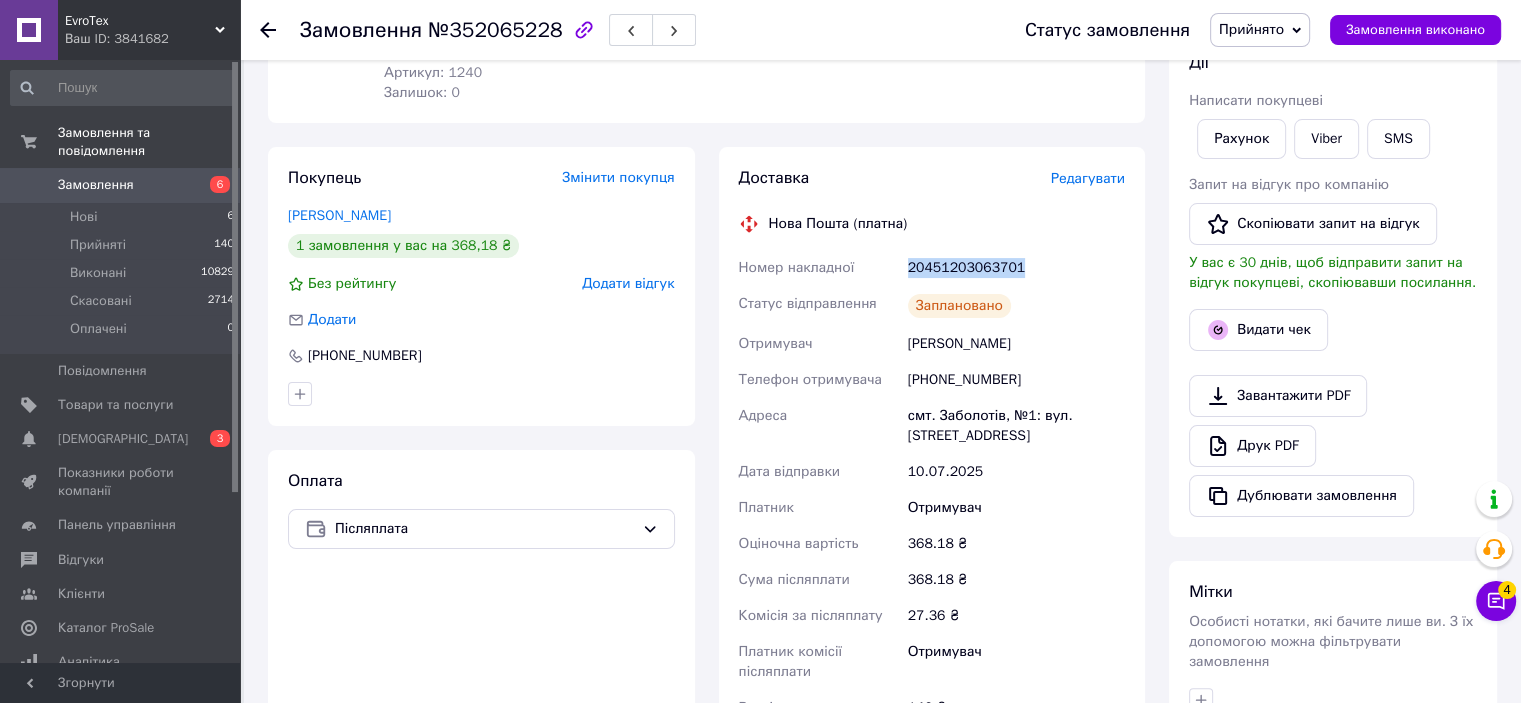 drag, startPoint x: 919, startPoint y: 271, endPoint x: 1026, endPoint y: 272, distance: 107.00467 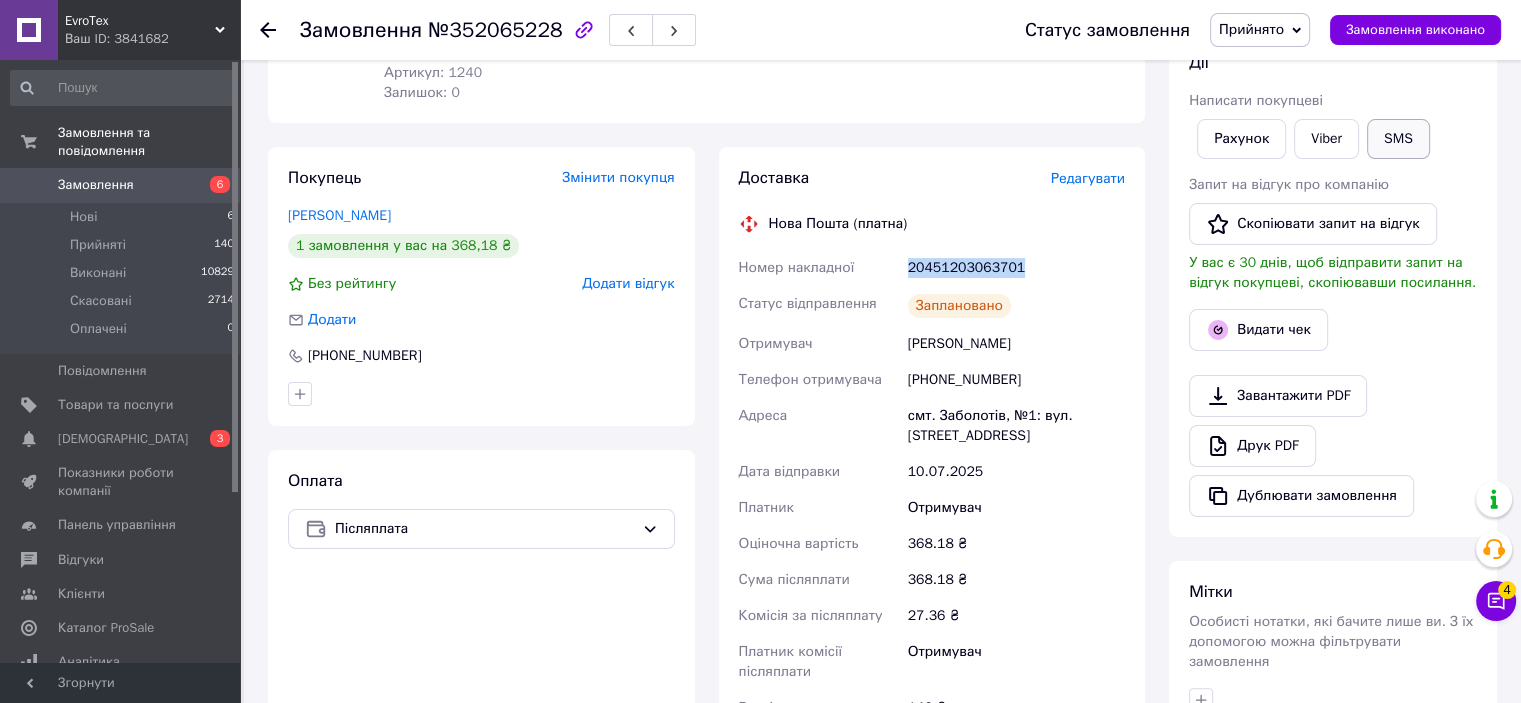 click on "SMS" at bounding box center [1398, 139] 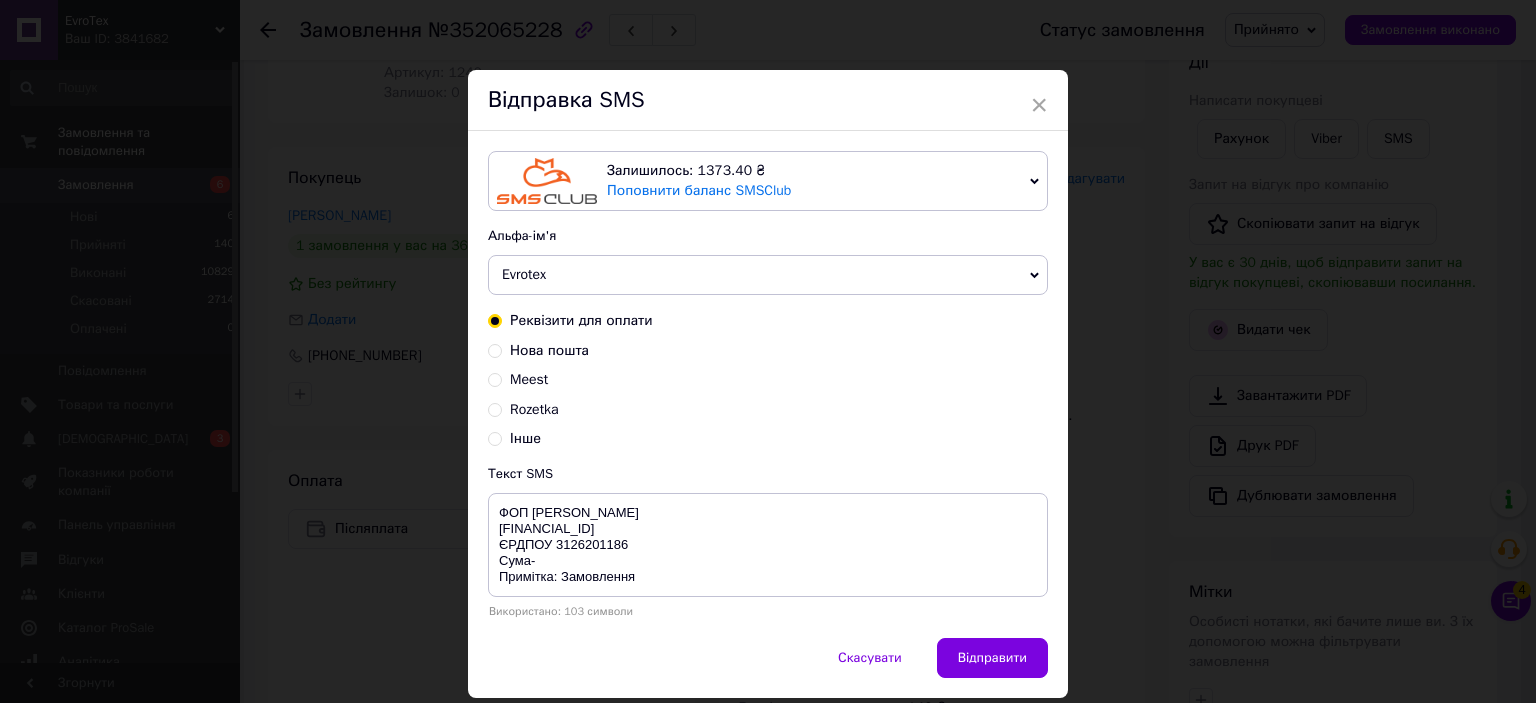 click on "Нова пошта" at bounding box center [549, 350] 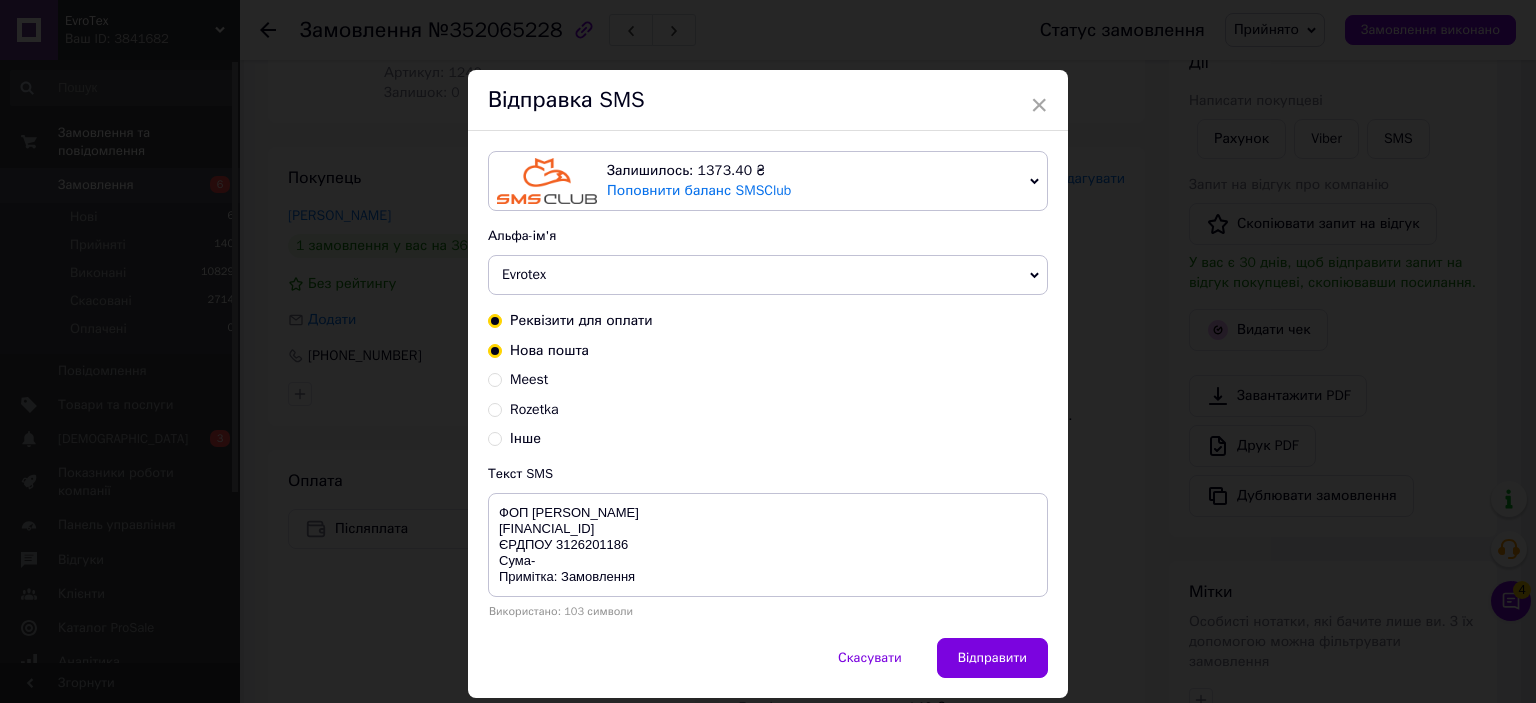 radio on "true" 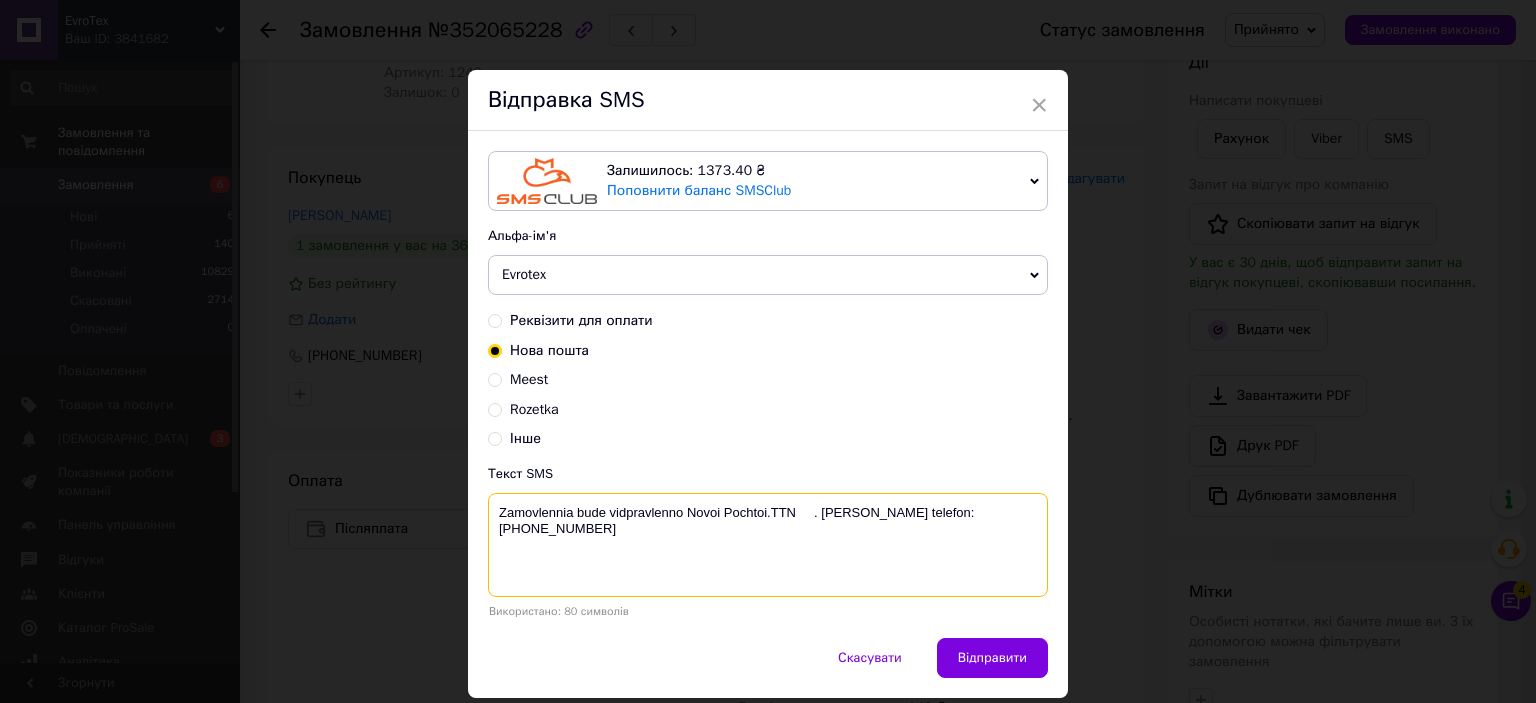 click on "Zamovlennia bude vidpravlenno Novoi Pochtoi.TTN     . [PERSON_NAME] telefon:[PHONE_NUMBER]" at bounding box center [768, 545] 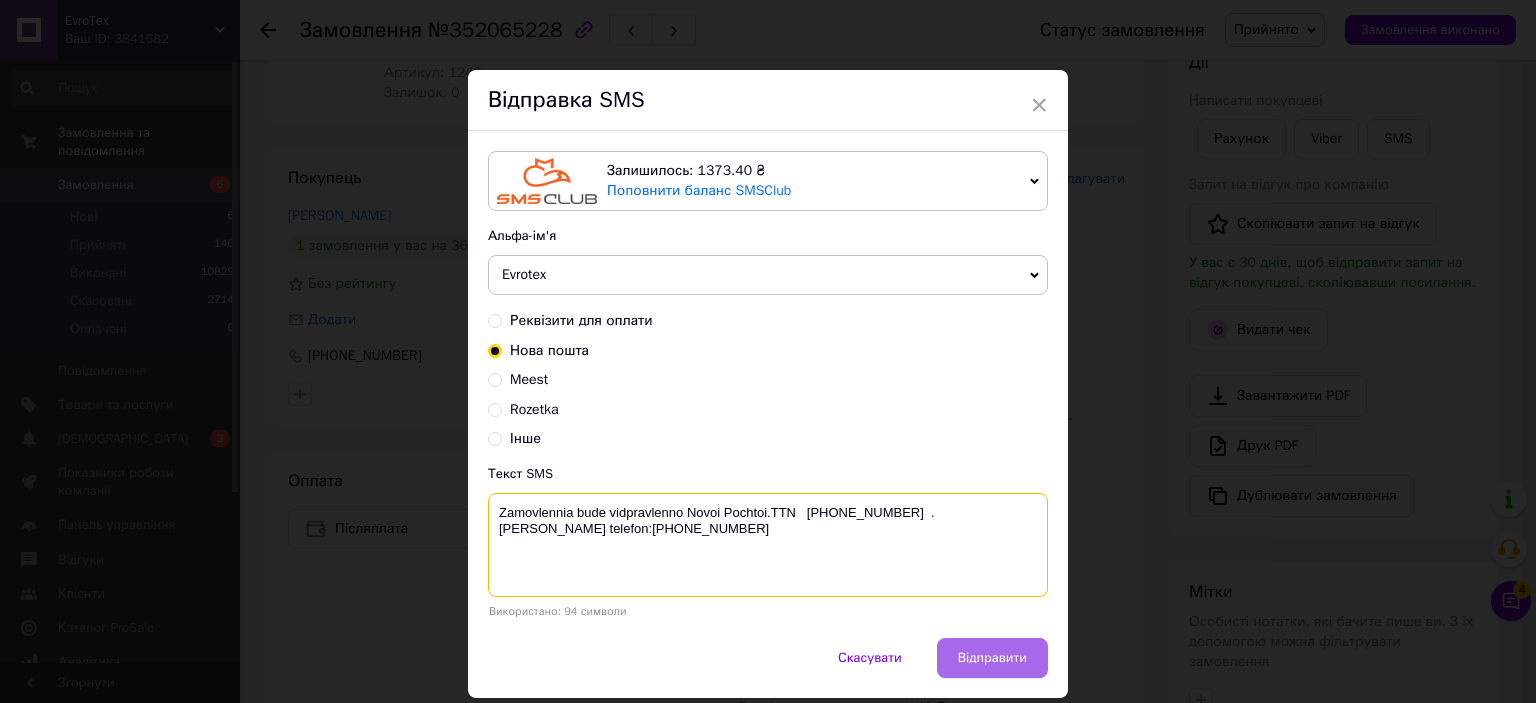 type on "Zamovlennia bude vidpravlenno Novoi Pochtoi.TTN   20451203063701  . Nash telefon:+380684544565" 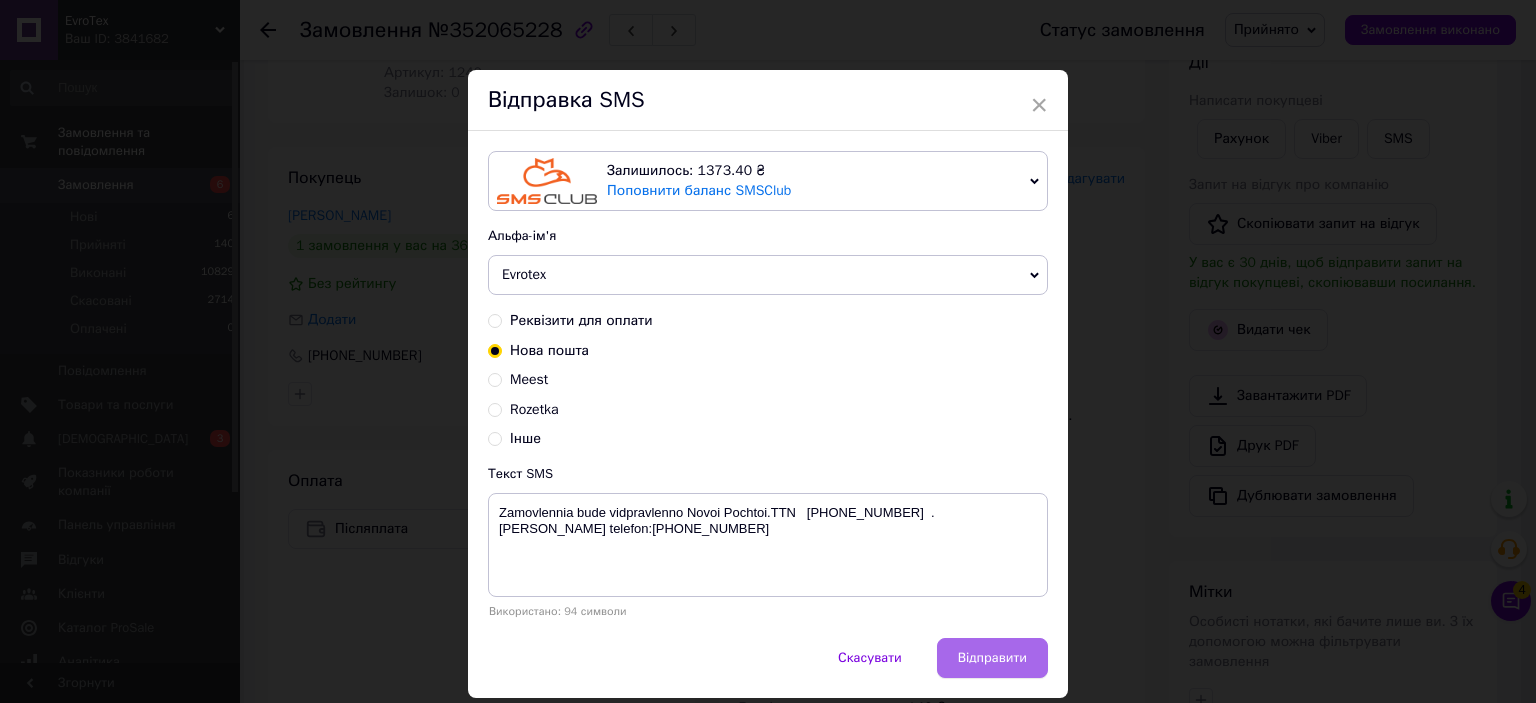 click on "Відправити" at bounding box center (992, 658) 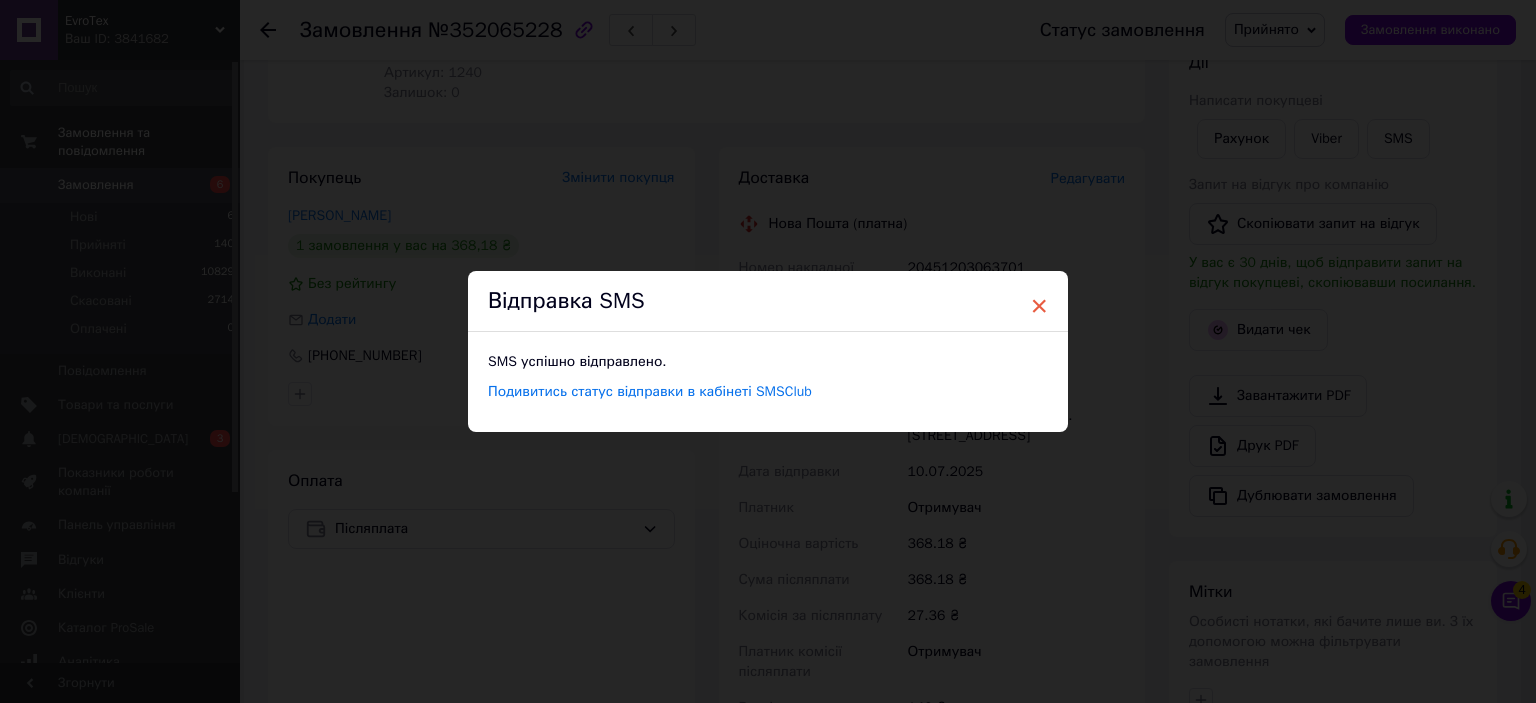 click on "×" at bounding box center [1039, 306] 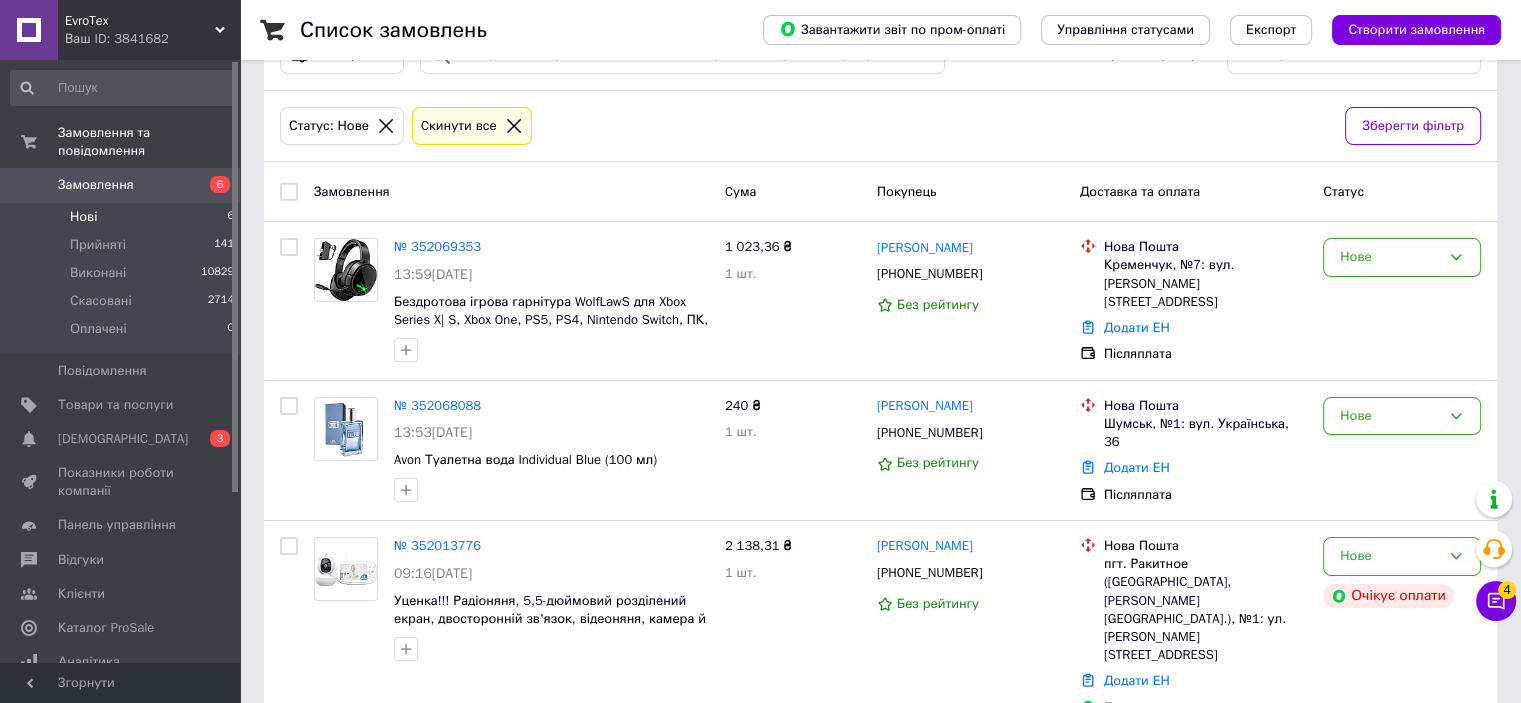scroll, scrollTop: 100, scrollLeft: 0, axis: vertical 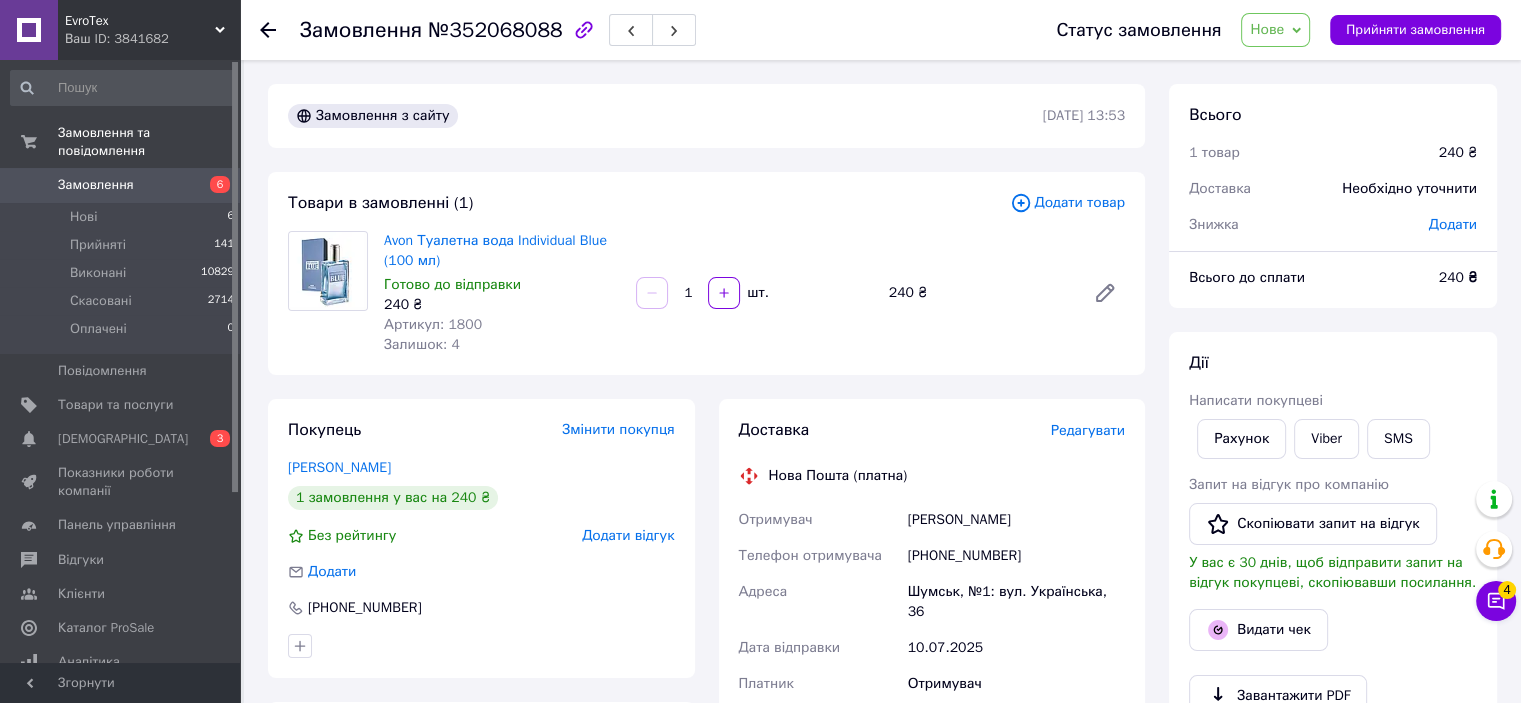 click on "Нове" at bounding box center (1267, 29) 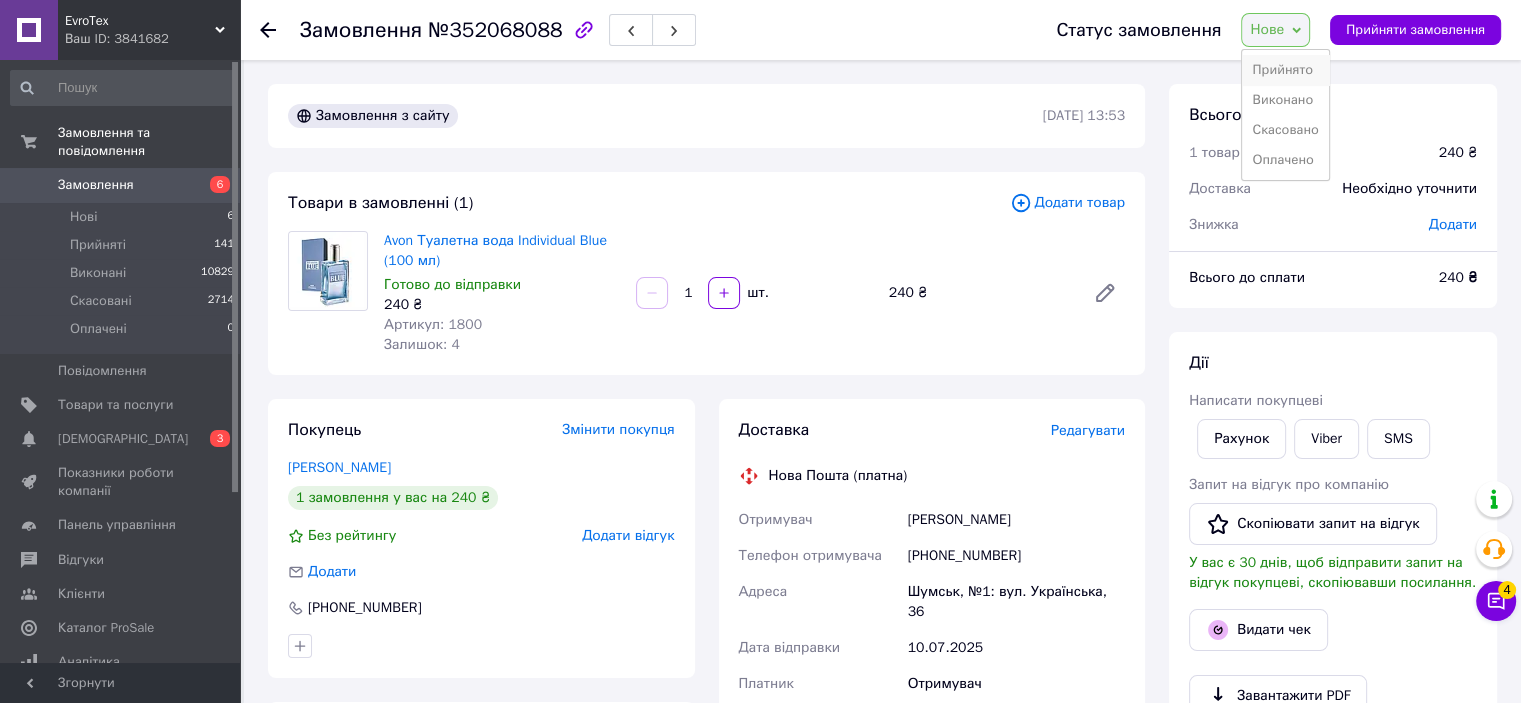click on "Прийнято" at bounding box center (1285, 70) 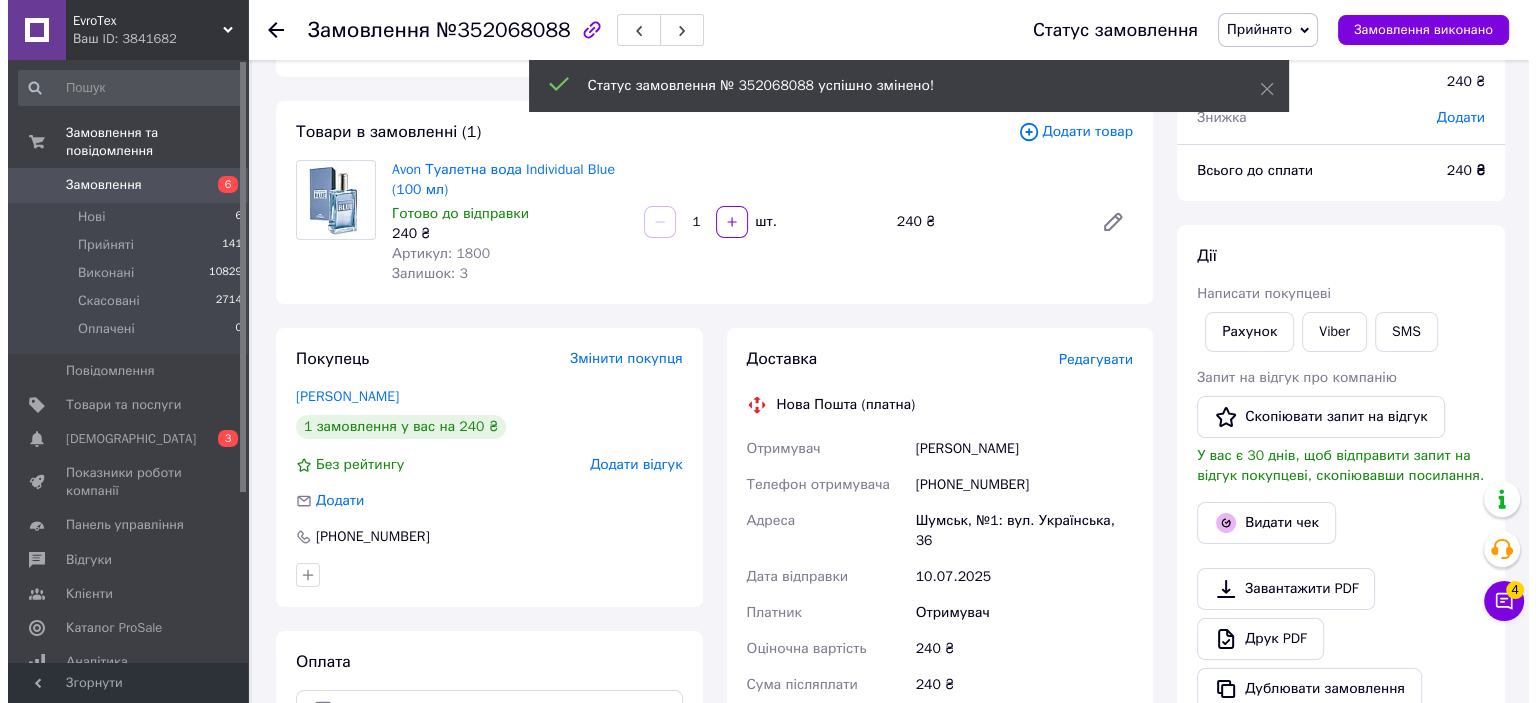 scroll, scrollTop: 200, scrollLeft: 0, axis: vertical 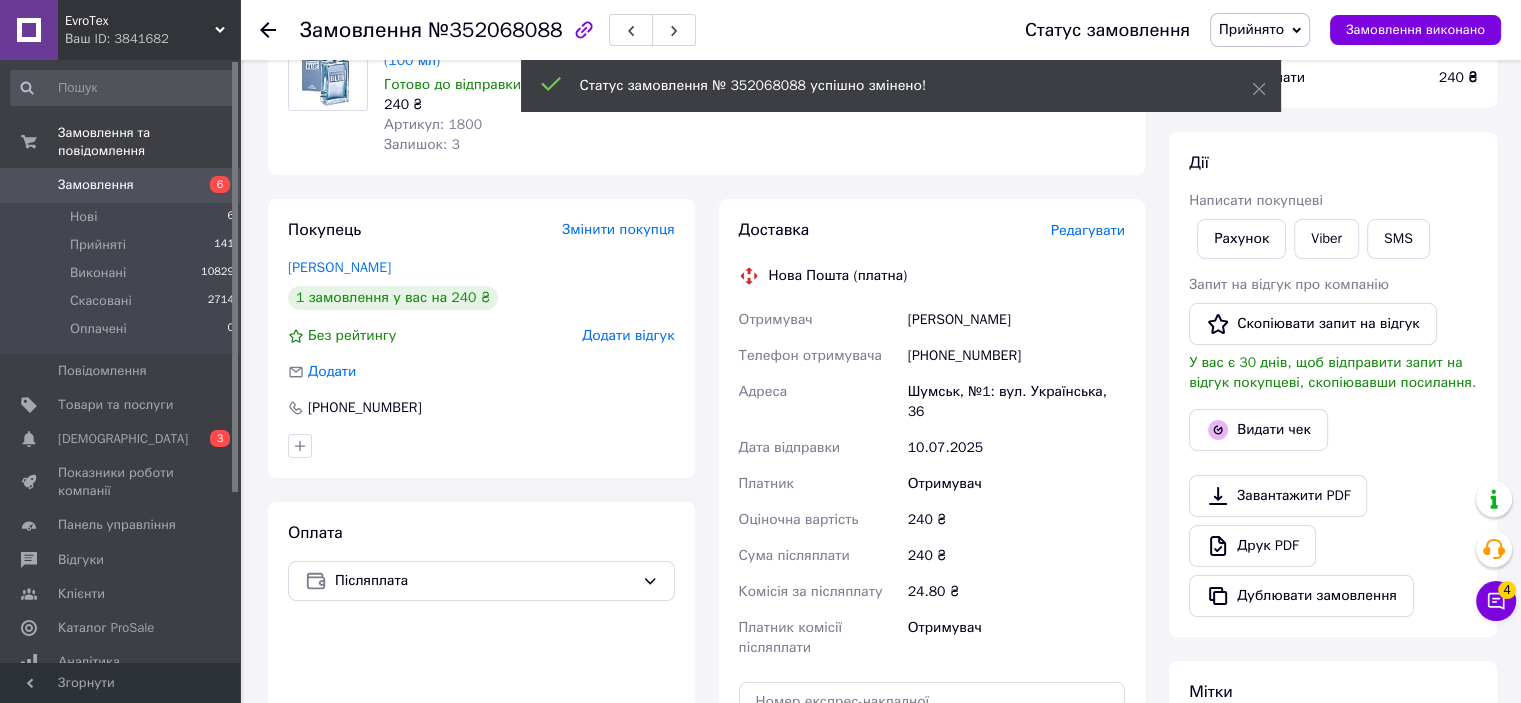 click on "Редагувати" at bounding box center [1088, 230] 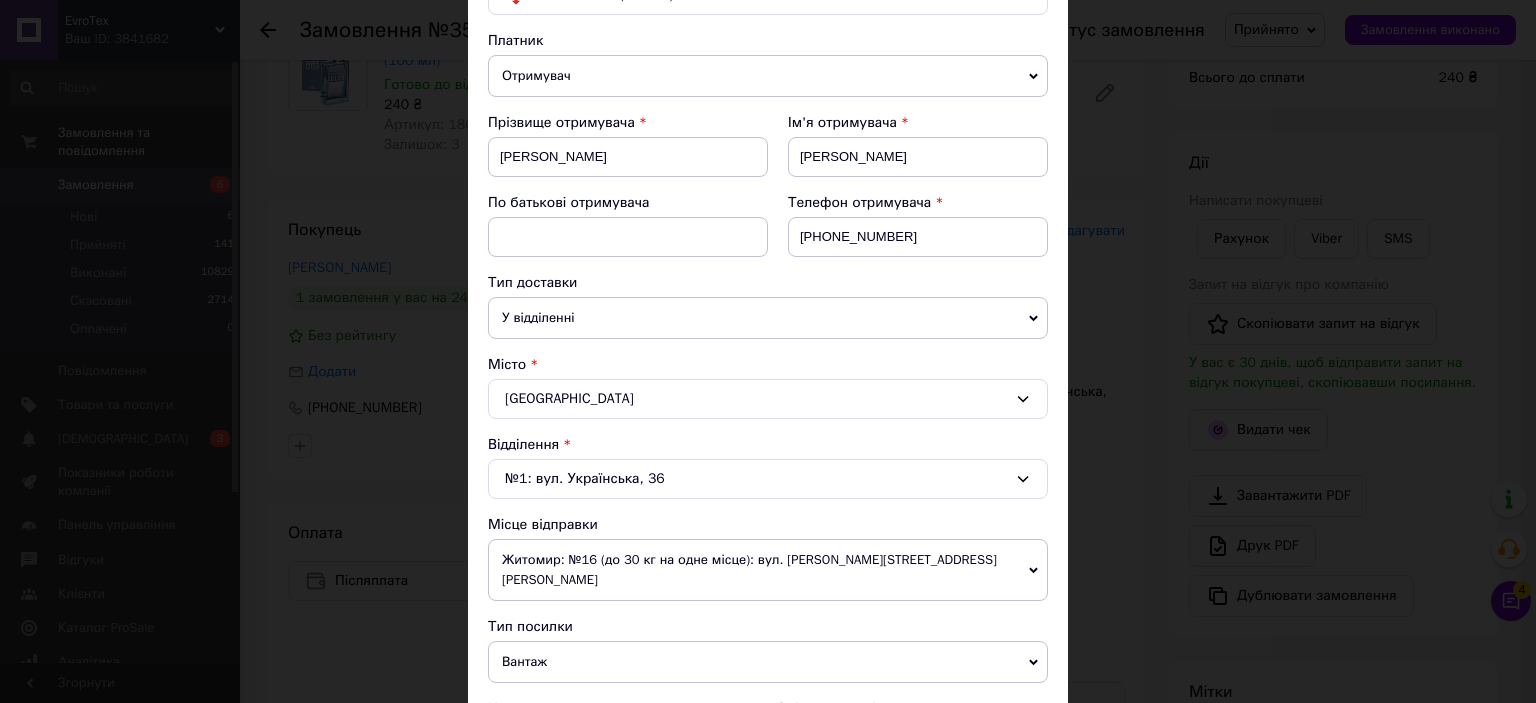scroll, scrollTop: 400, scrollLeft: 0, axis: vertical 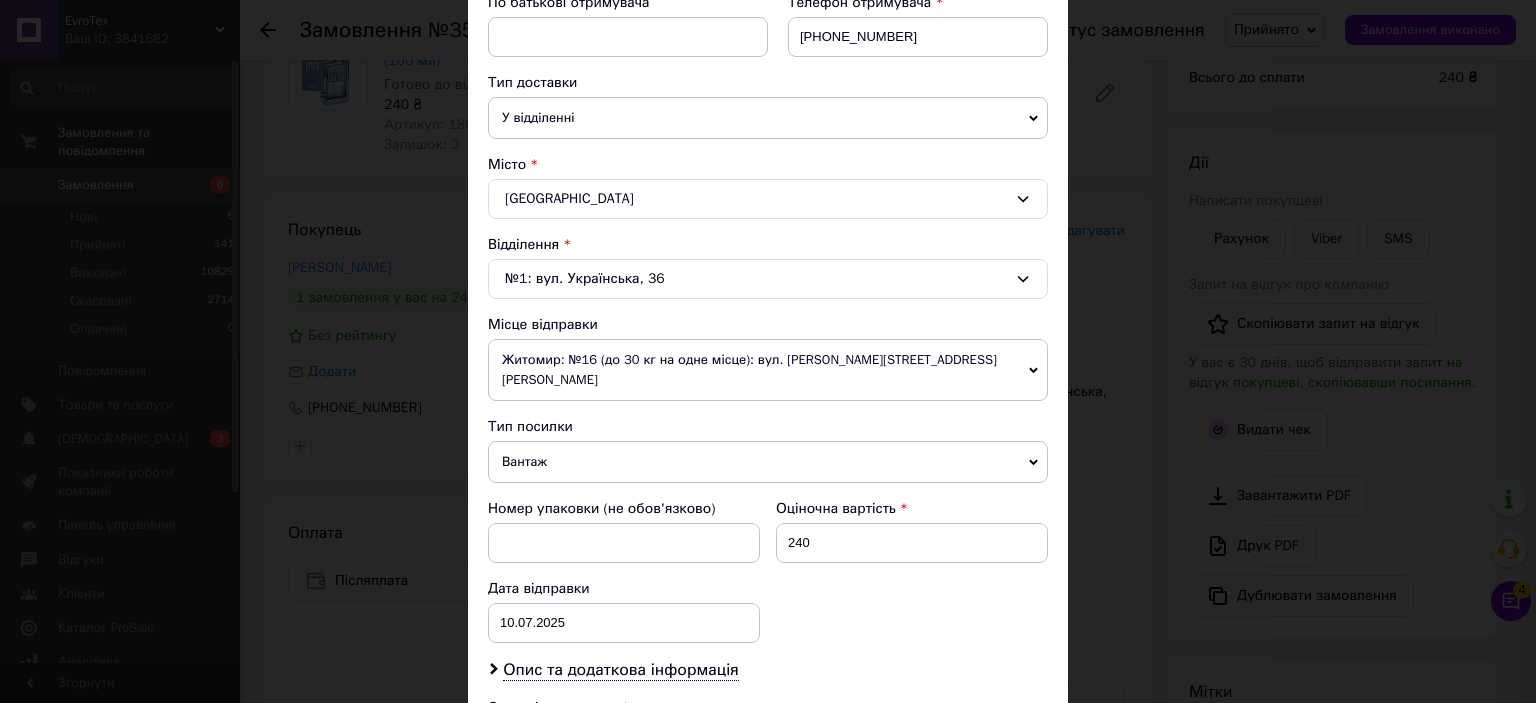 click on "Житомир: №16 (до 30 кг на одне місце): вул. [PERSON_NAME][STREET_ADDRESS][PERSON_NAME]" at bounding box center (768, 370) 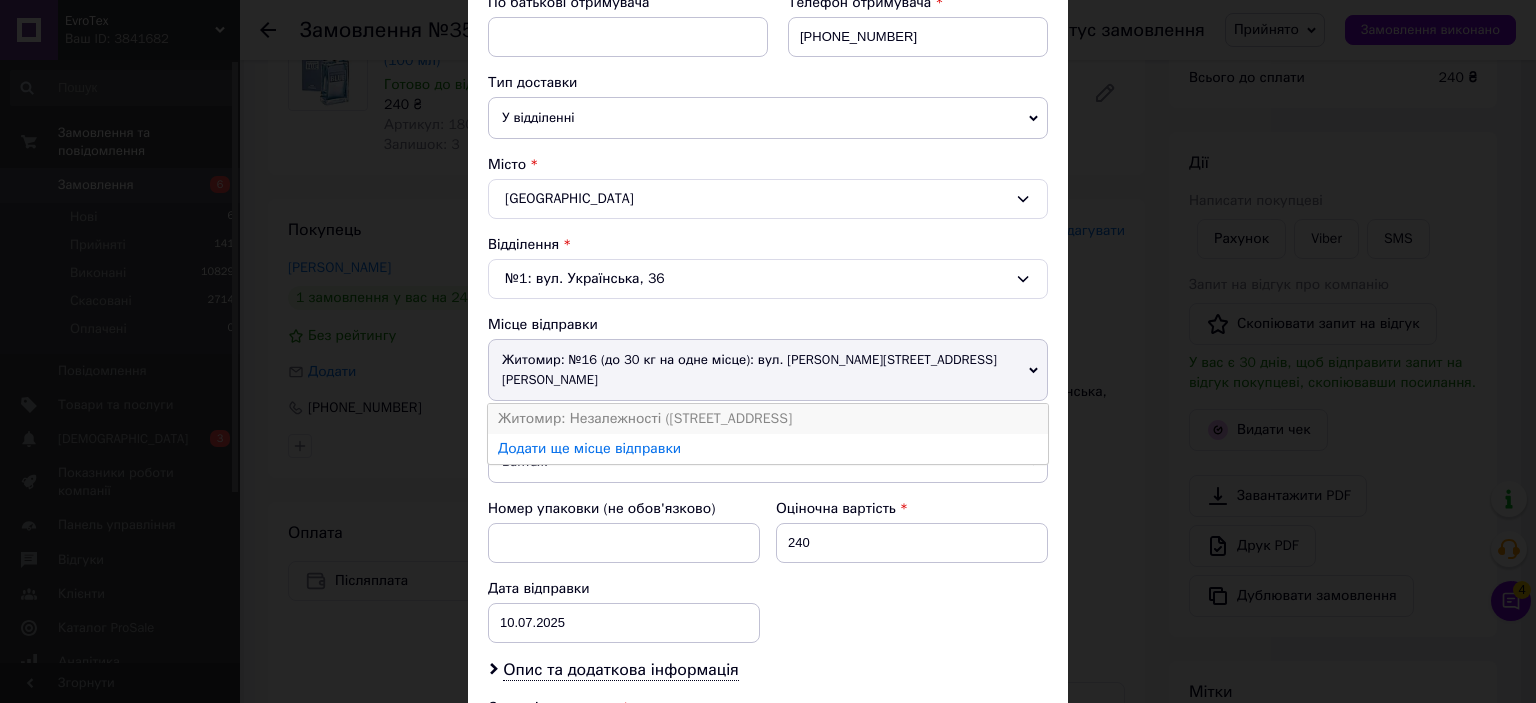 click on "Житомир: Незалежності ([STREET_ADDRESS]" at bounding box center [768, 419] 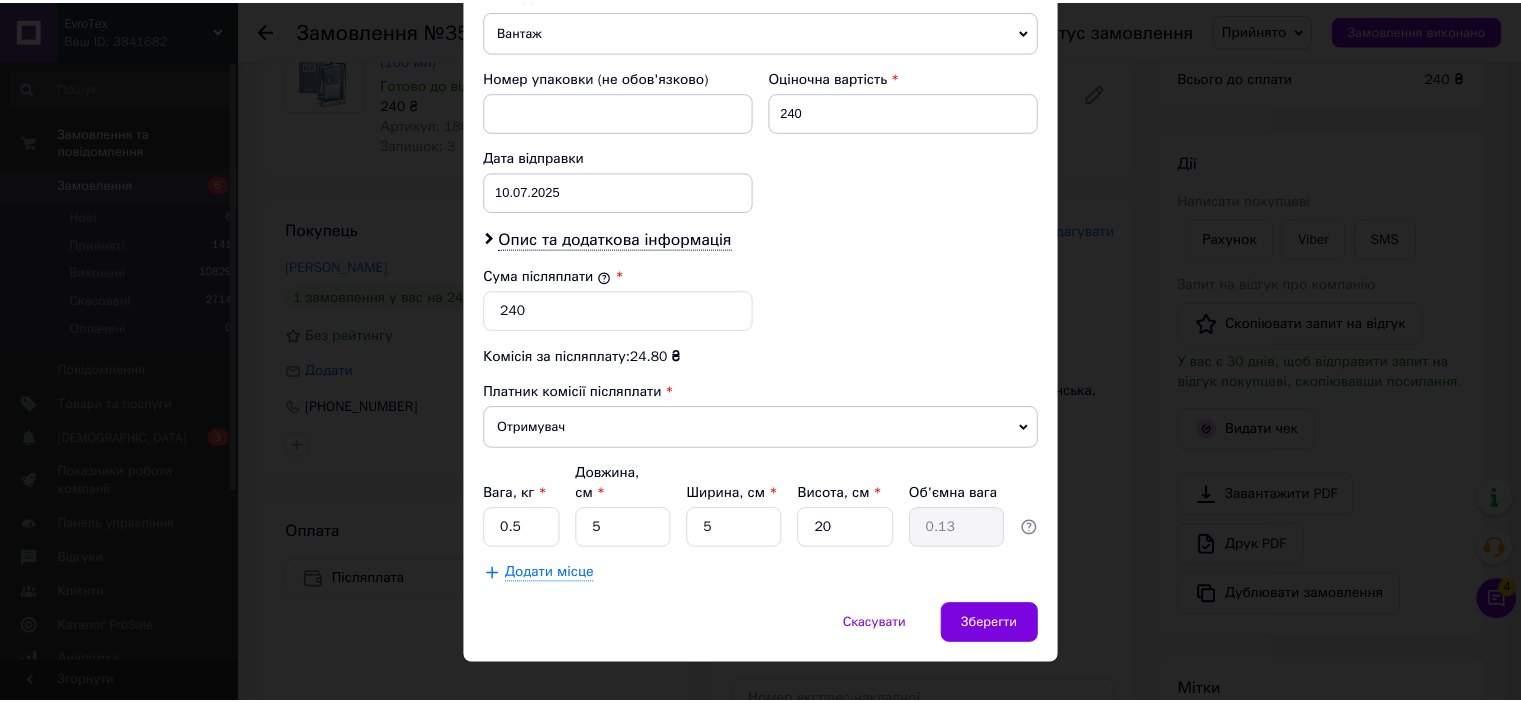 scroll, scrollTop: 816, scrollLeft: 0, axis: vertical 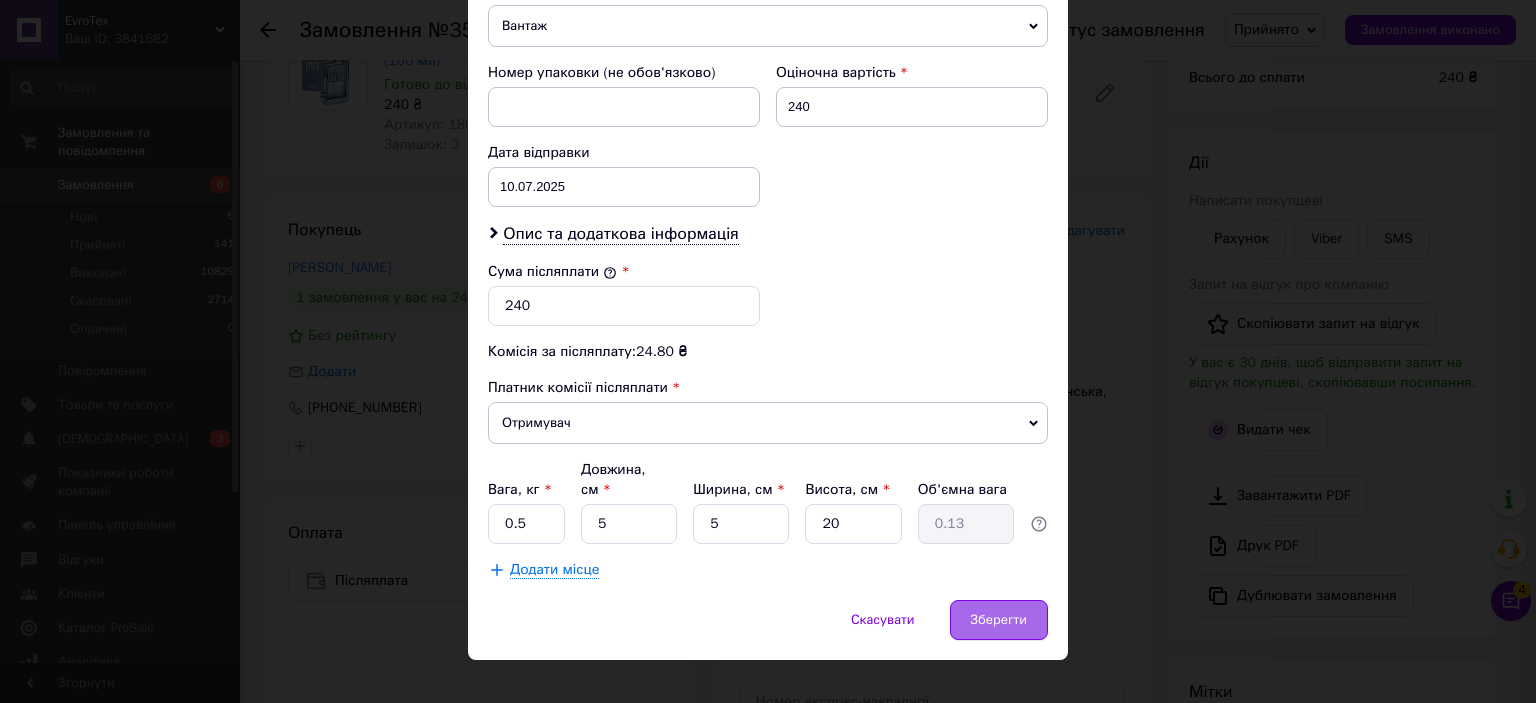 click on "Зберегти" at bounding box center (999, 620) 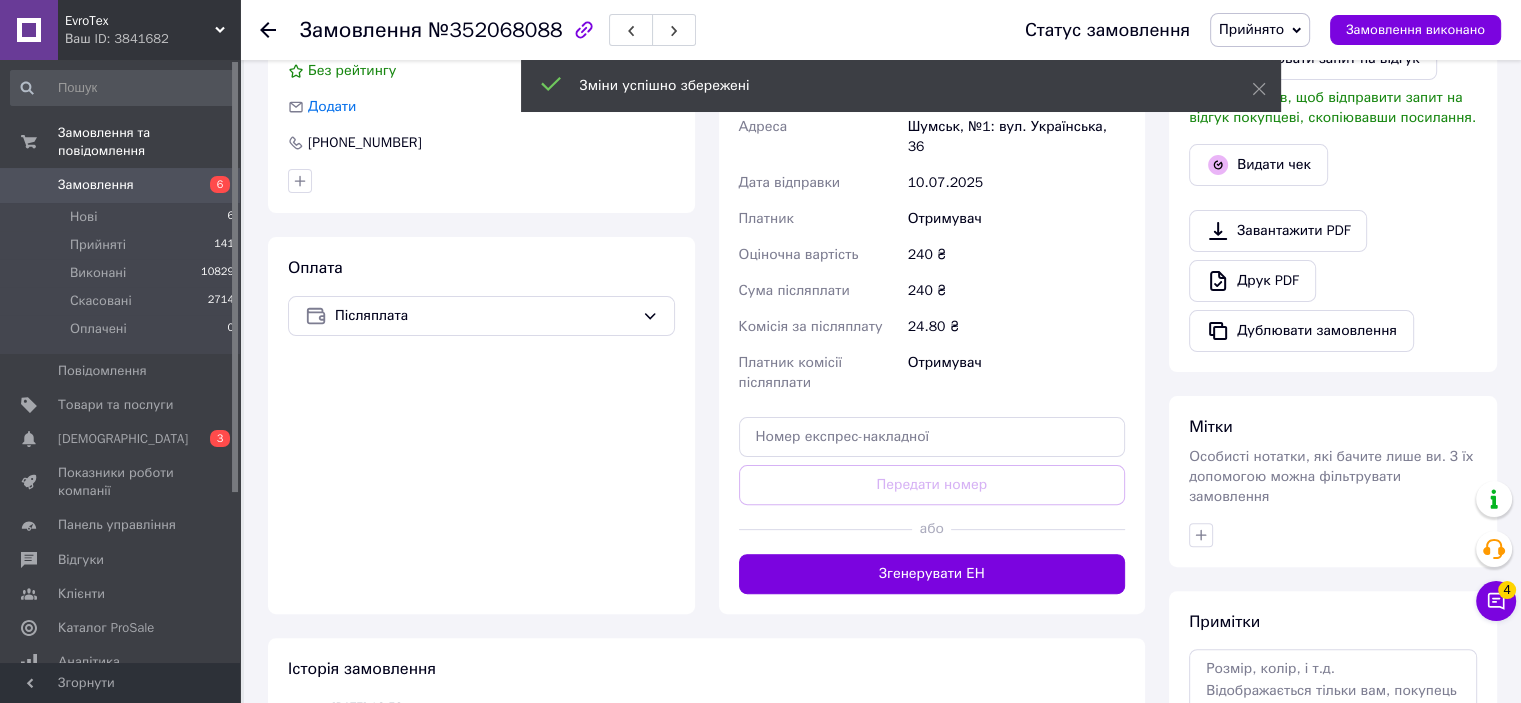 scroll, scrollTop: 500, scrollLeft: 0, axis: vertical 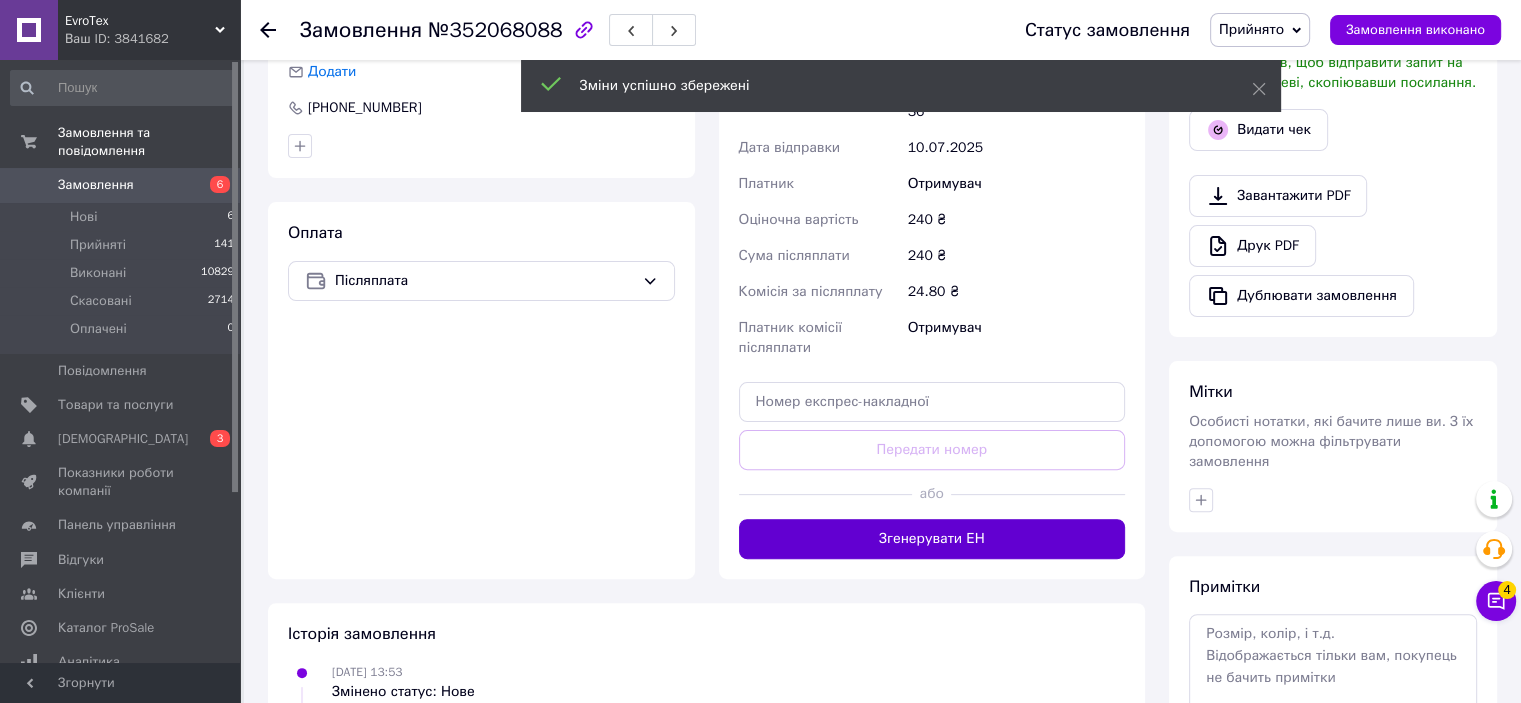 click on "Згенерувати ЕН" at bounding box center (932, 539) 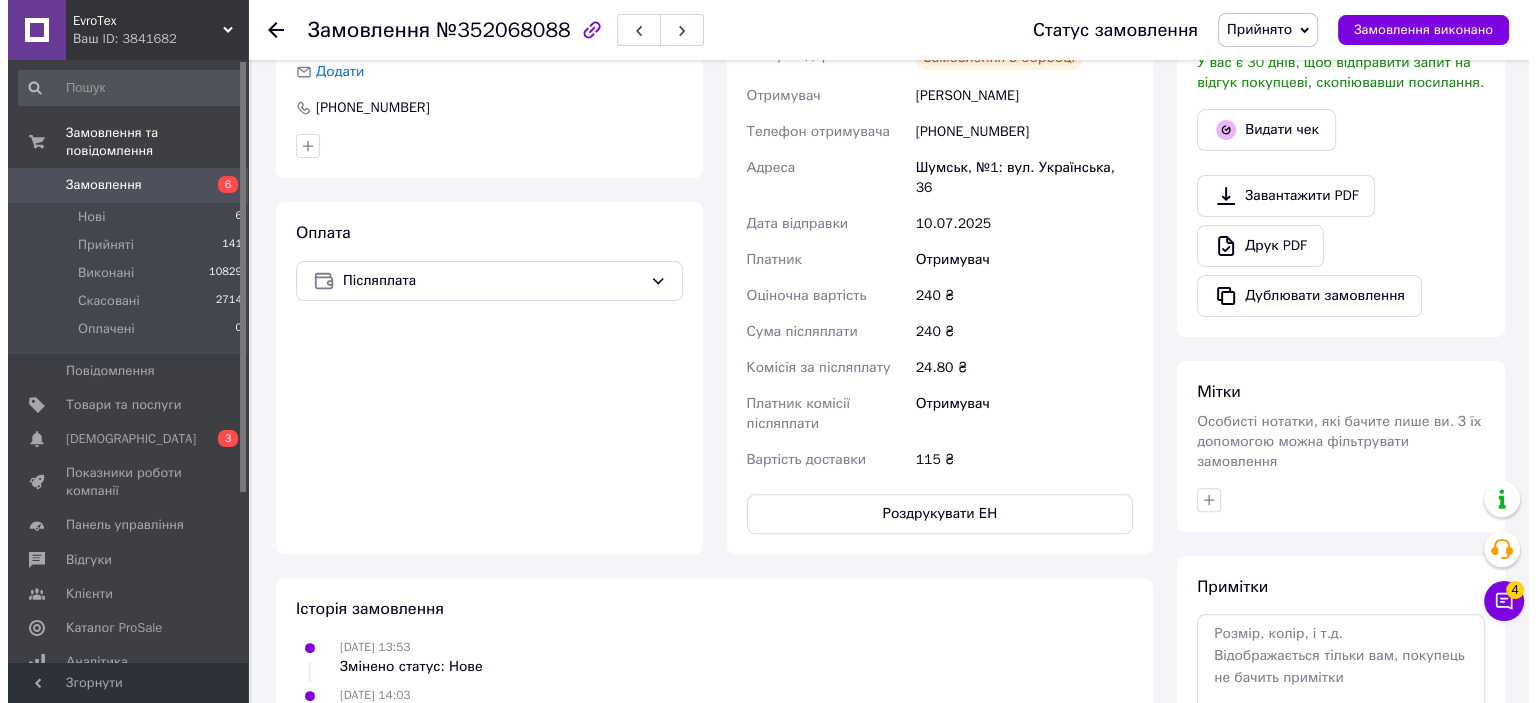 scroll, scrollTop: 300, scrollLeft: 0, axis: vertical 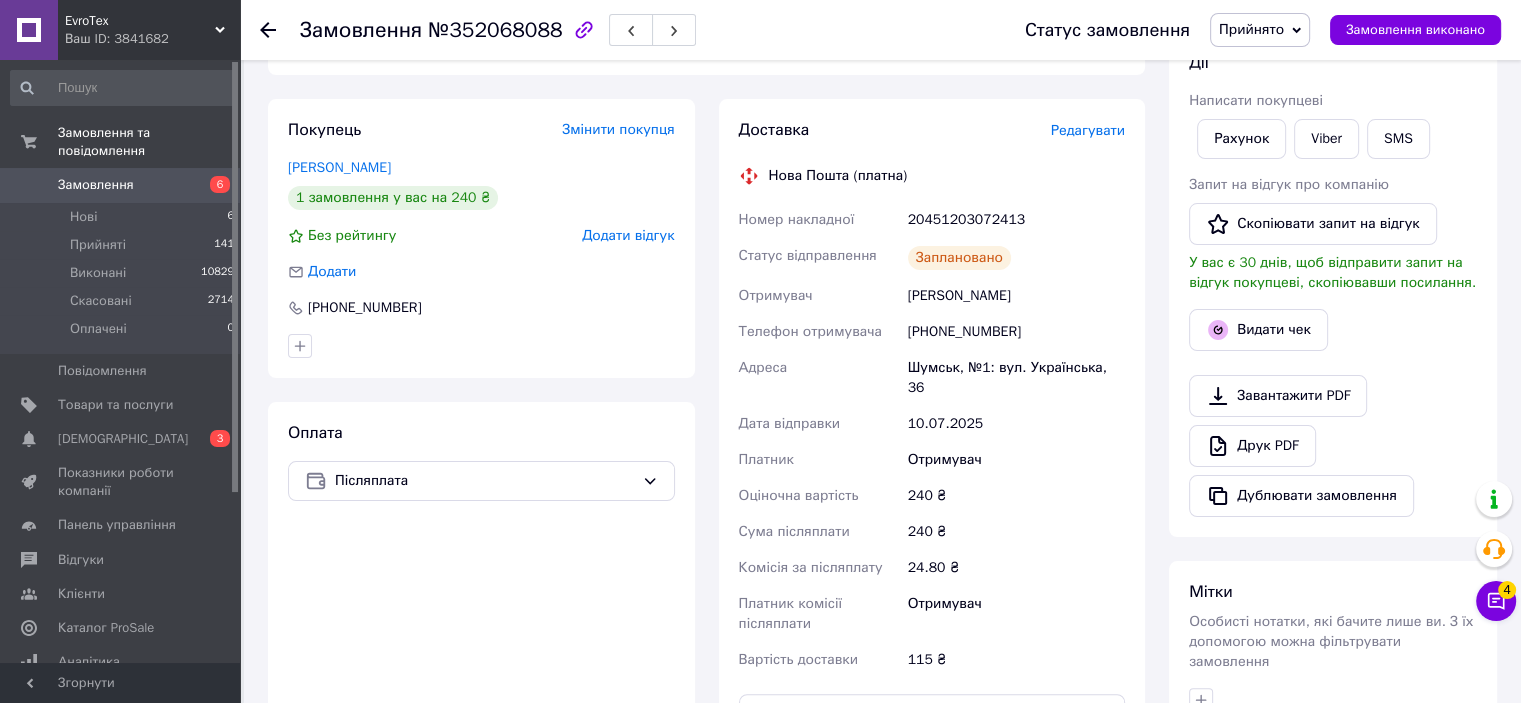 click on "20451203072413" at bounding box center (1016, 220) 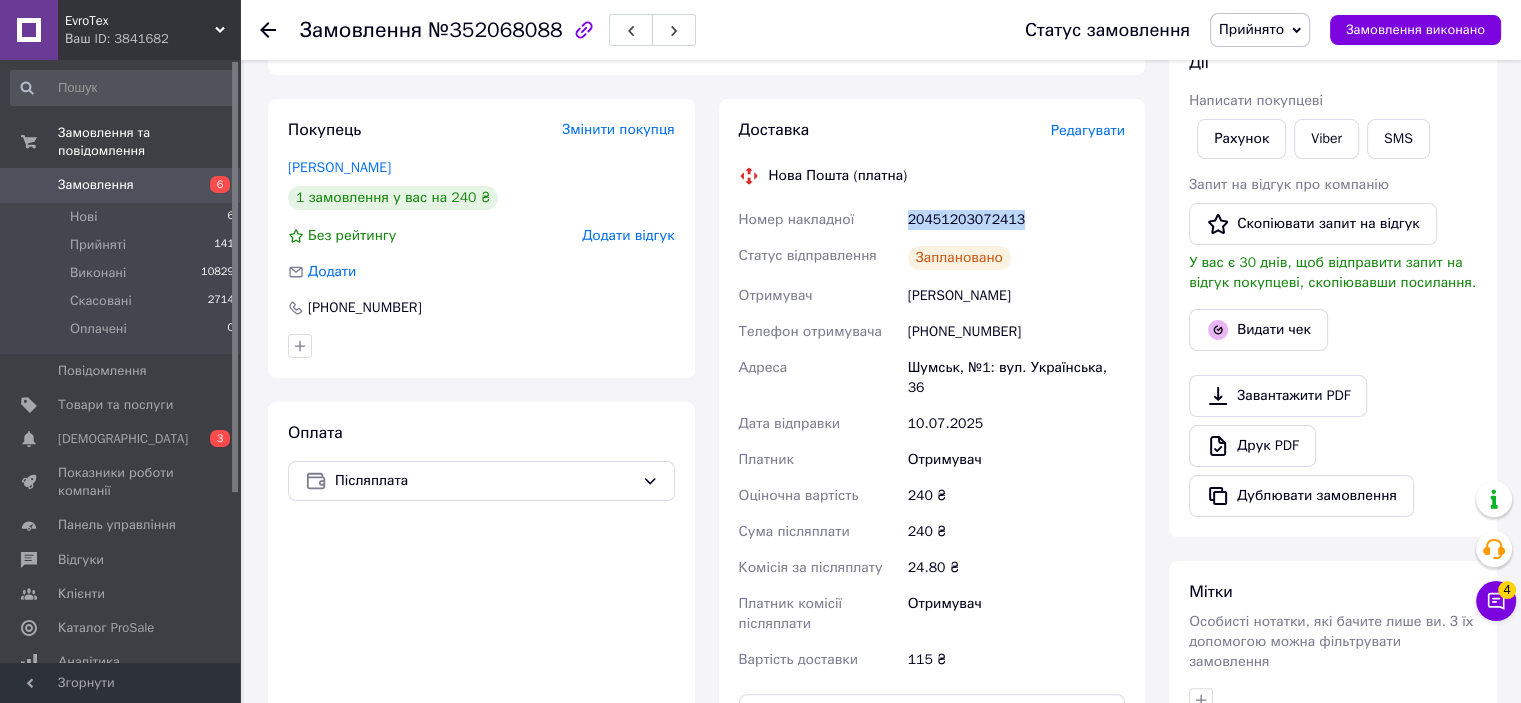 drag, startPoint x: 907, startPoint y: 219, endPoint x: 1047, endPoint y: 223, distance: 140.05713 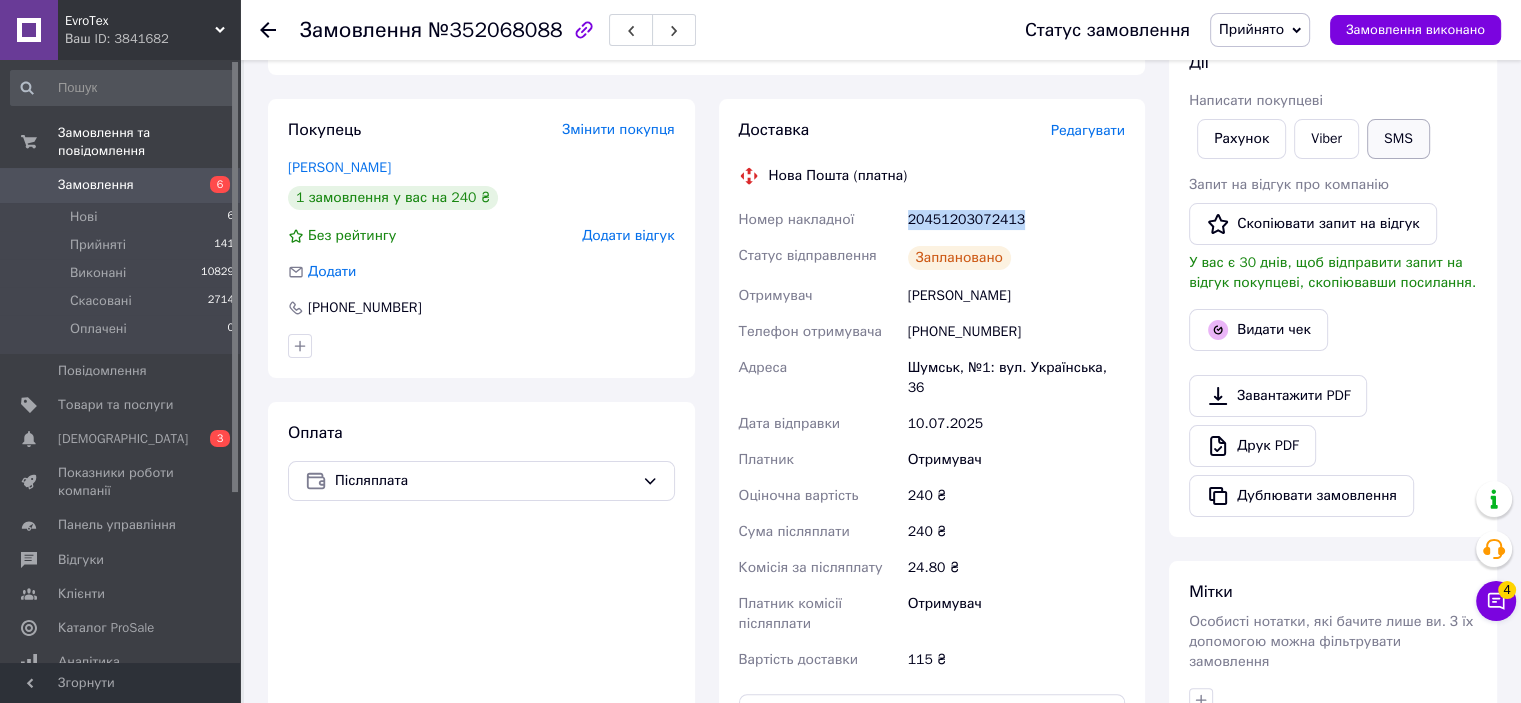 click on "SMS" at bounding box center (1398, 139) 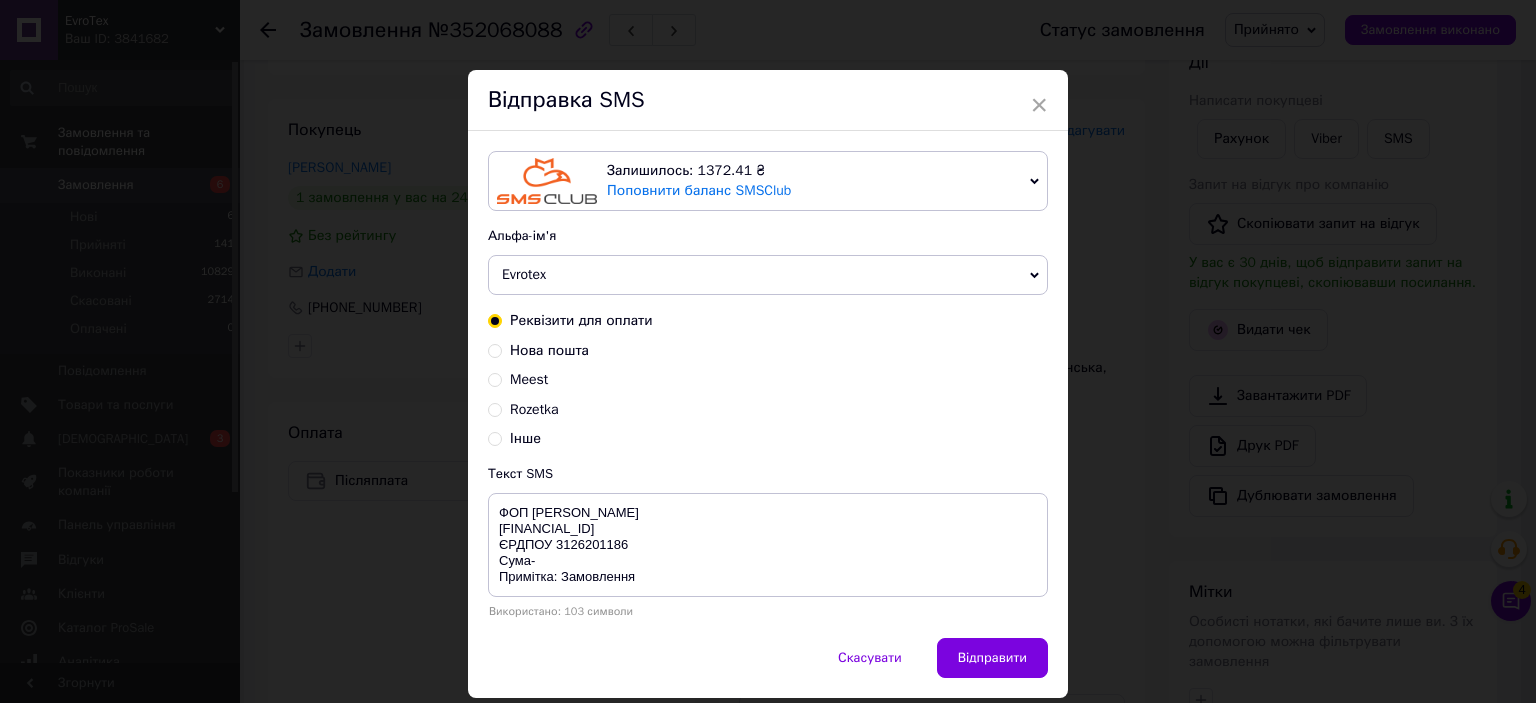 click on "Нова пошта" at bounding box center (549, 350) 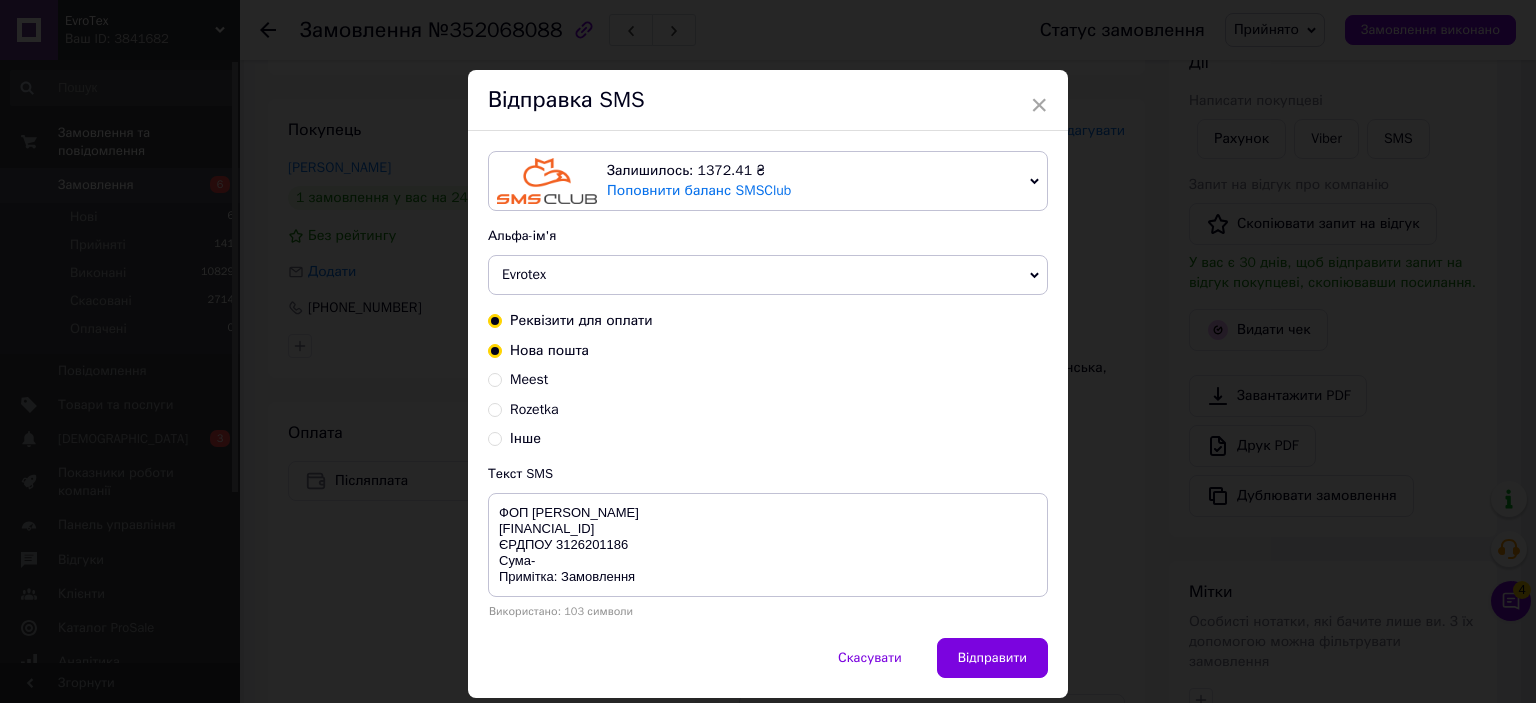 radio on "true" 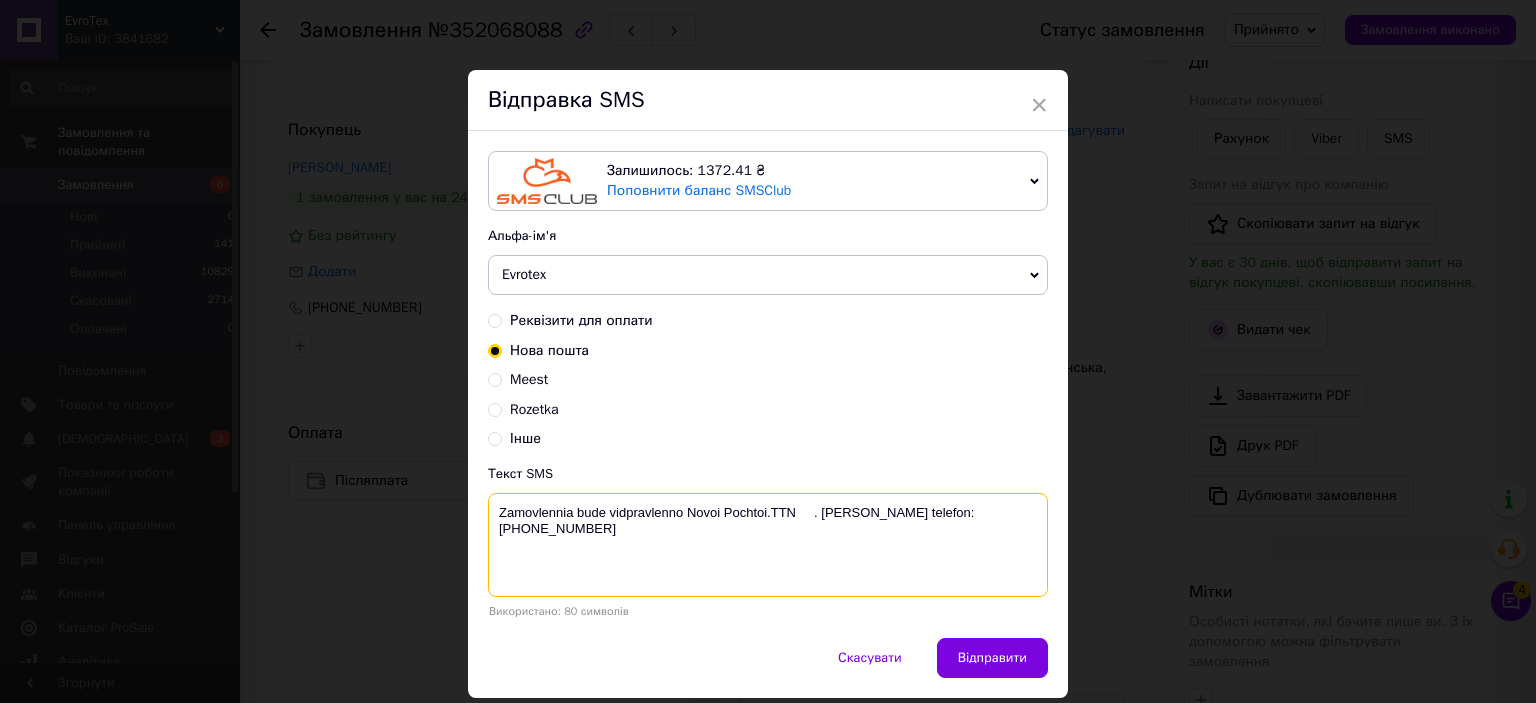 click on "Zamovlennia bude vidpravlenno Novoi Pochtoi.TTN     . [PERSON_NAME] telefon:[PHONE_NUMBER]" at bounding box center (768, 545) 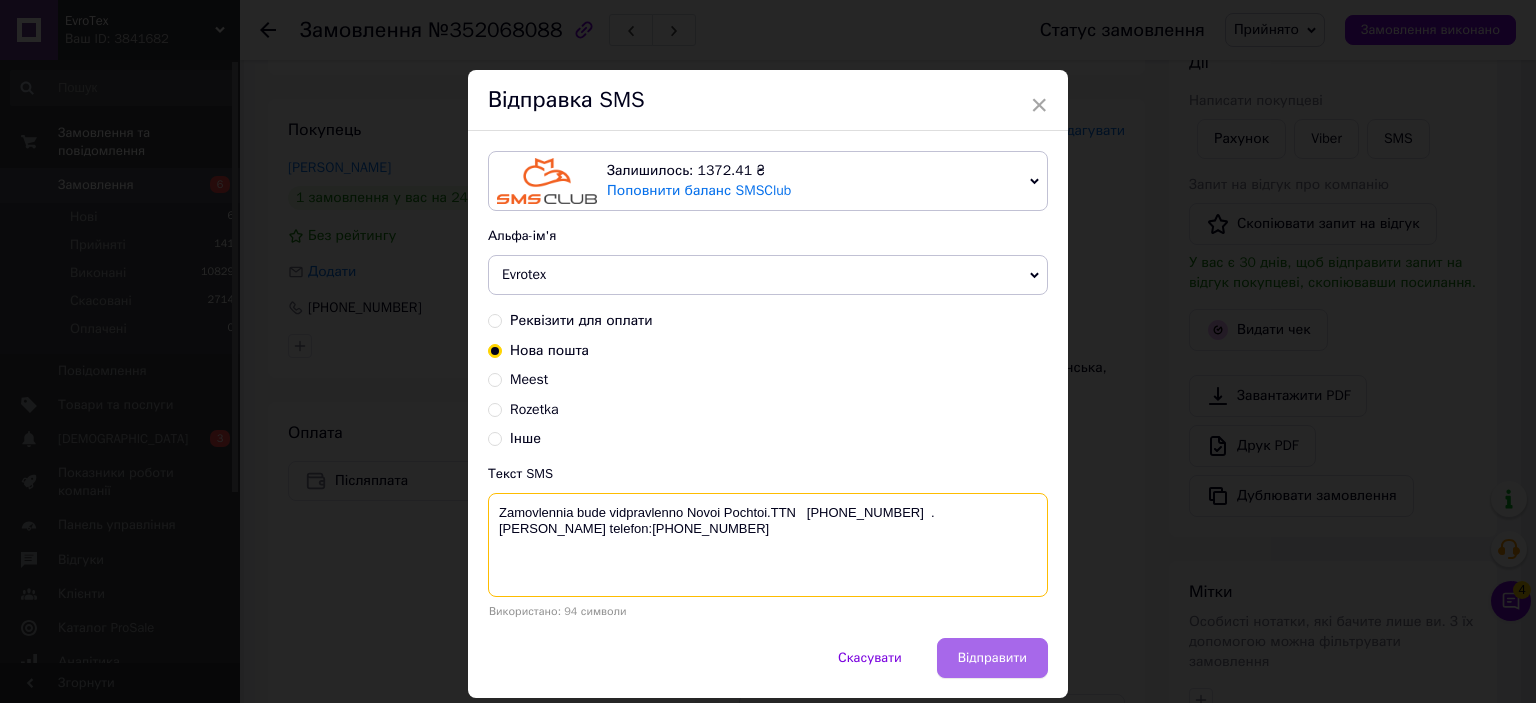 type on "Zamovlennia bude vidpravlenno Novoi Pochtoi.TTN   20451203072413  . Nash telefon:+380684544565" 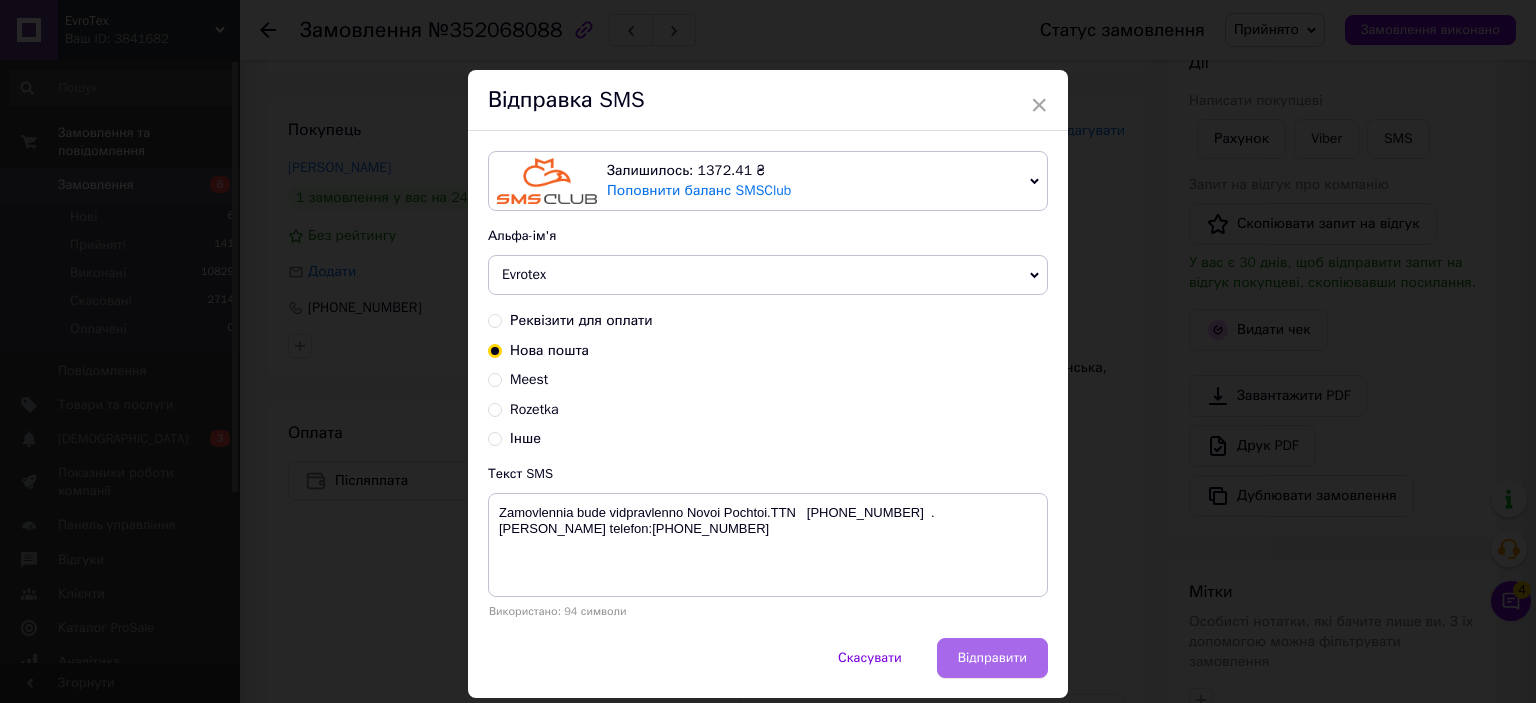click on "Відправити" at bounding box center (992, 658) 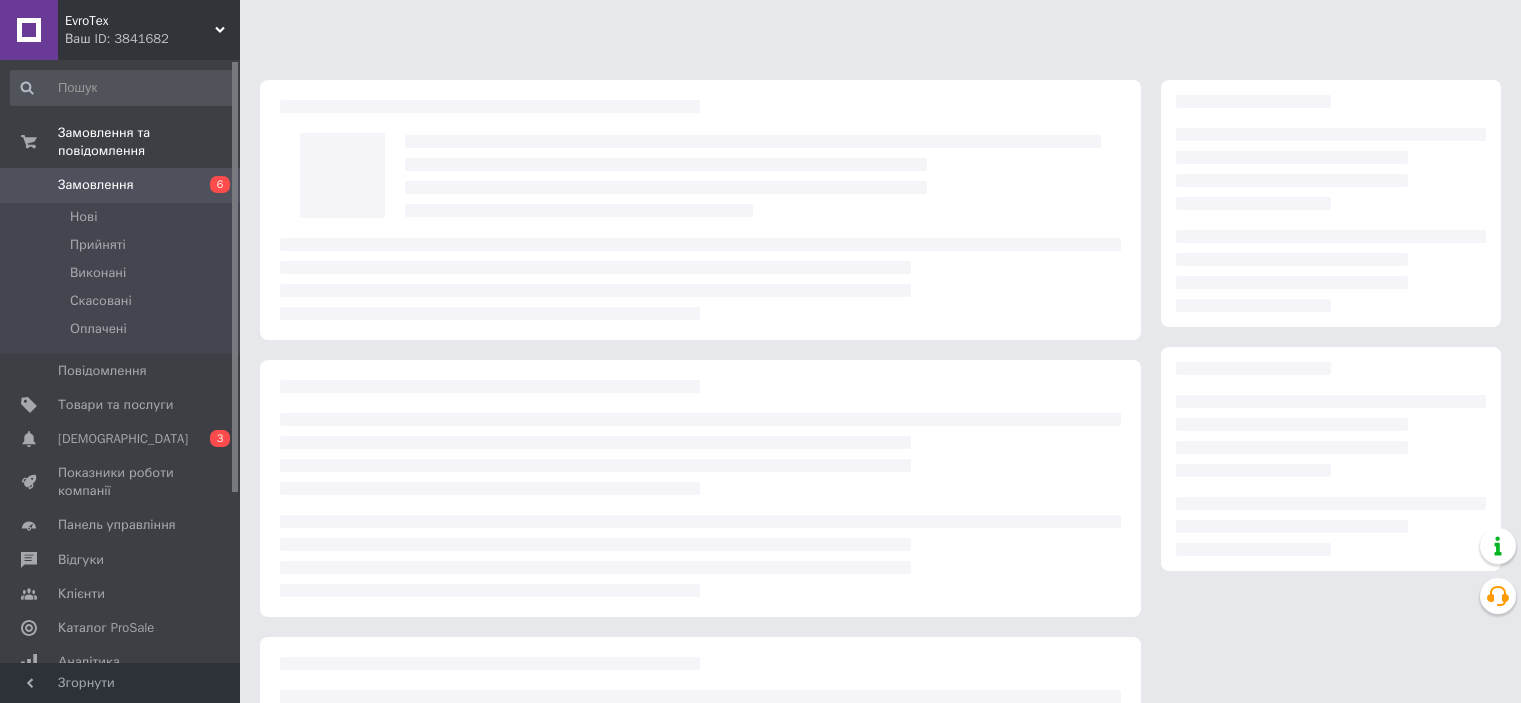 scroll, scrollTop: 0, scrollLeft: 0, axis: both 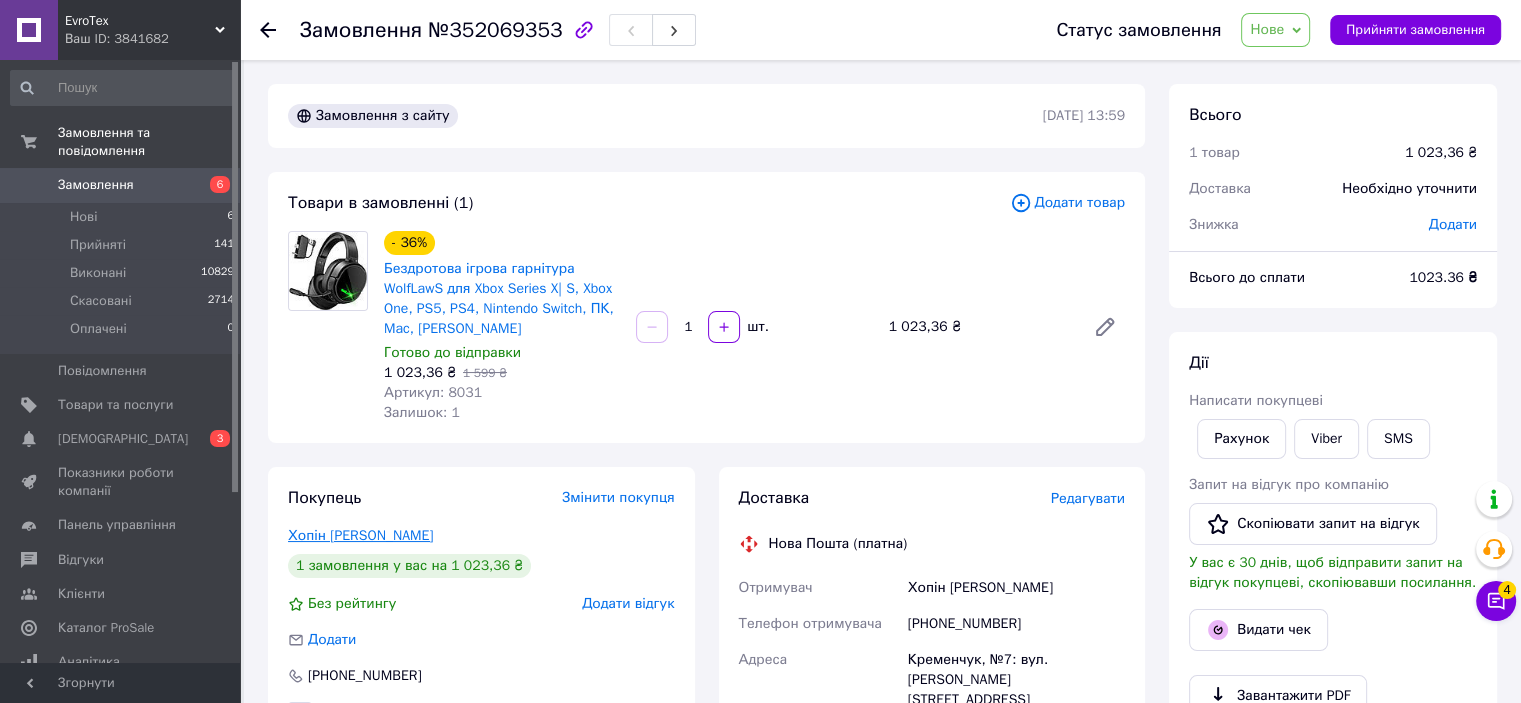 click on "Хопін [PERSON_NAME]" at bounding box center [360, 535] 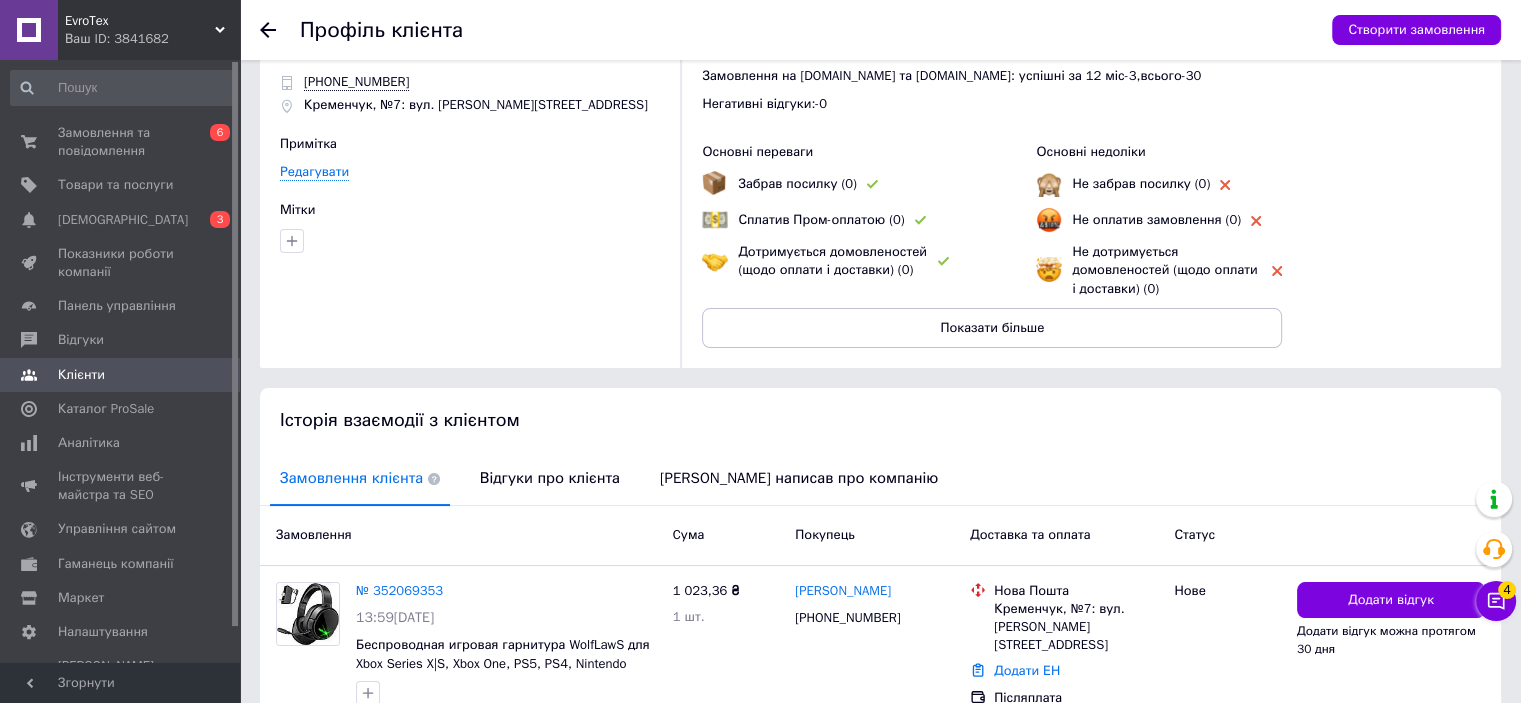 scroll, scrollTop: 100, scrollLeft: 0, axis: vertical 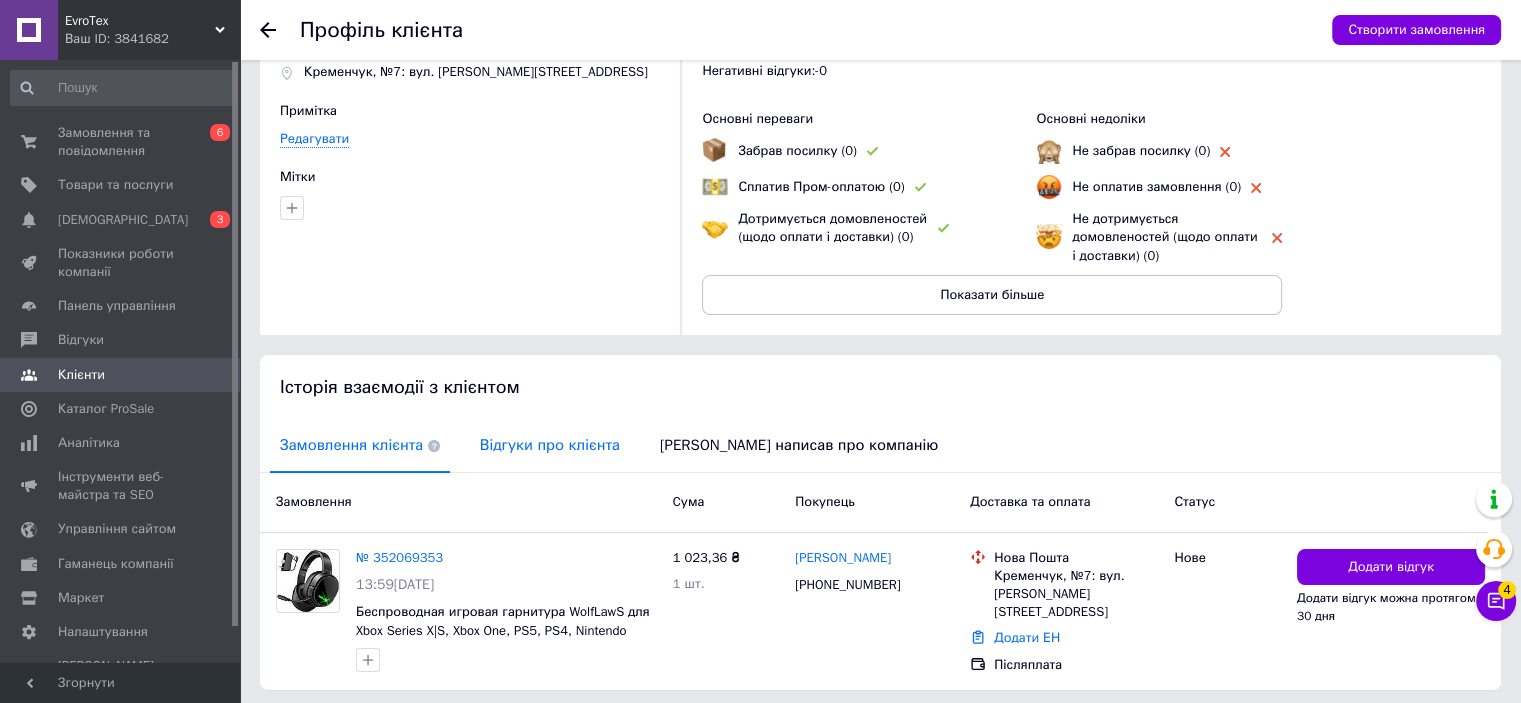 click on "Відгуки про клієнта" at bounding box center [550, 445] 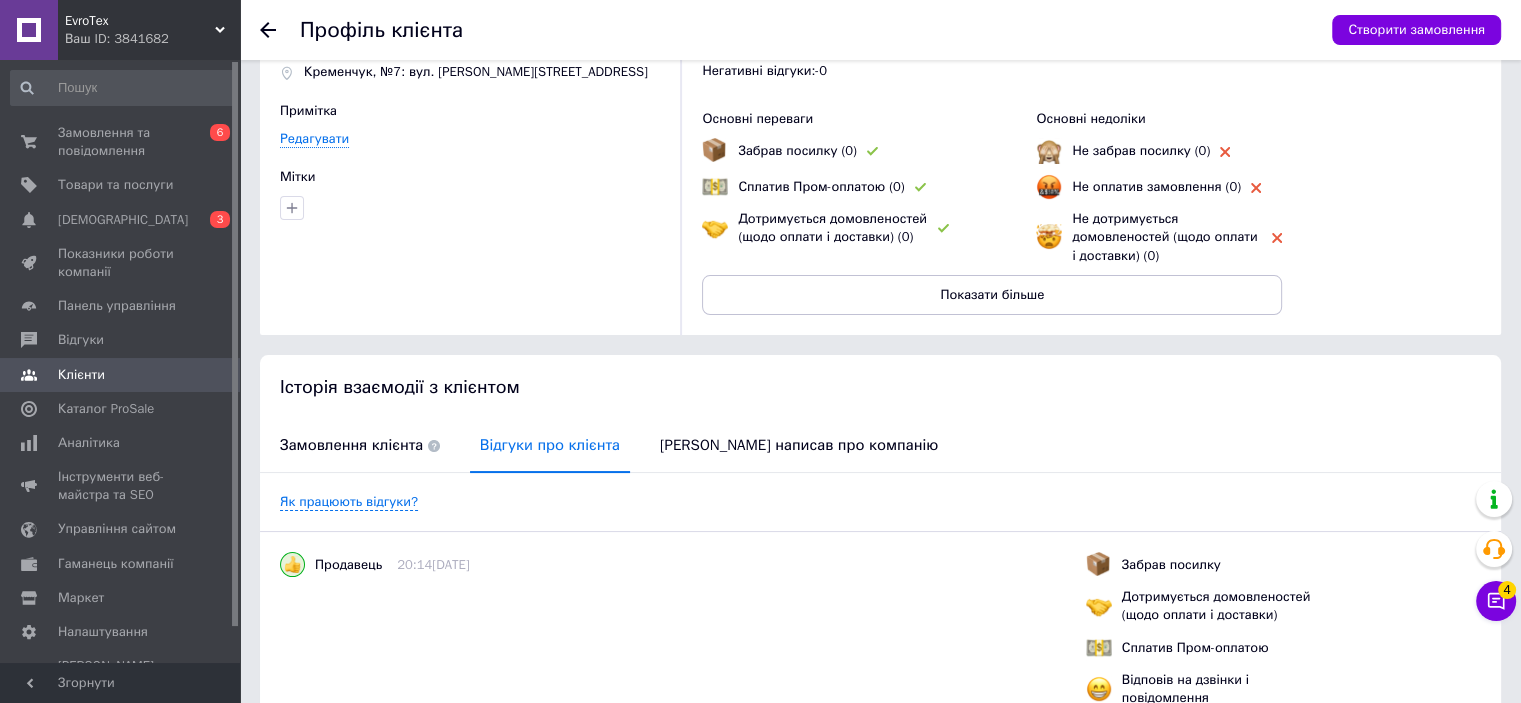 scroll, scrollTop: 0, scrollLeft: 0, axis: both 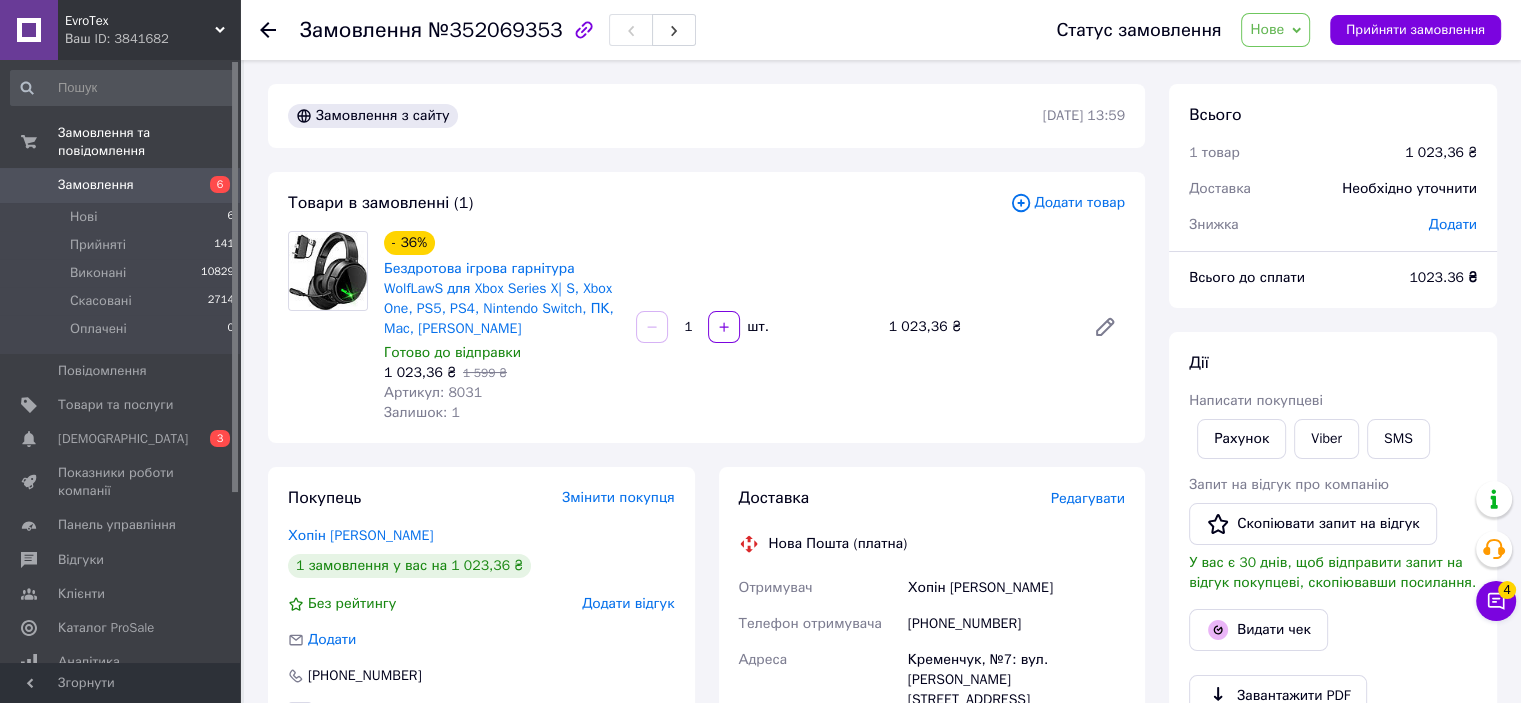 click on "Нове" at bounding box center [1275, 30] 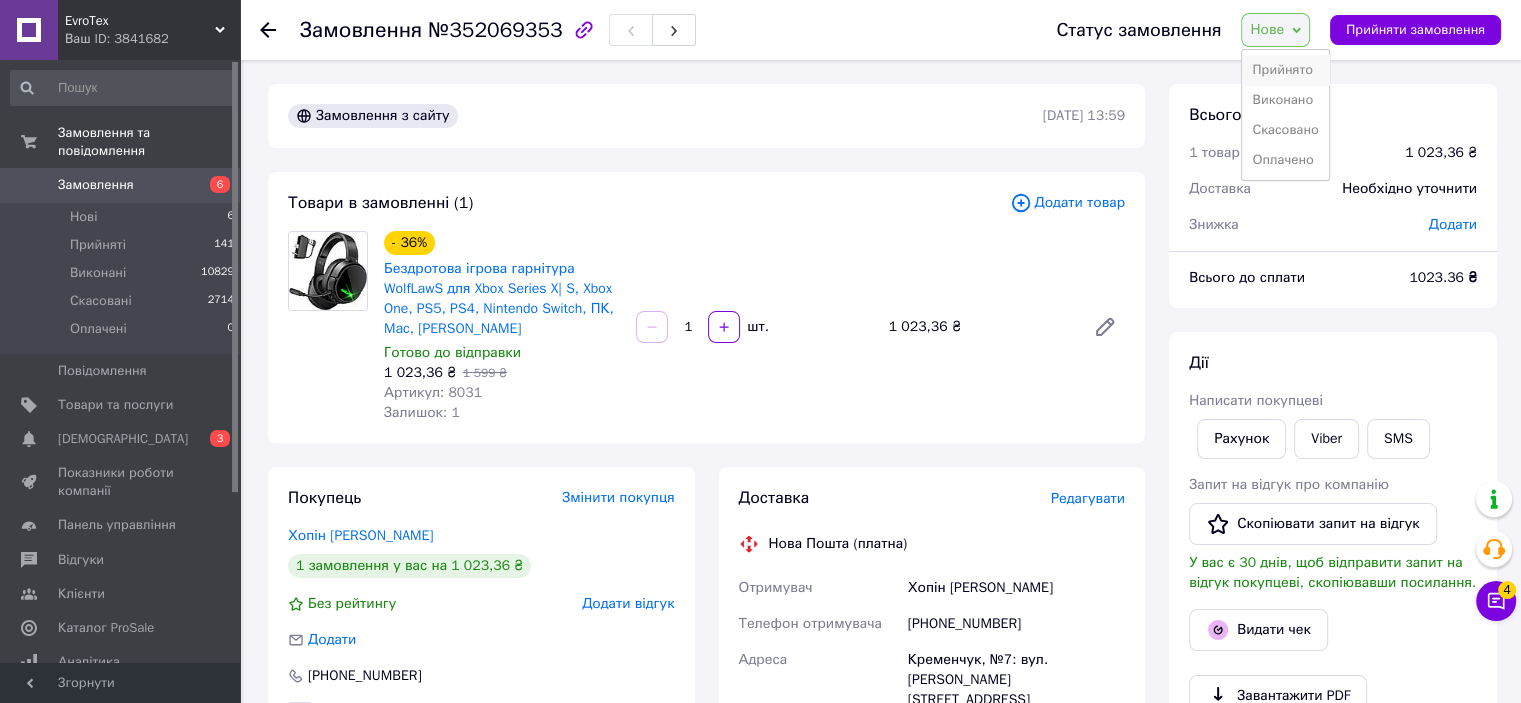 click on "Прийнято" at bounding box center (1285, 70) 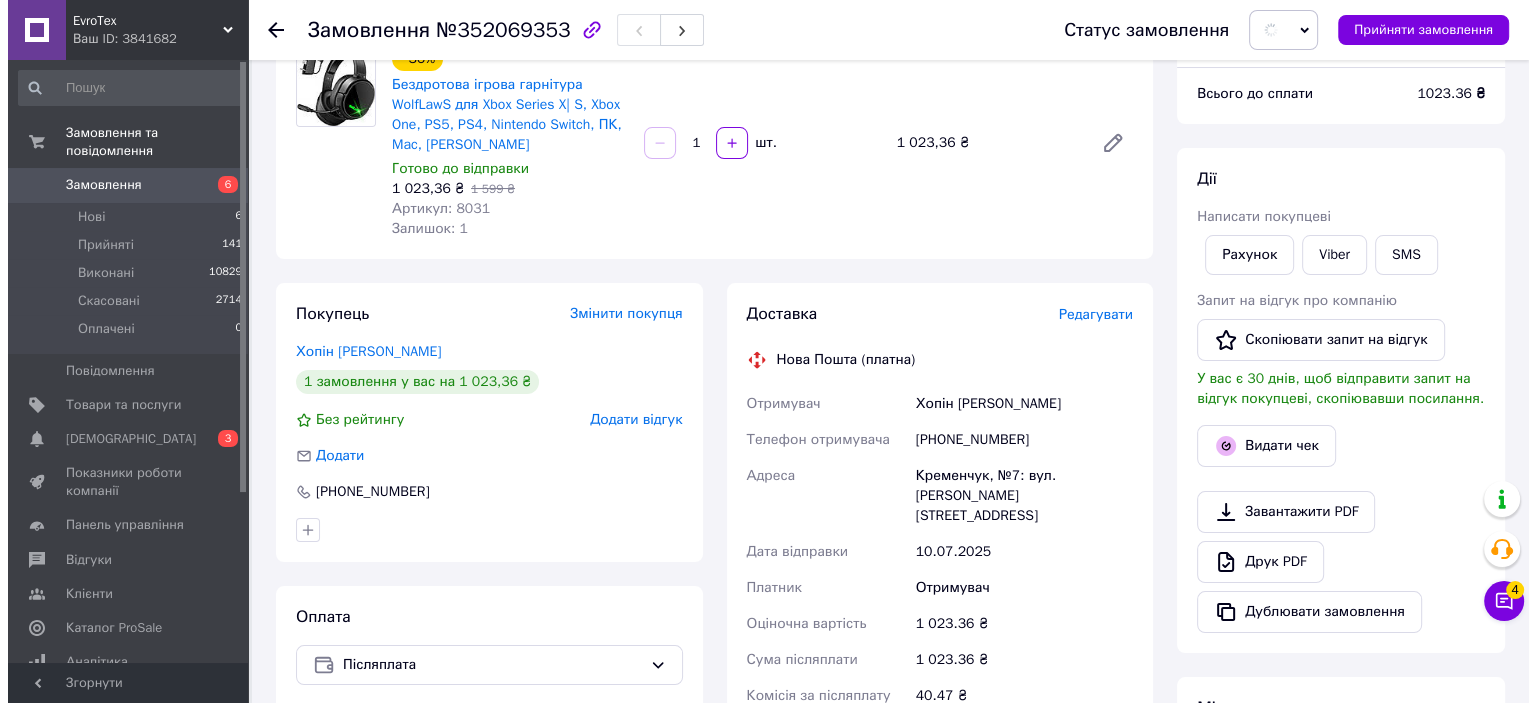 scroll, scrollTop: 300, scrollLeft: 0, axis: vertical 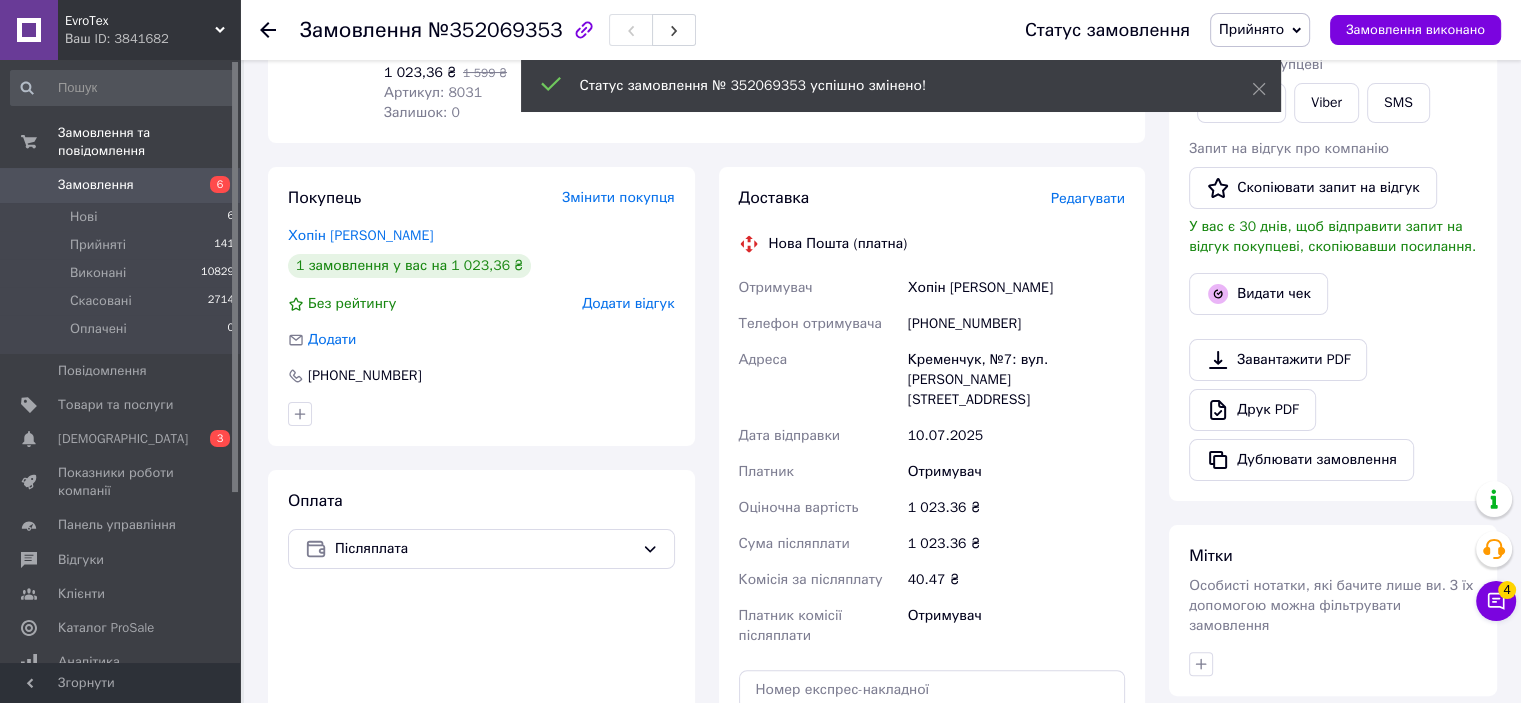 click on "Редагувати" at bounding box center (1088, 198) 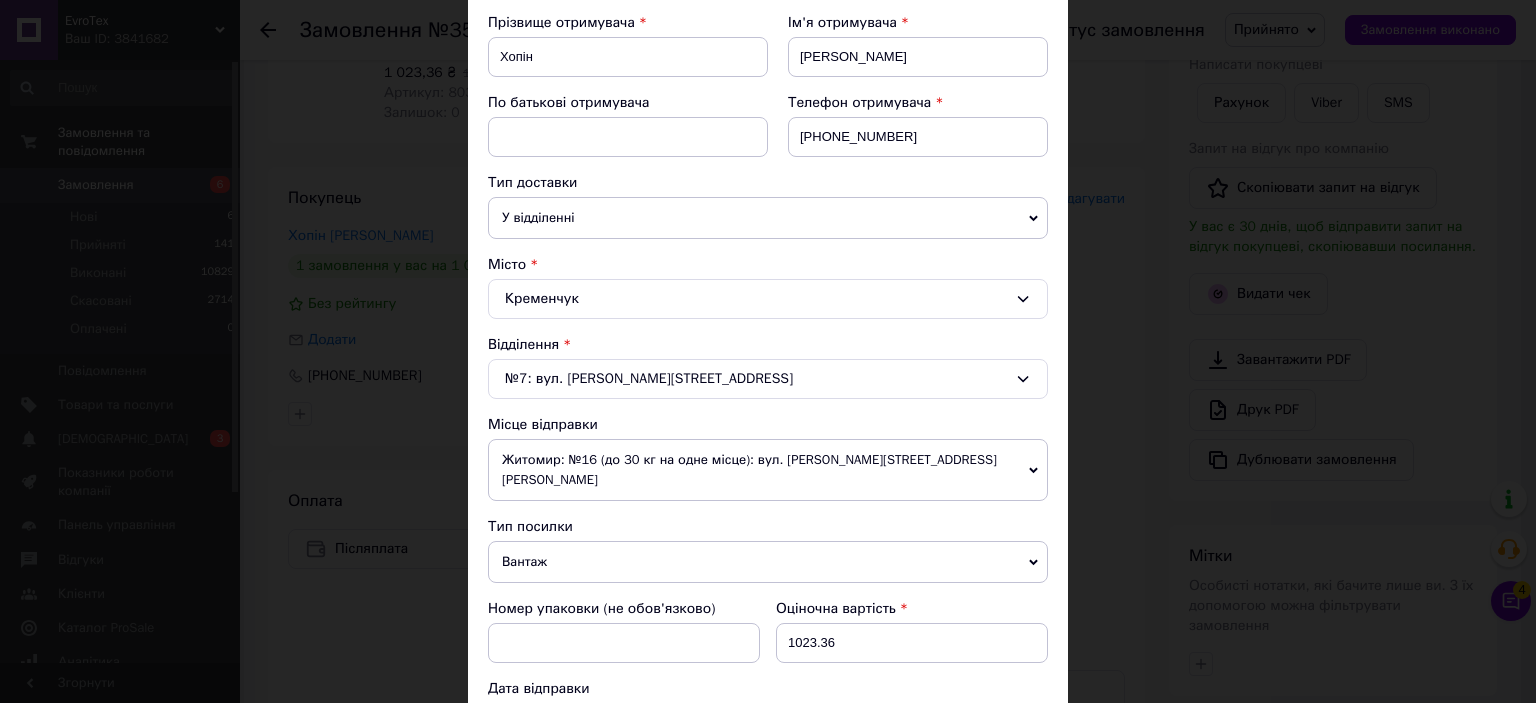 scroll, scrollTop: 400, scrollLeft: 0, axis: vertical 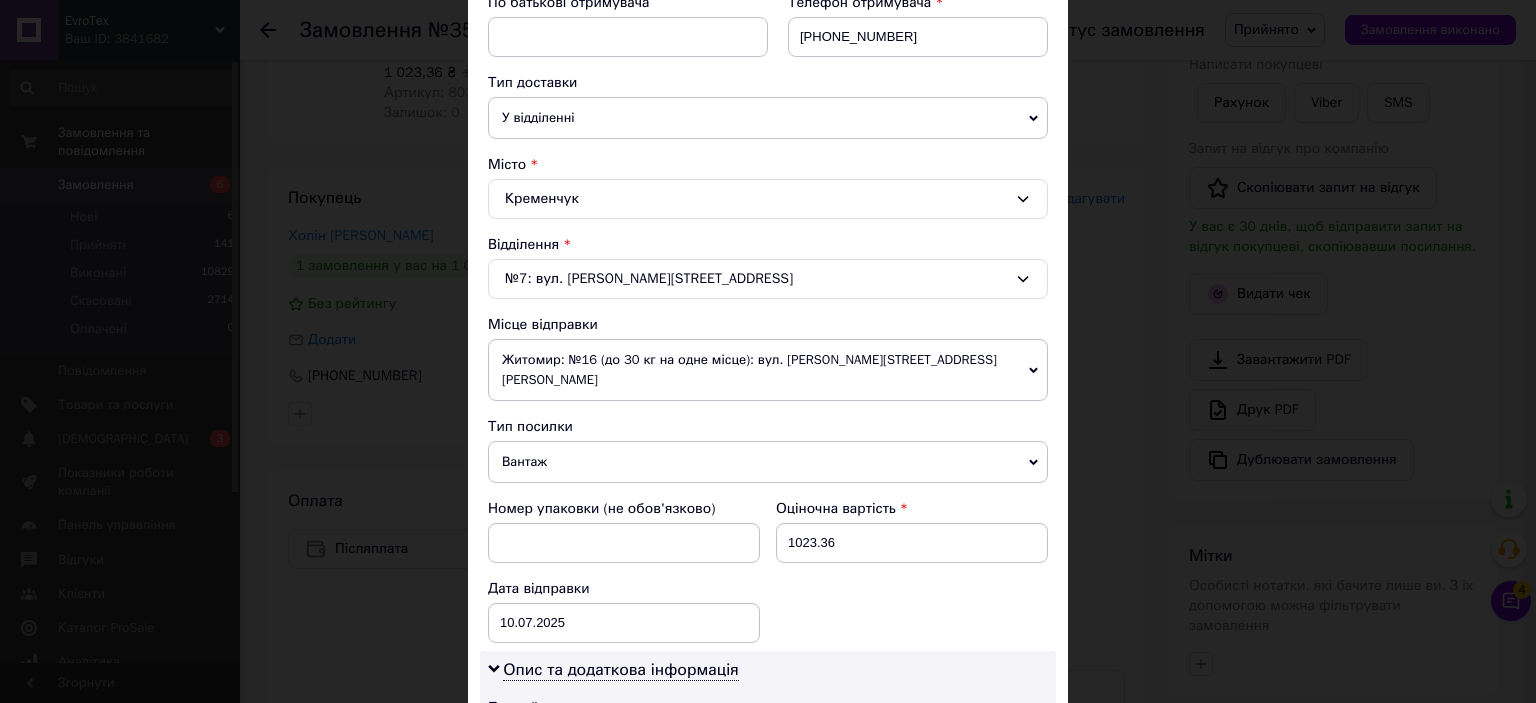 click on "Житомир: №16 (до 30 кг на одне місце): вул. Рихліка Євгена, 11А" at bounding box center (768, 370) 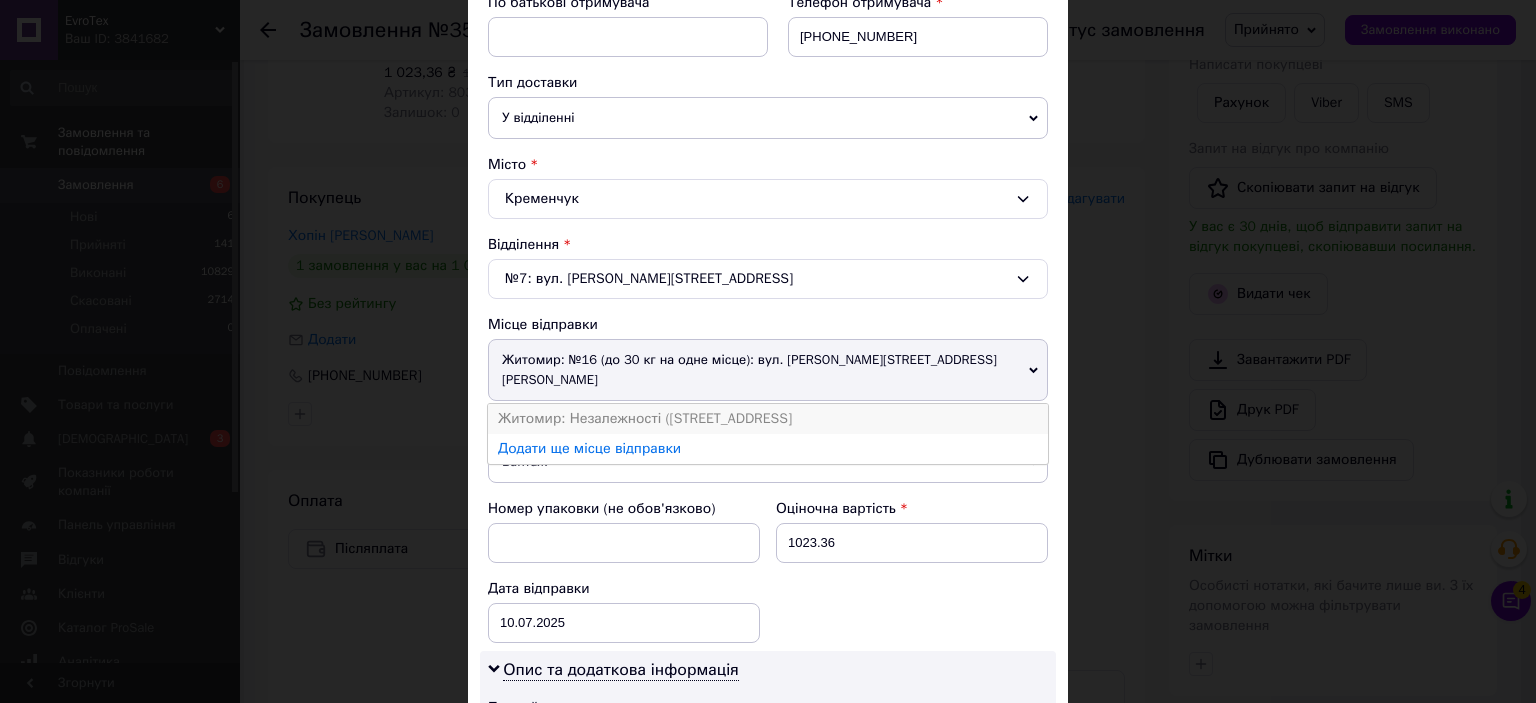 click on "Житомир: Незалежності (Ватутіна вулиця) просп. д.100" at bounding box center (768, 419) 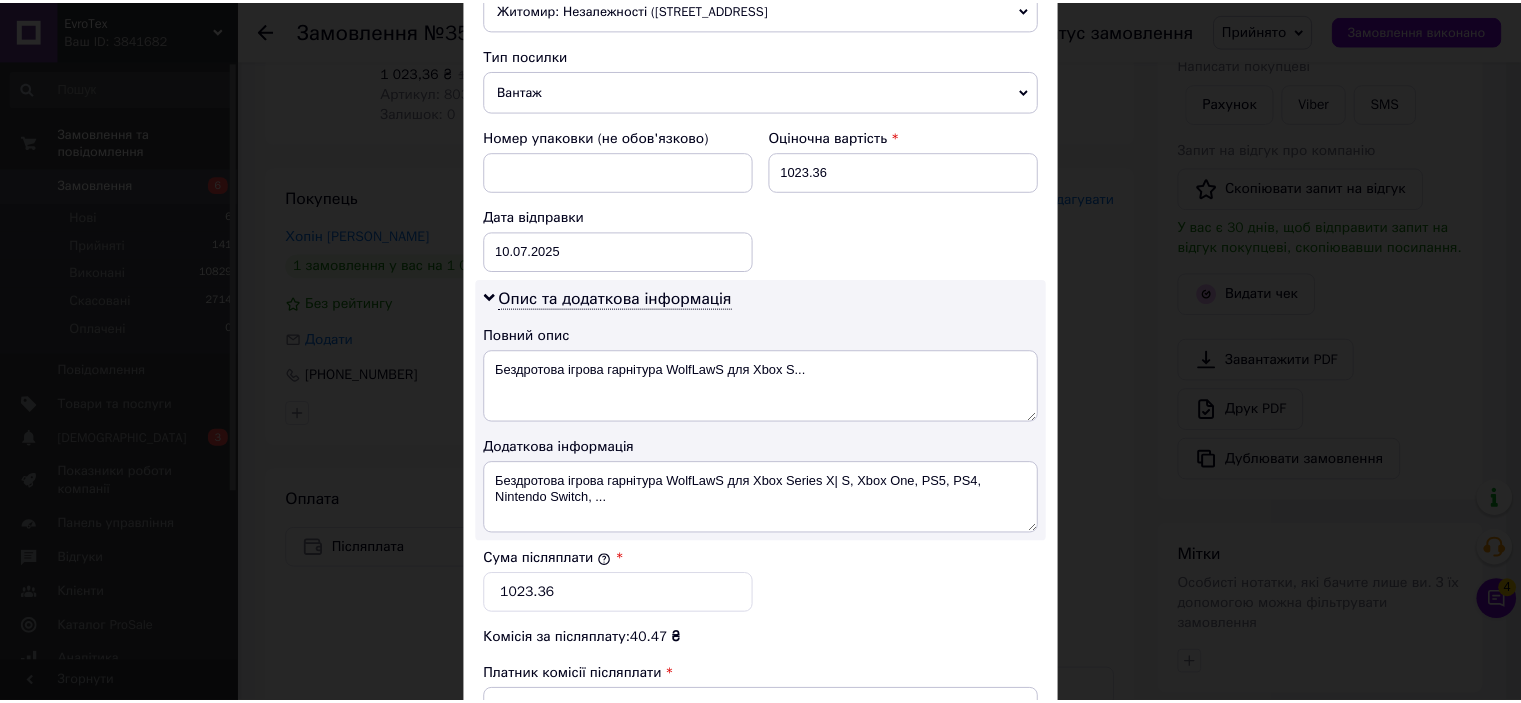 scroll, scrollTop: 1040, scrollLeft: 0, axis: vertical 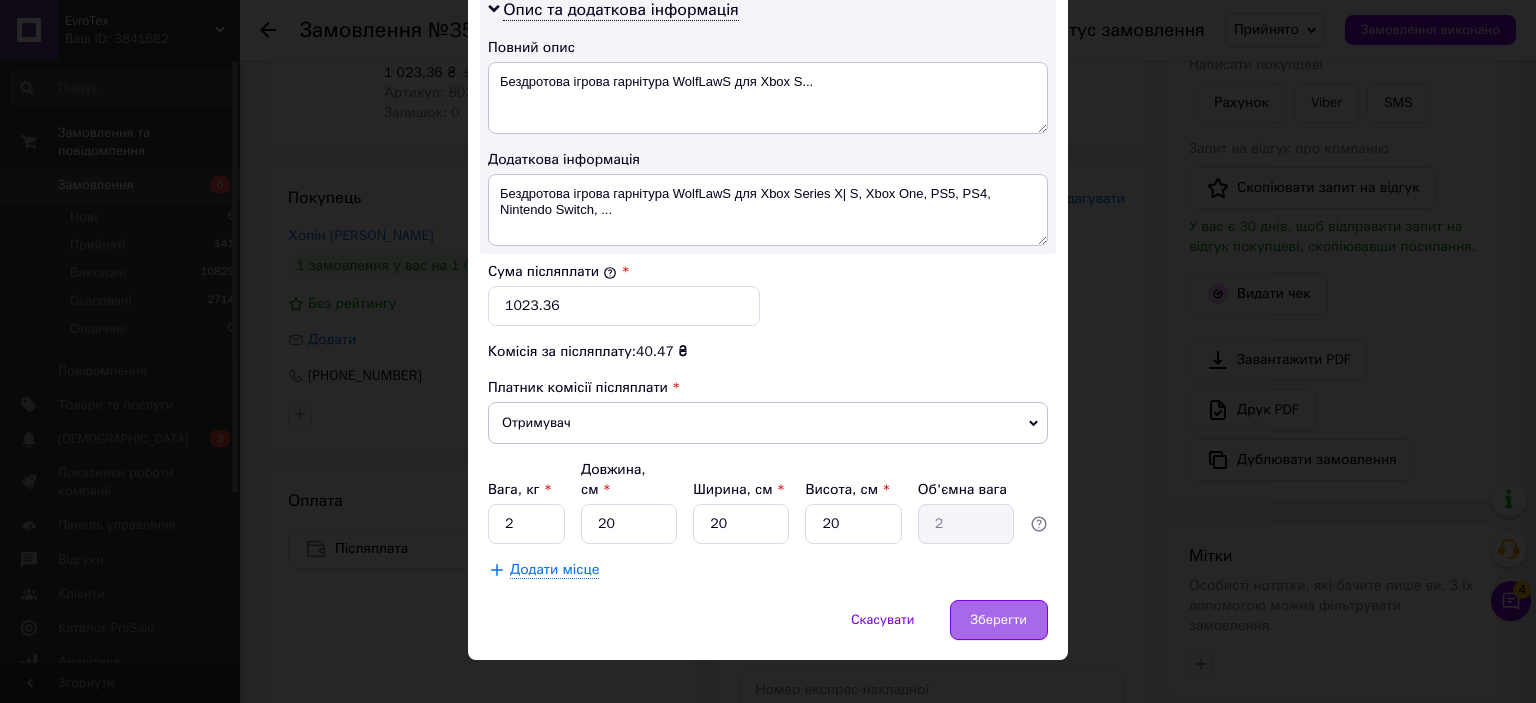 click on "Зберегти" at bounding box center (999, 620) 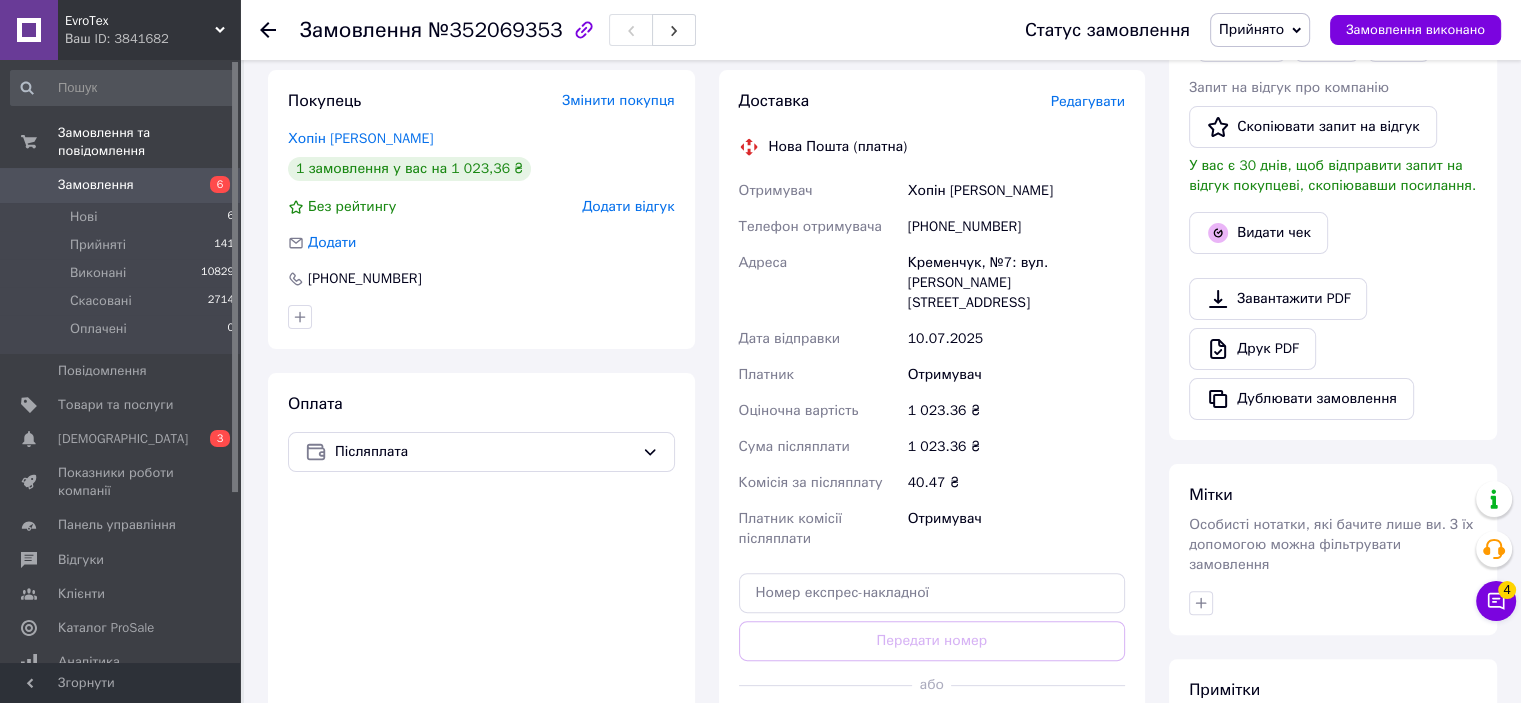 scroll, scrollTop: 500, scrollLeft: 0, axis: vertical 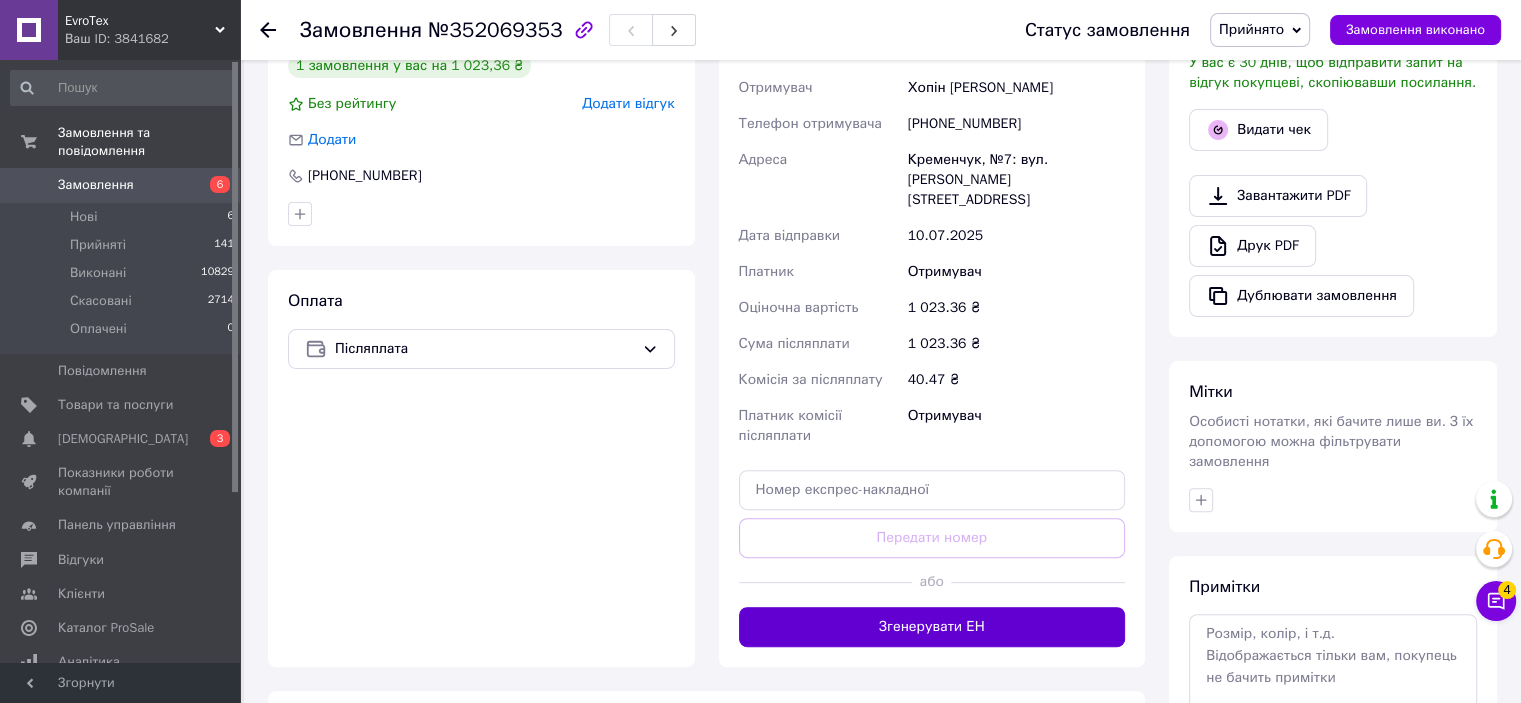 click on "Згенерувати ЕН" at bounding box center (932, 627) 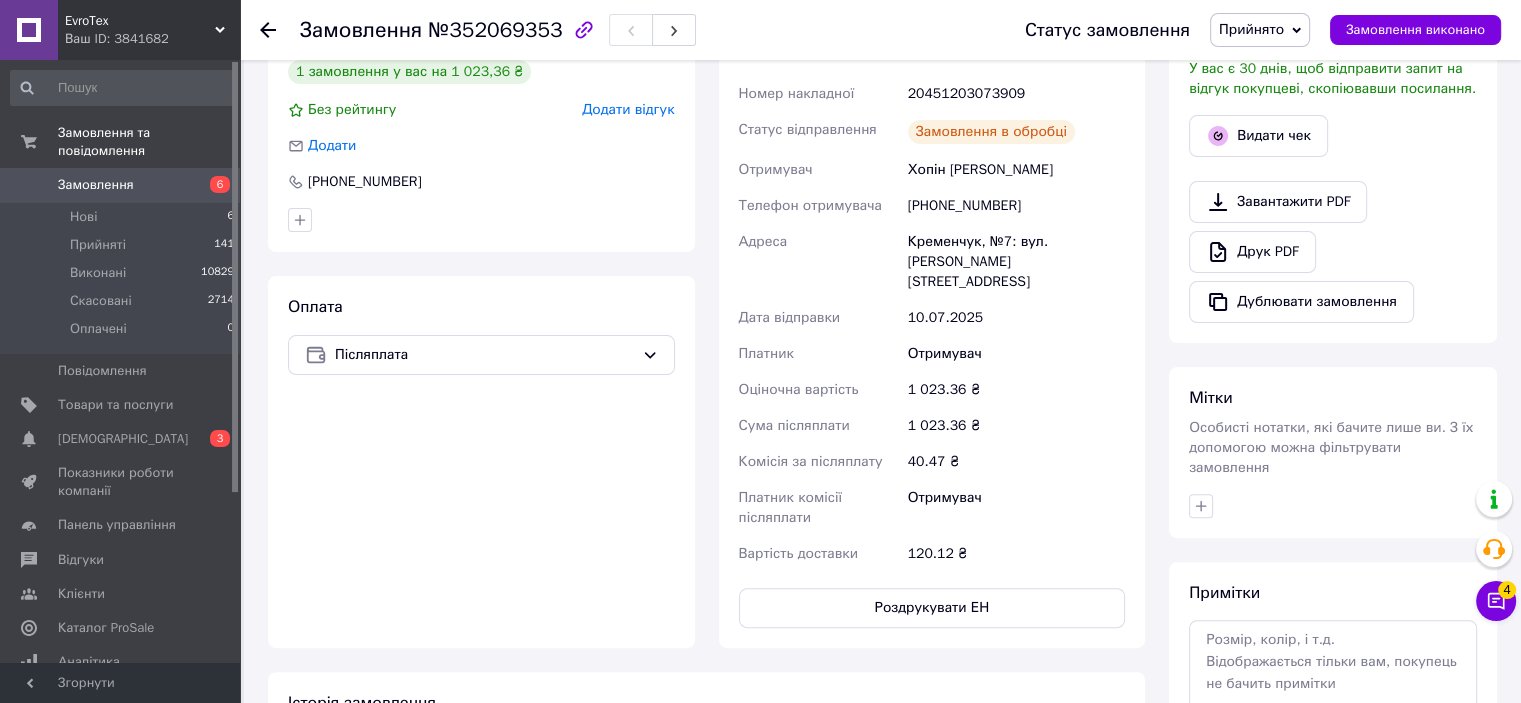 scroll, scrollTop: 400, scrollLeft: 0, axis: vertical 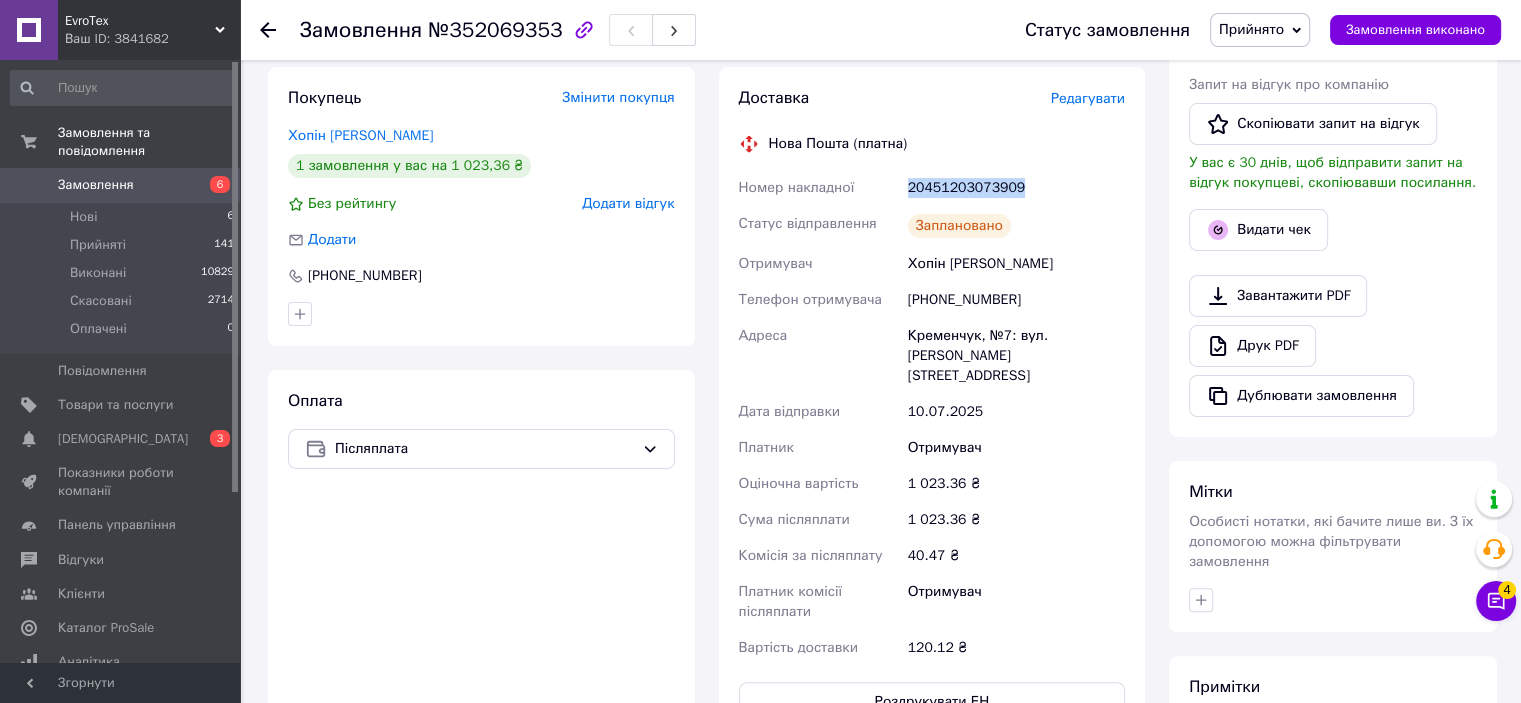 drag, startPoint x: 904, startPoint y: 191, endPoint x: 1023, endPoint y: 181, distance: 119.419426 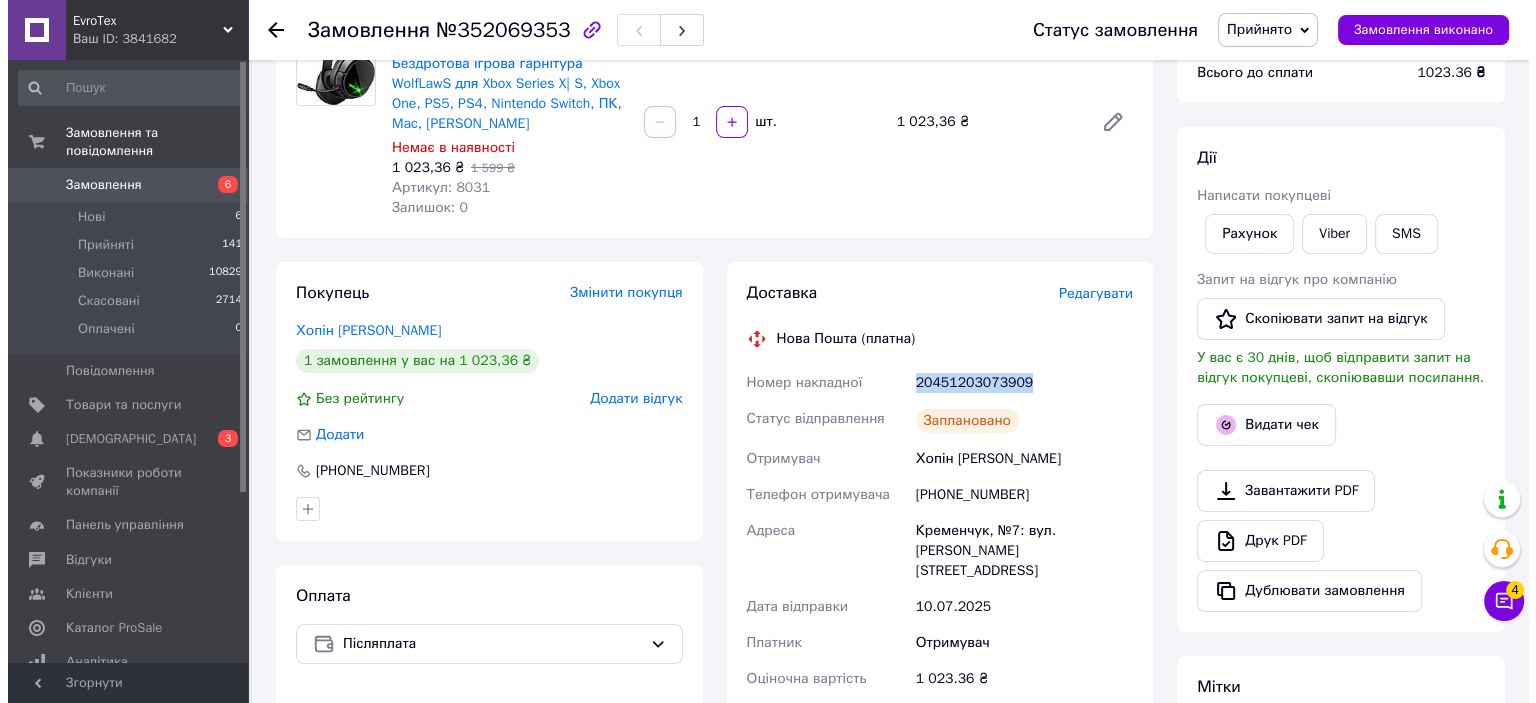 scroll, scrollTop: 100, scrollLeft: 0, axis: vertical 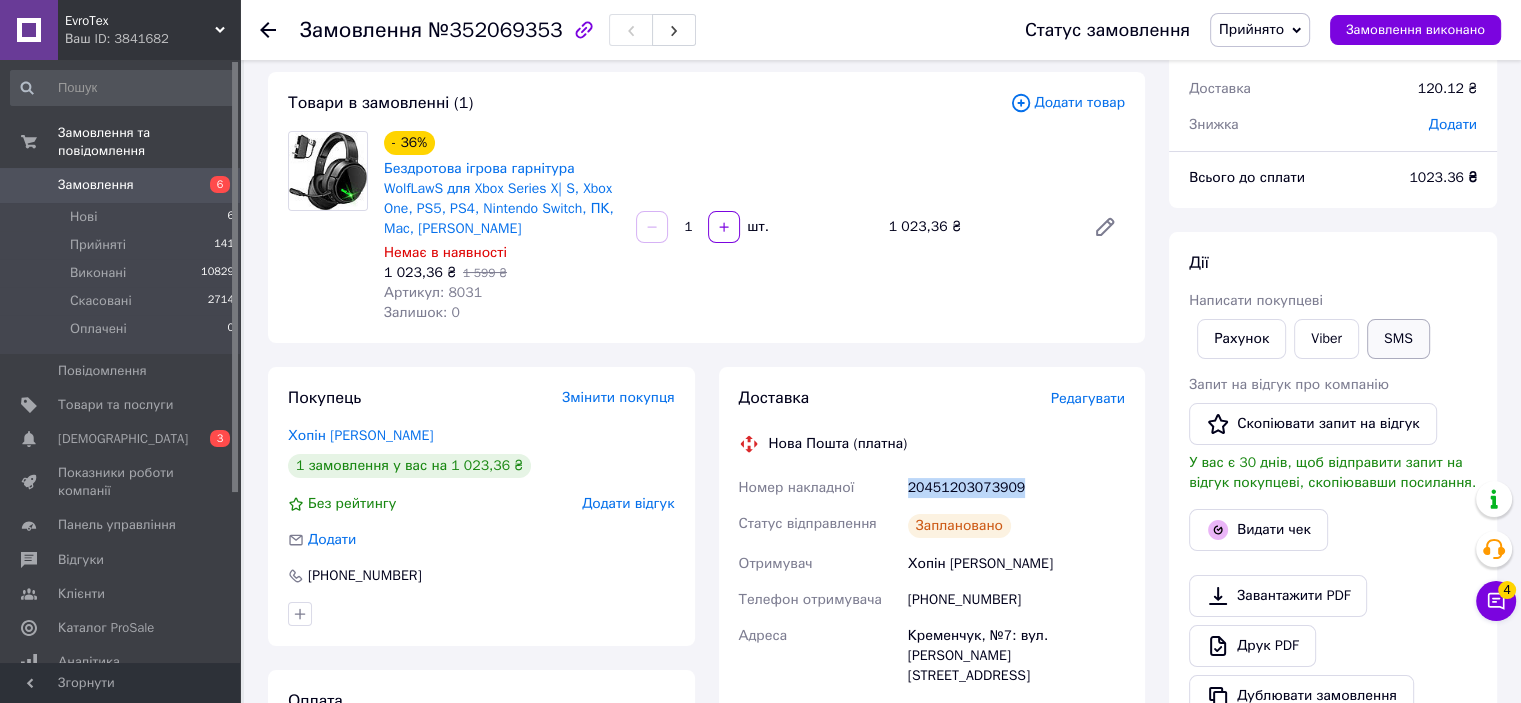 click on "SMS" at bounding box center (1398, 339) 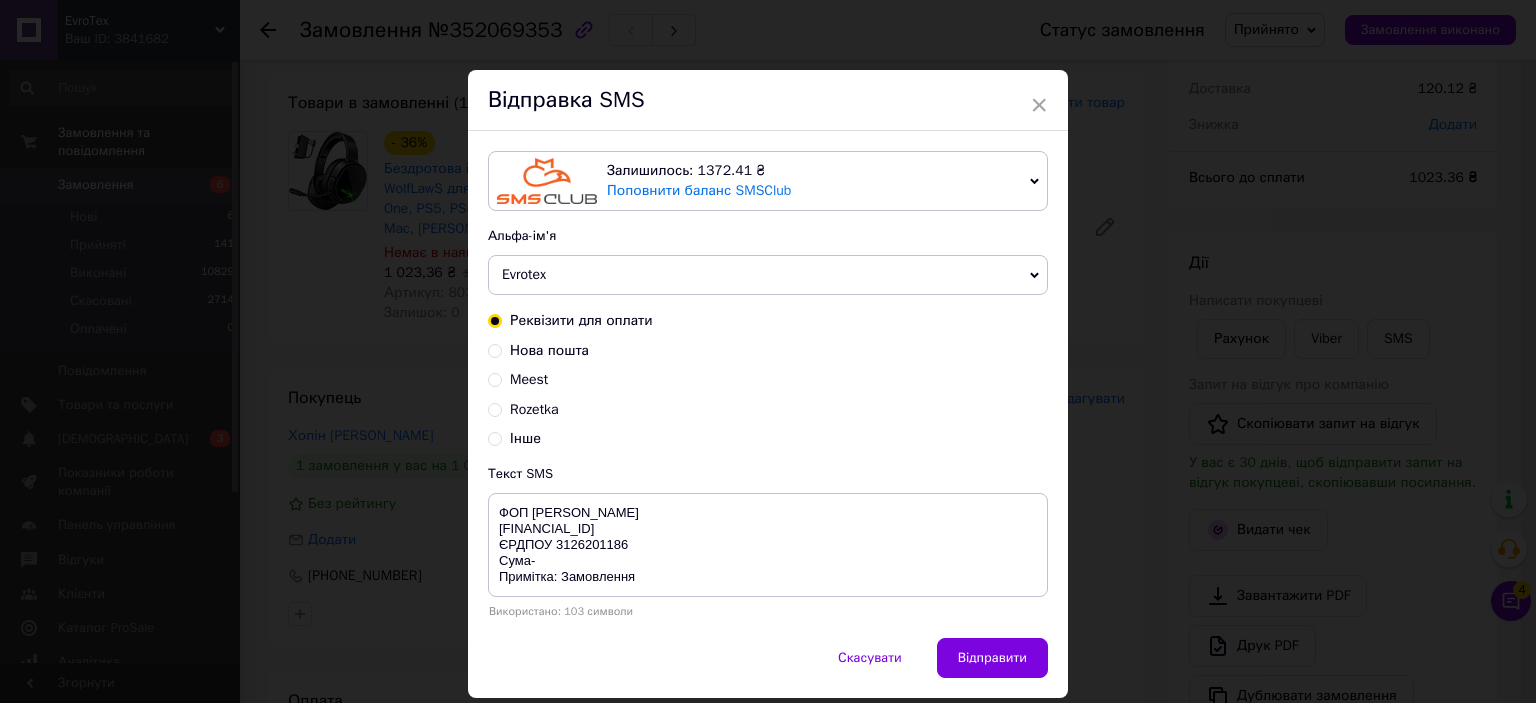 click on "Нова пошта" at bounding box center (549, 350) 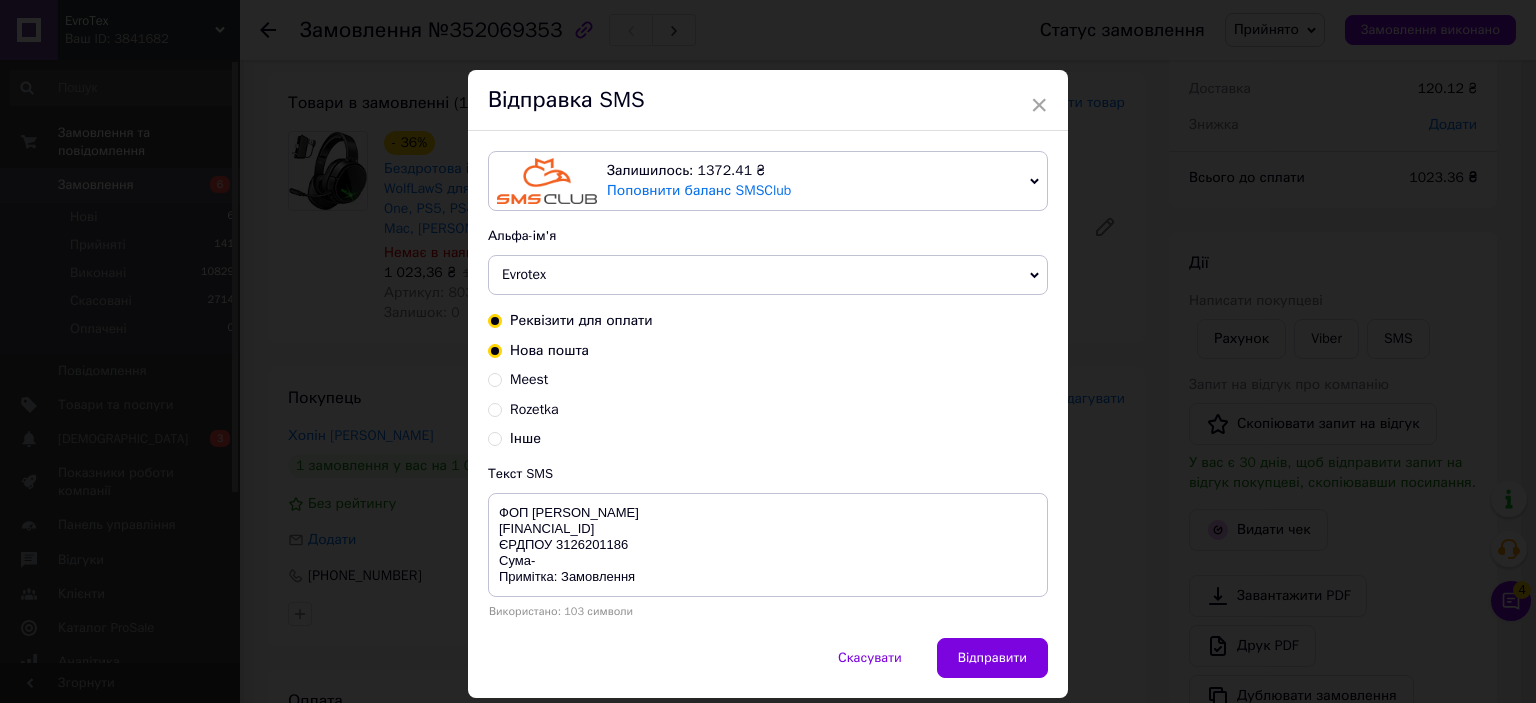 radio on "true" 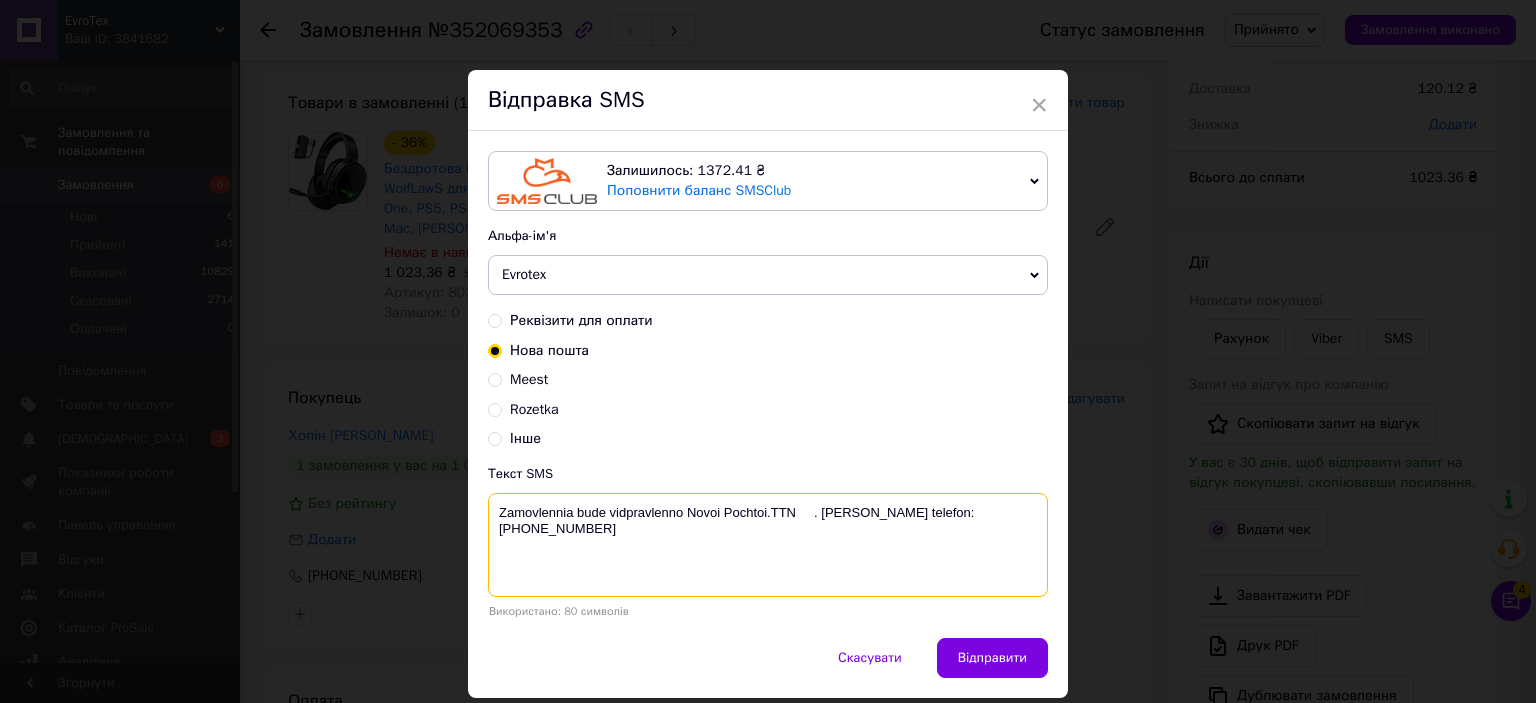click on "Zamovlennia bude vidpravlenno Novoi Pochtoi.TTN     . Nash telefon:+380684544565" at bounding box center [768, 545] 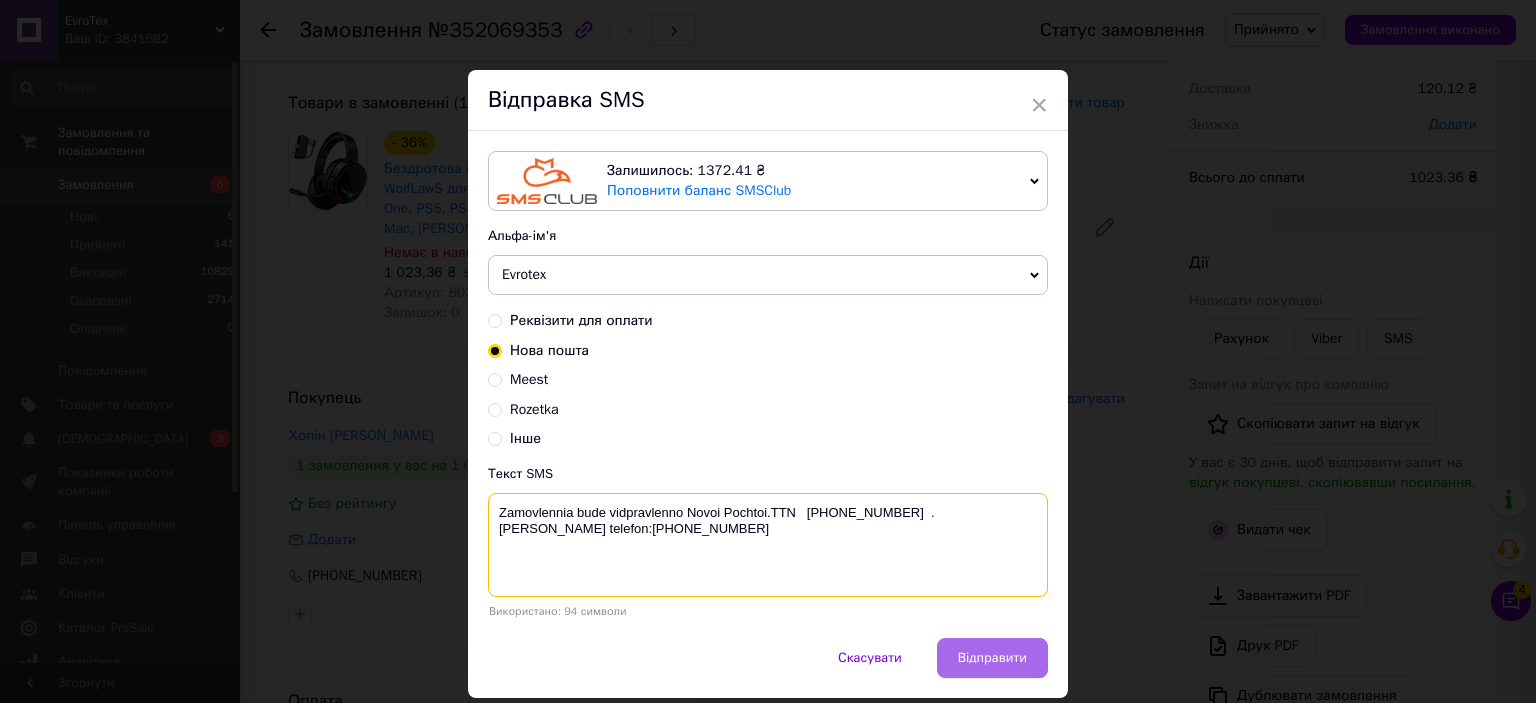 type on "Zamovlennia bude vidpravlenno Novoi Pochtoi.TTN   20451203073909  . Nash telefon:+380684544565" 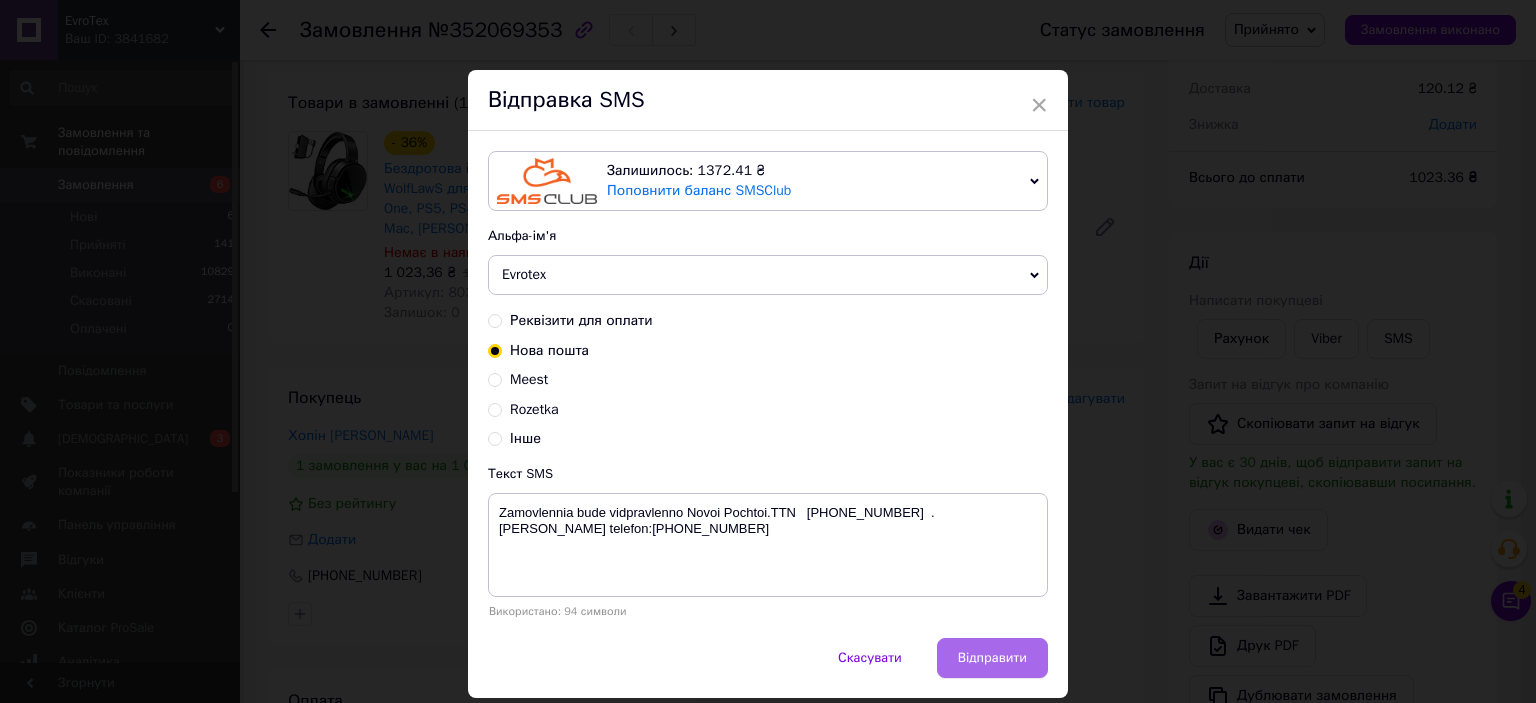 click on "Відправити" at bounding box center [992, 658] 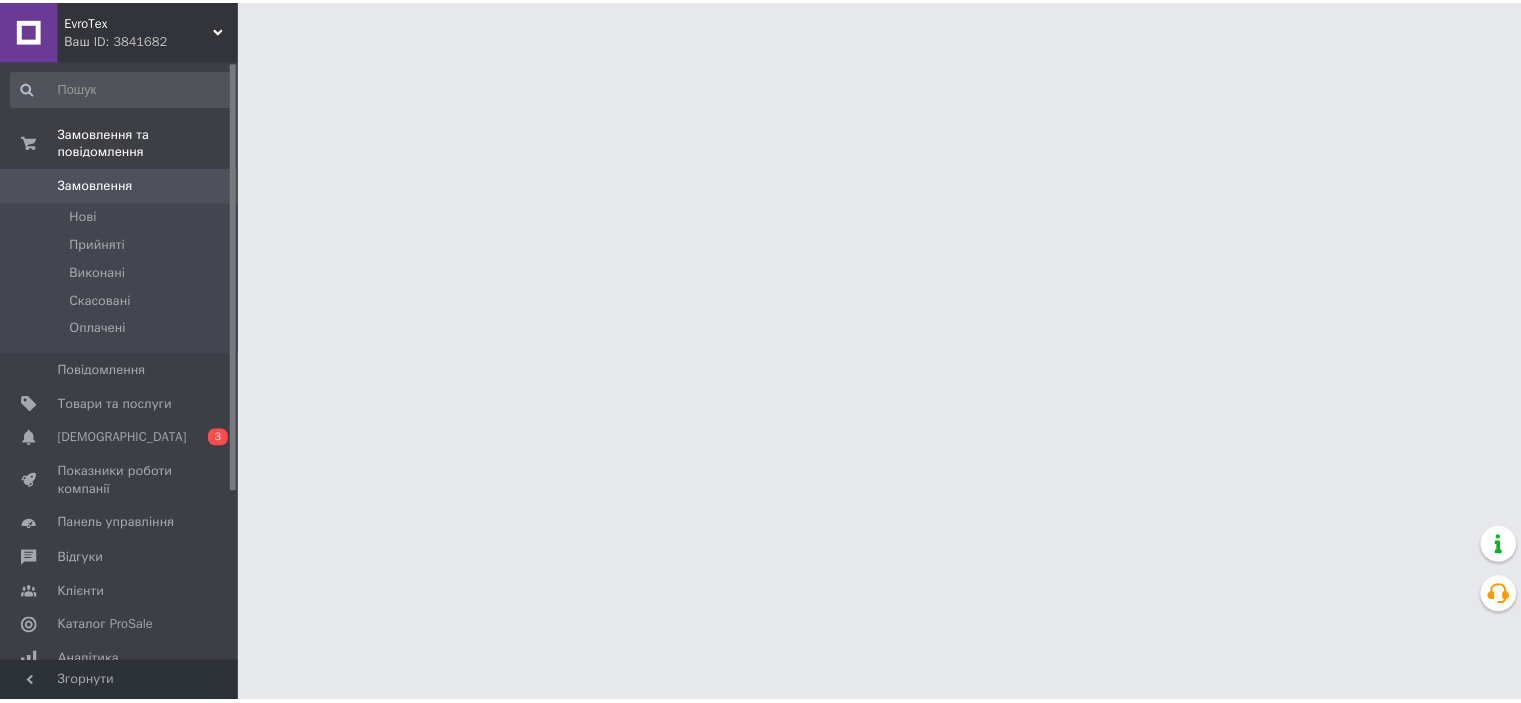 scroll, scrollTop: 0, scrollLeft: 0, axis: both 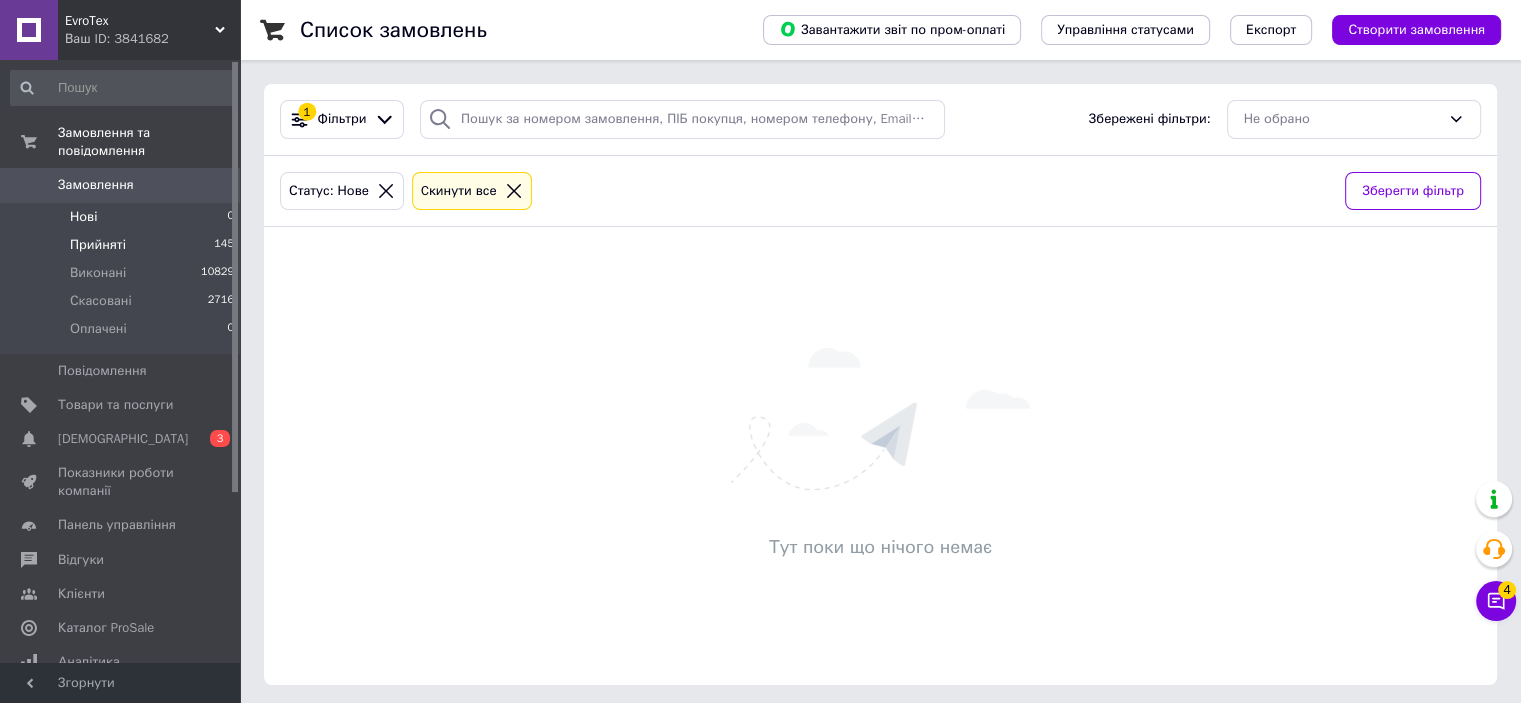 click on "Прийняті 145" at bounding box center (123, 245) 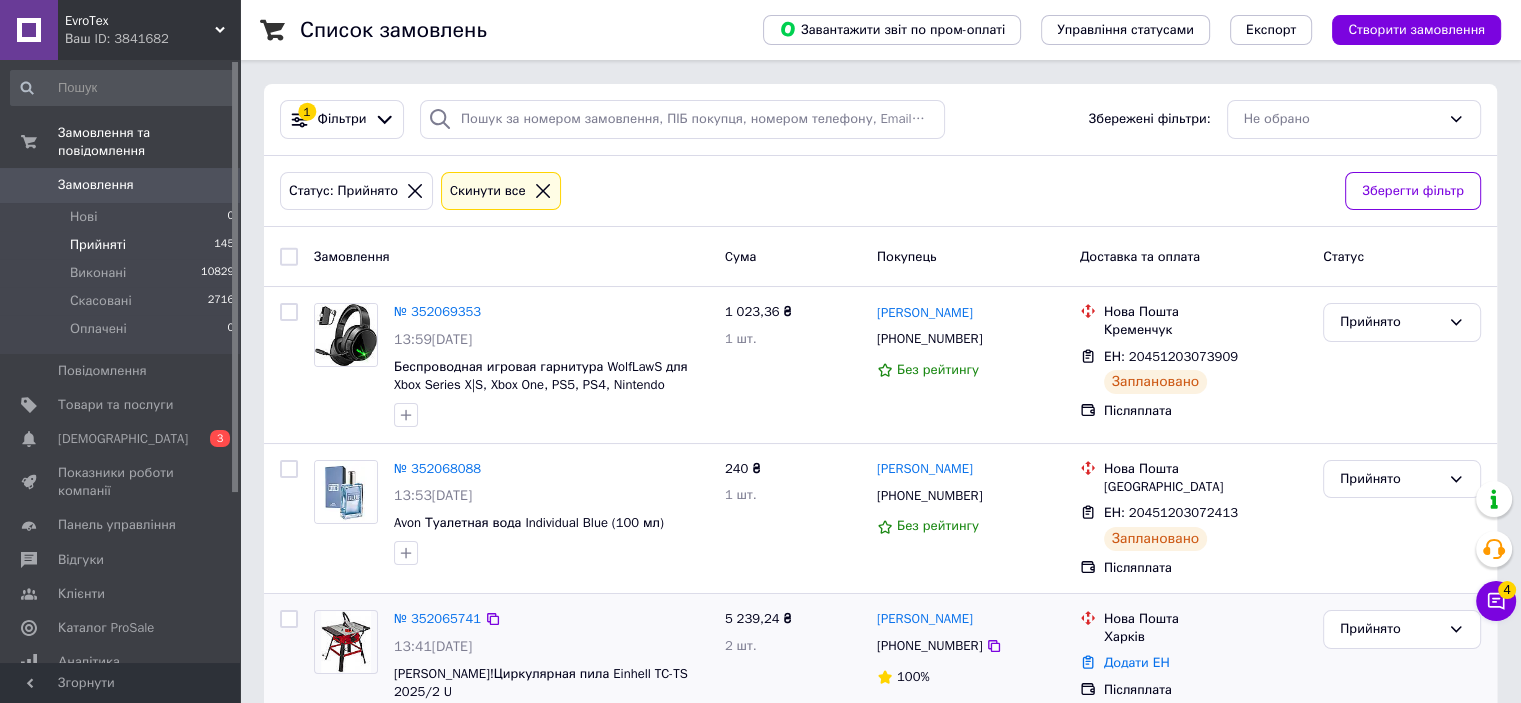 scroll, scrollTop: 300, scrollLeft: 0, axis: vertical 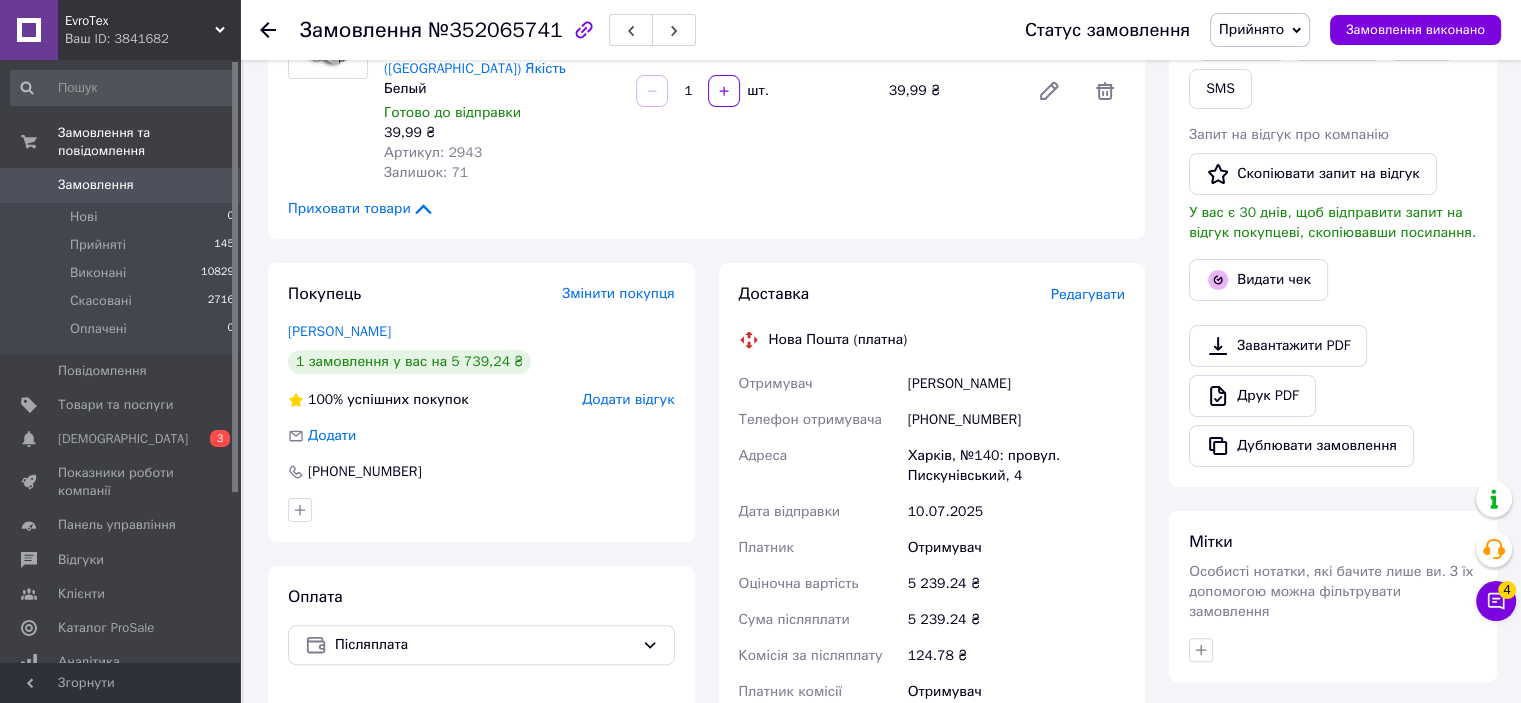 click on "Доставка Редагувати" at bounding box center [932, 294] 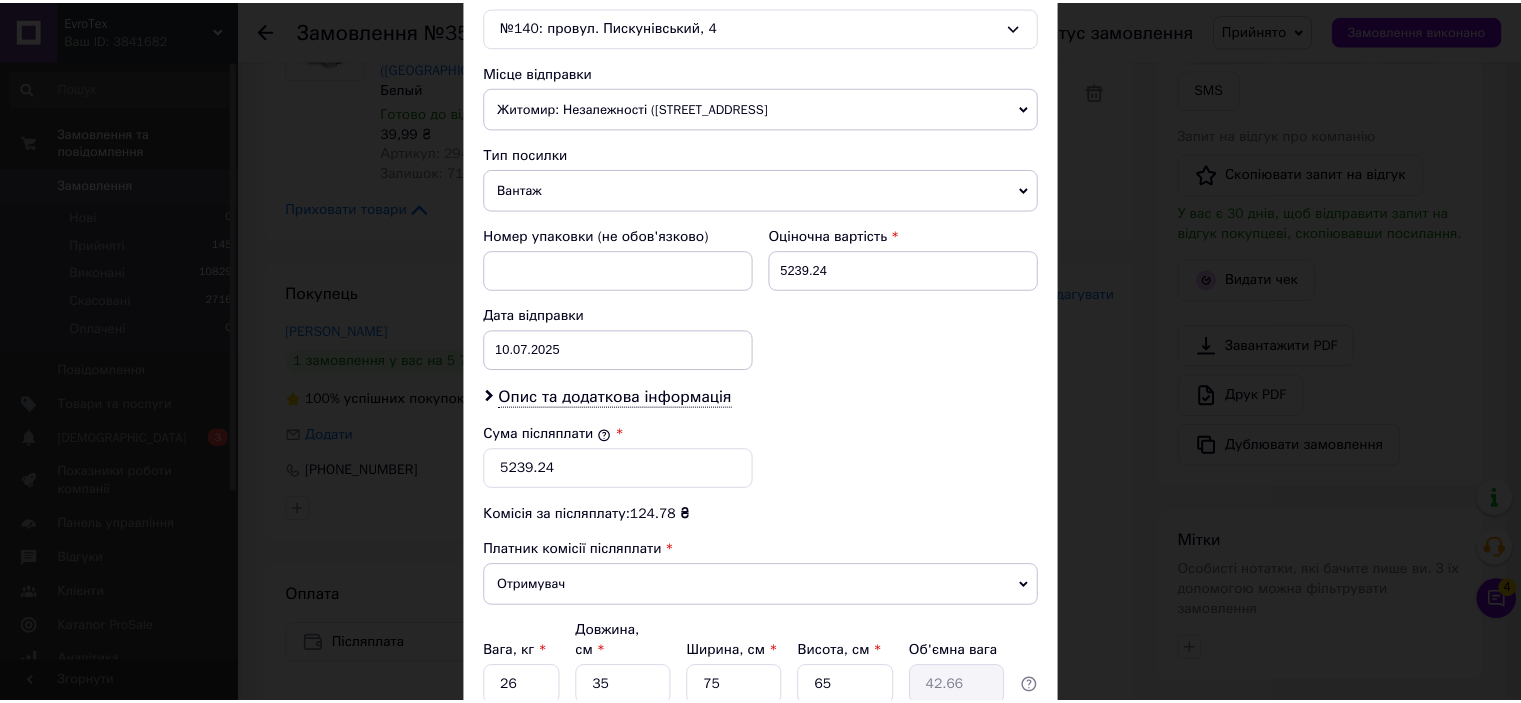 scroll, scrollTop: 816, scrollLeft: 0, axis: vertical 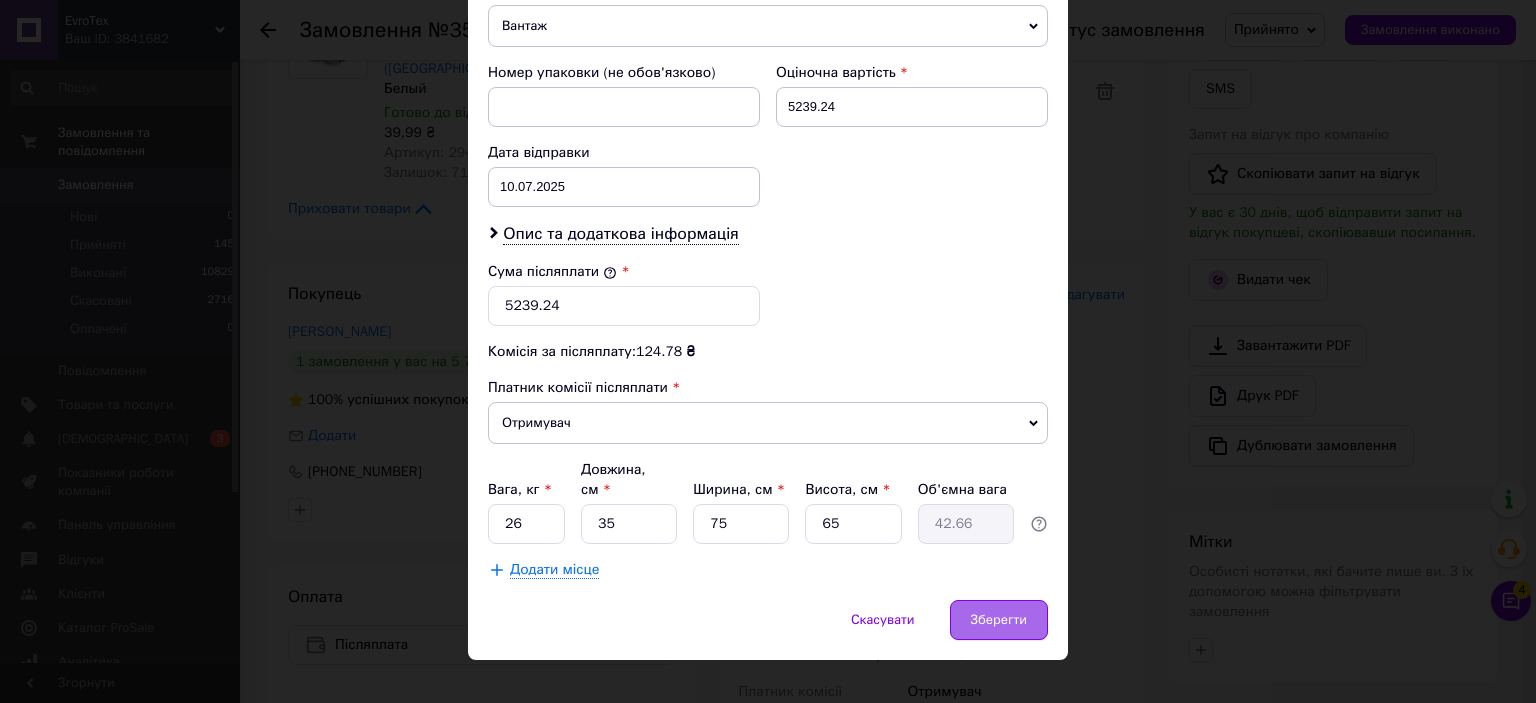 click on "Зберегти" at bounding box center [999, 620] 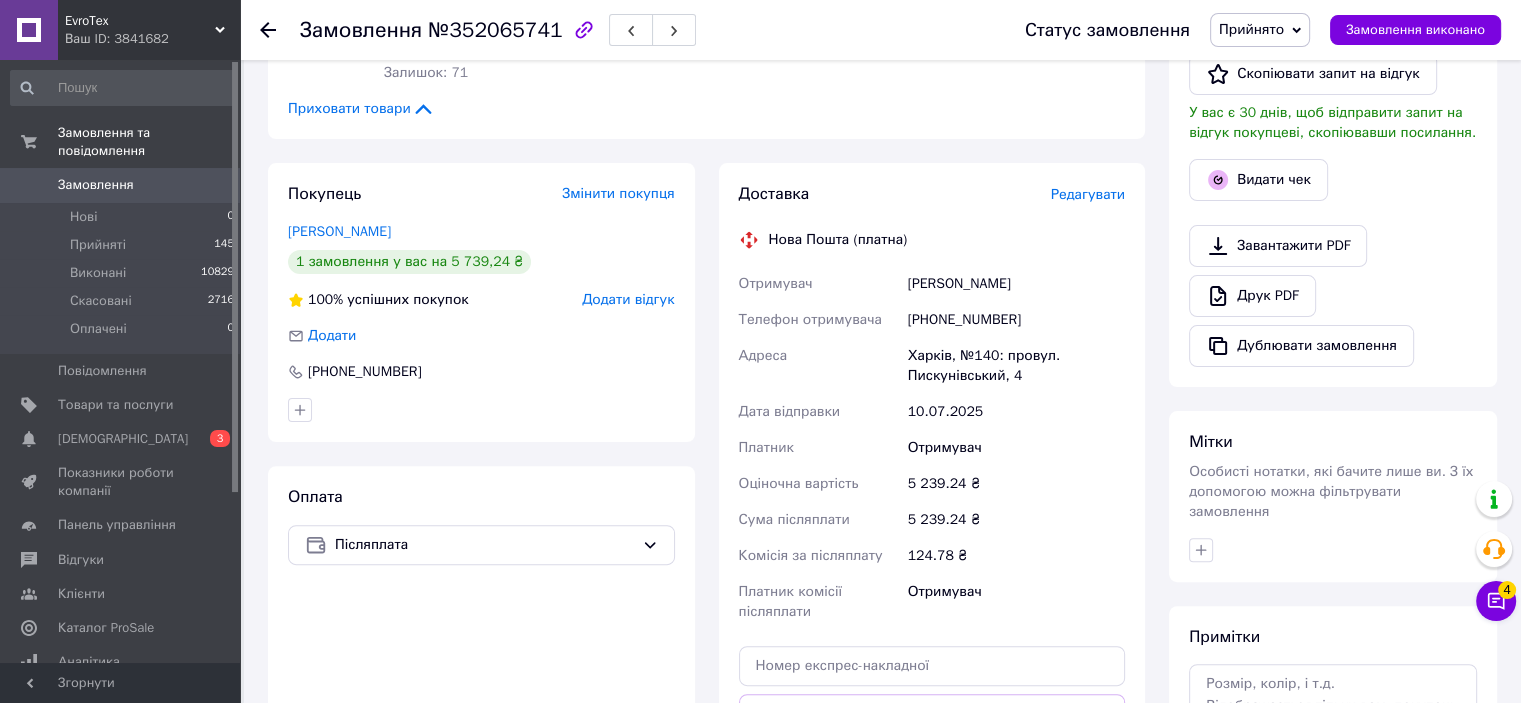 scroll, scrollTop: 600, scrollLeft: 0, axis: vertical 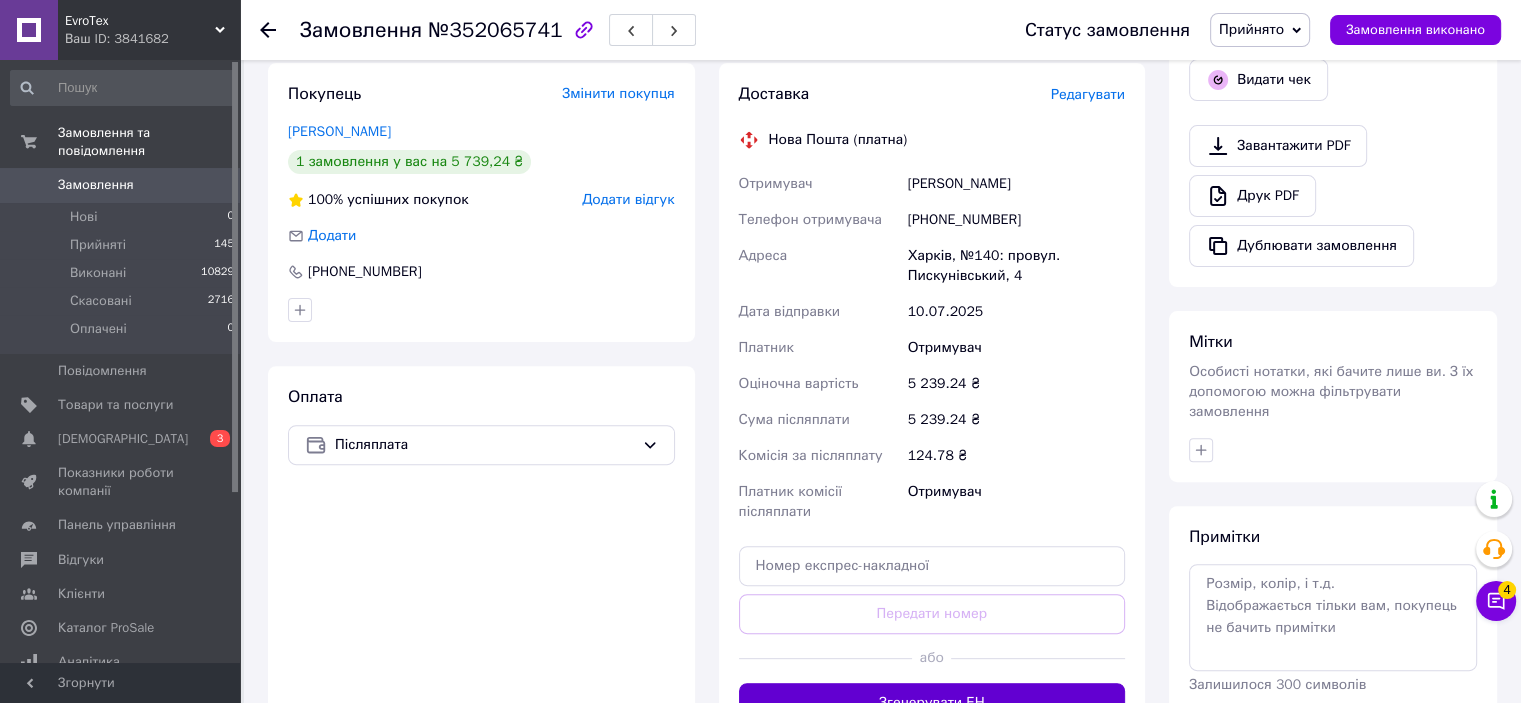 click on "Згенерувати ЕН" at bounding box center [932, 703] 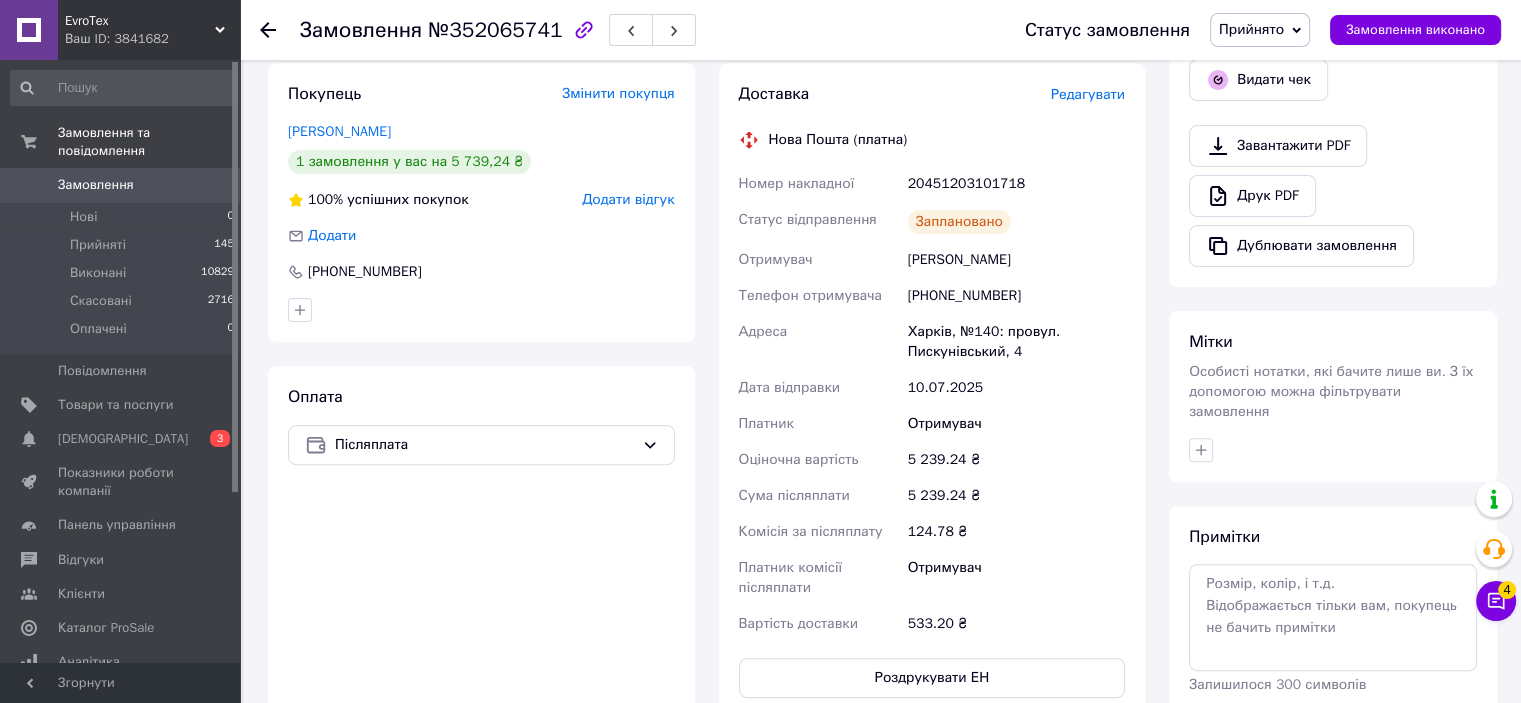 scroll, scrollTop: 500, scrollLeft: 0, axis: vertical 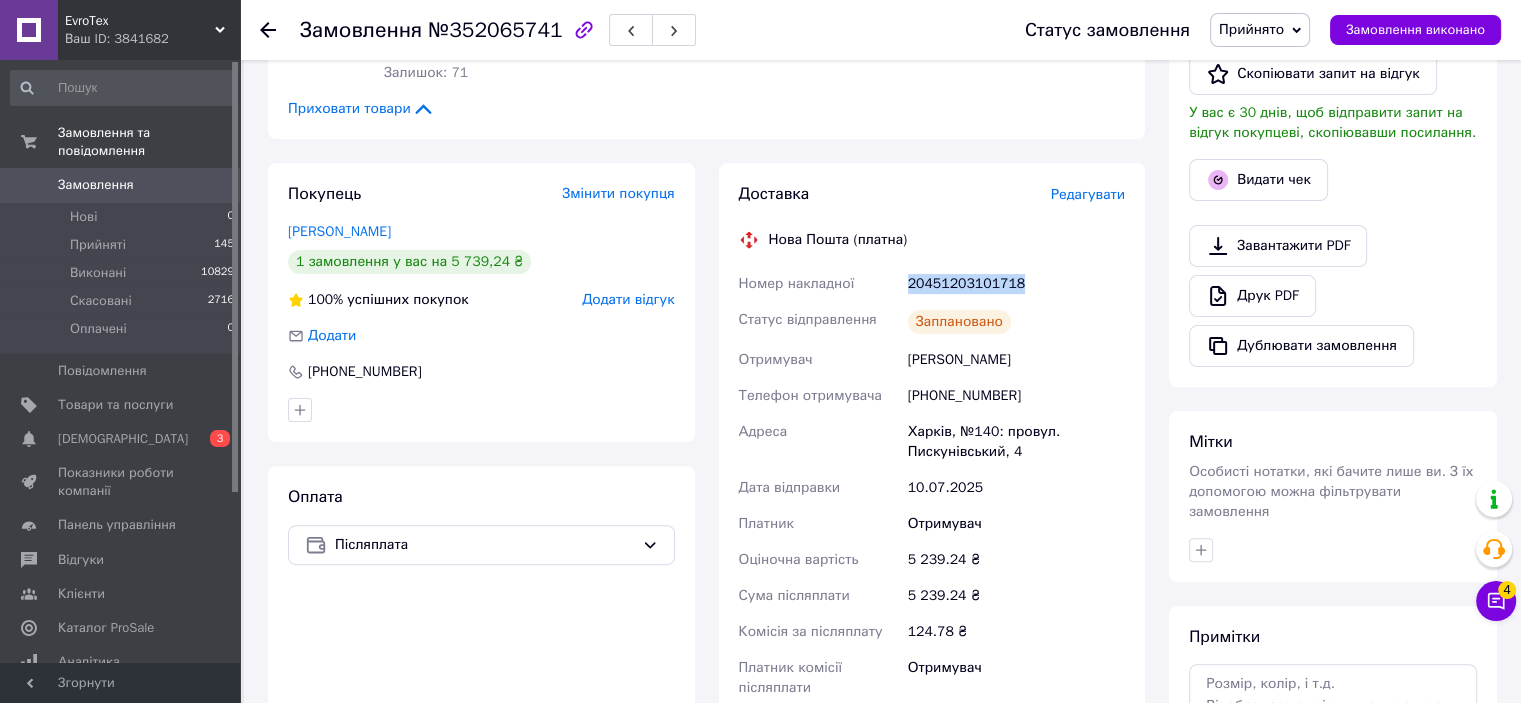 drag, startPoint x: 908, startPoint y: 266, endPoint x: 1017, endPoint y: 263, distance: 109.041275 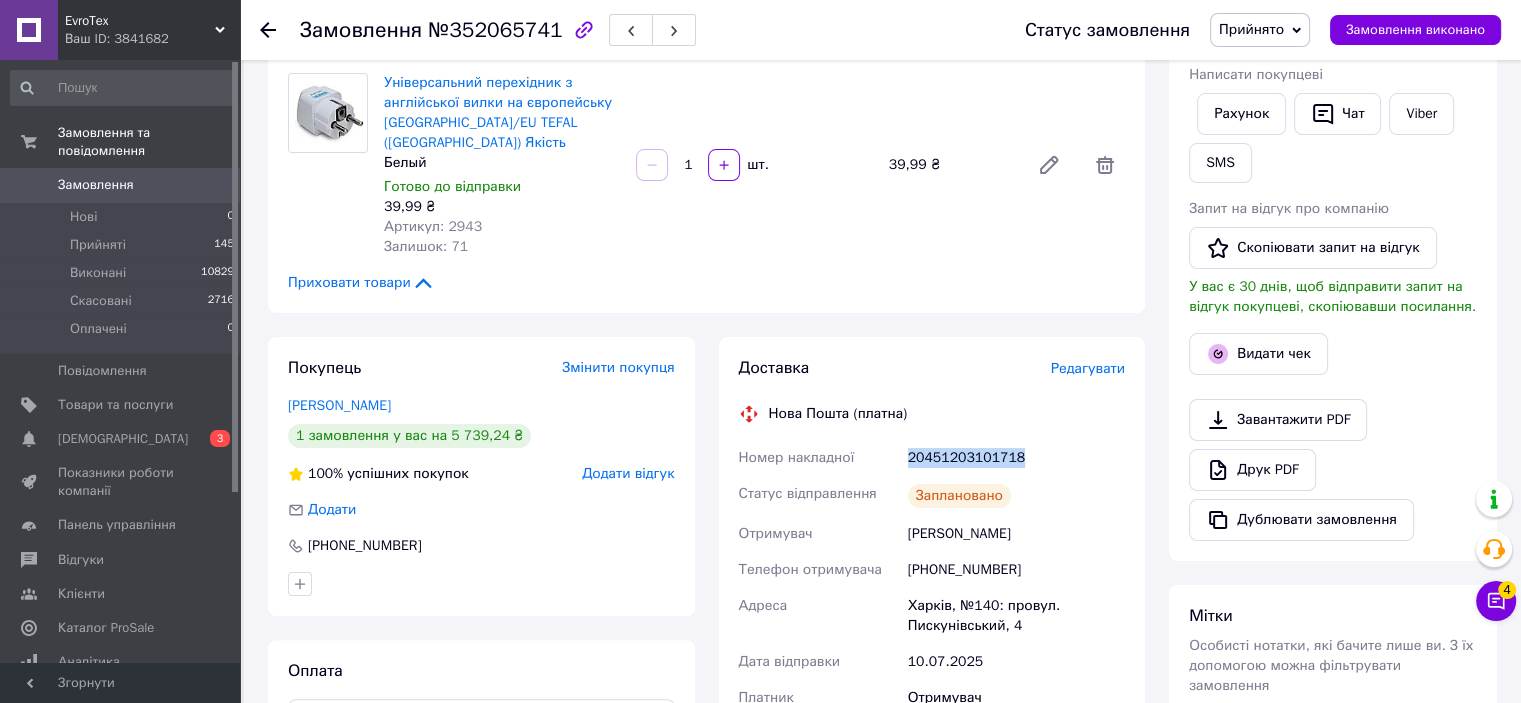 scroll, scrollTop: 200, scrollLeft: 0, axis: vertical 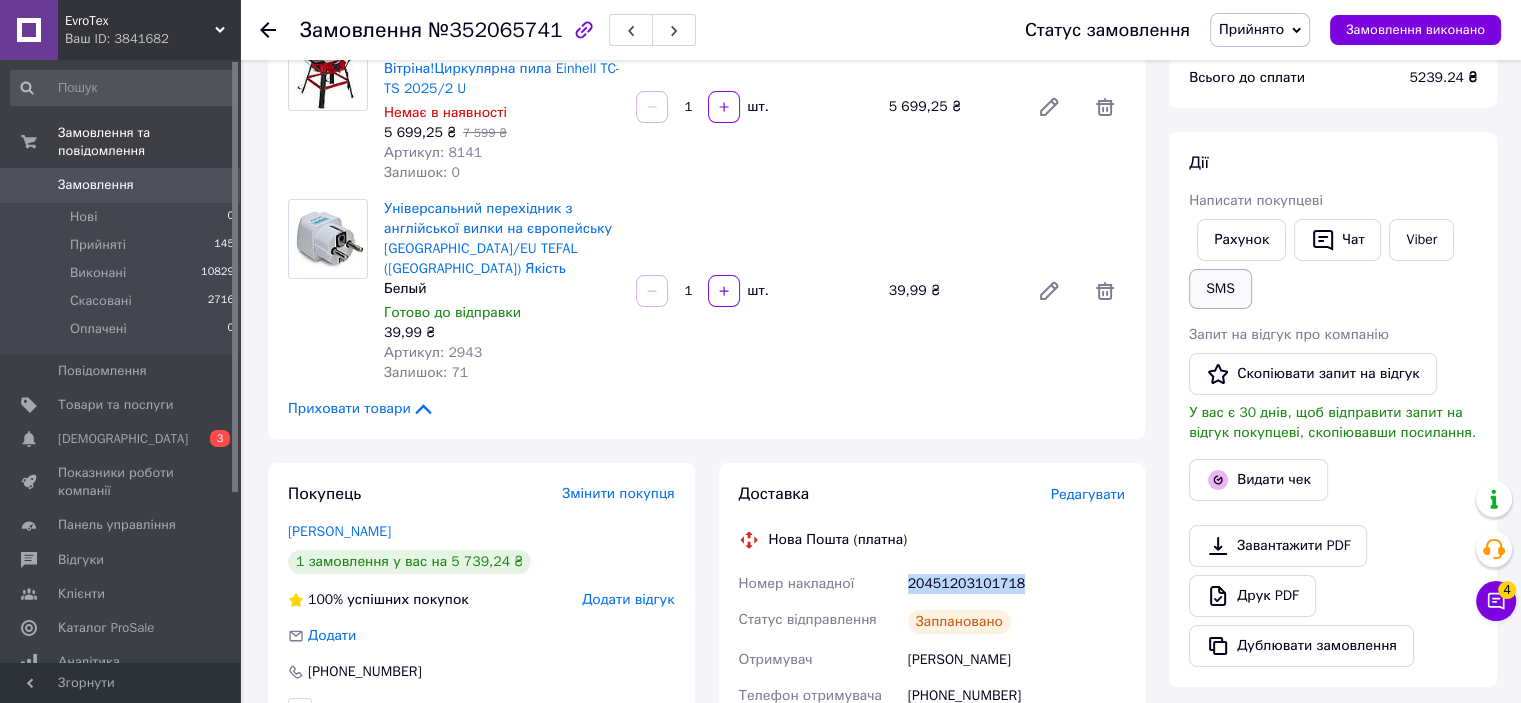 click on "SMS" at bounding box center [1220, 289] 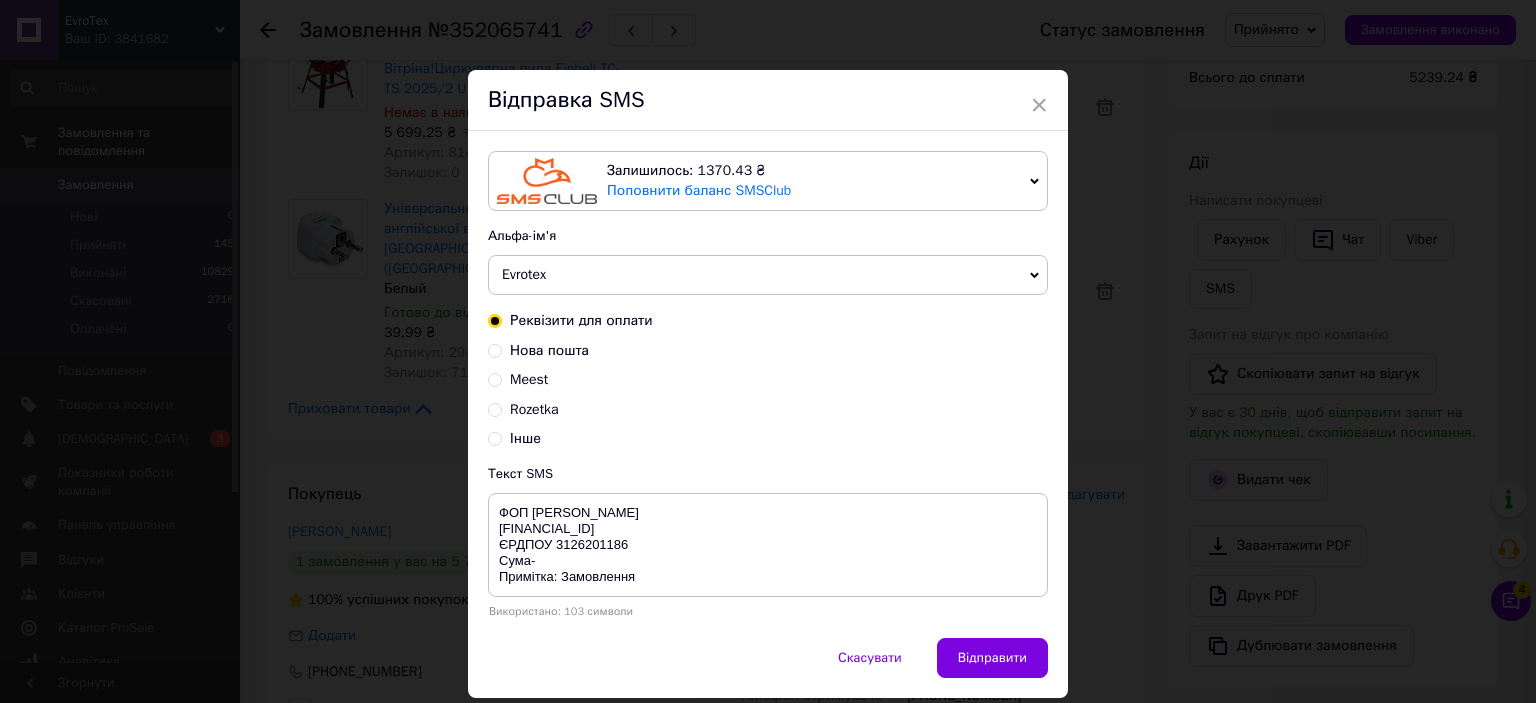 click on "Нова пошта" at bounding box center [549, 350] 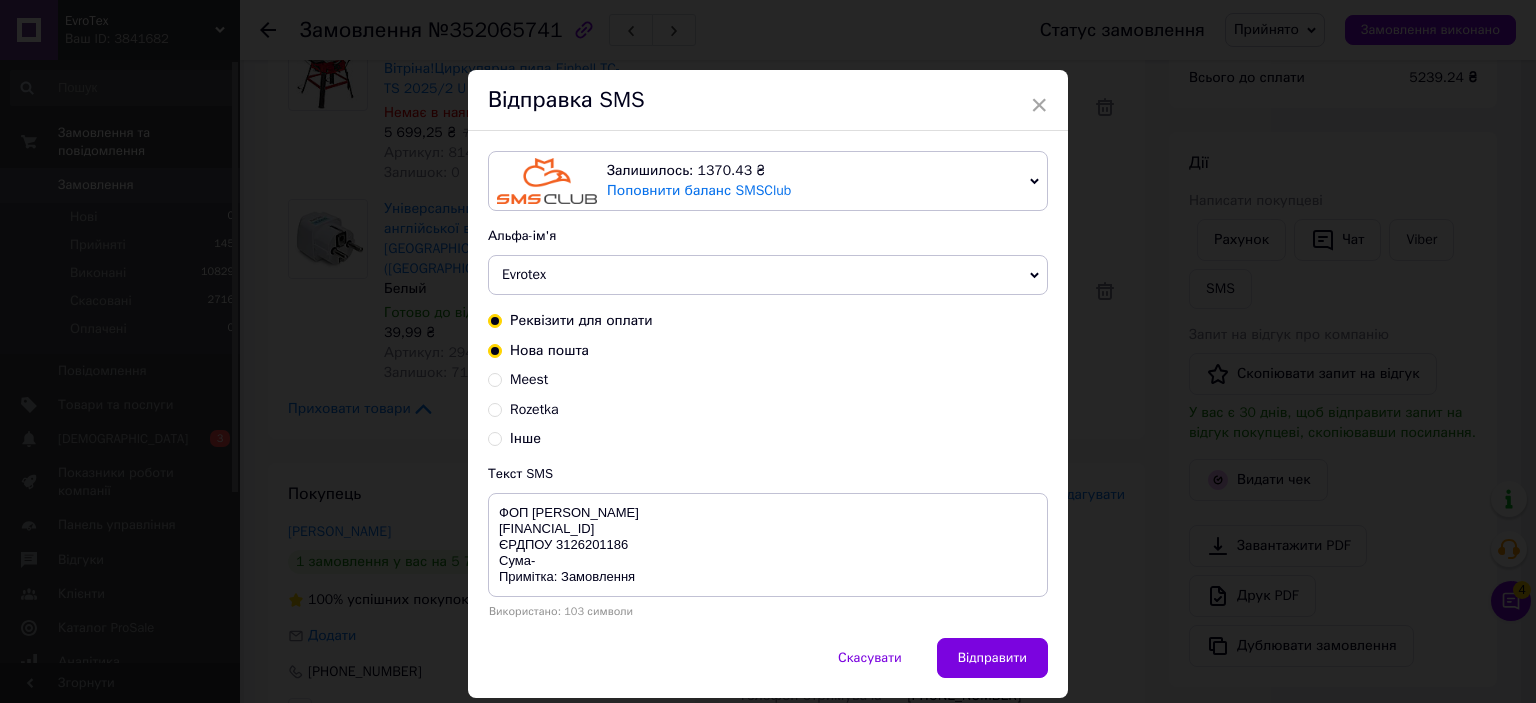 radio on "true" 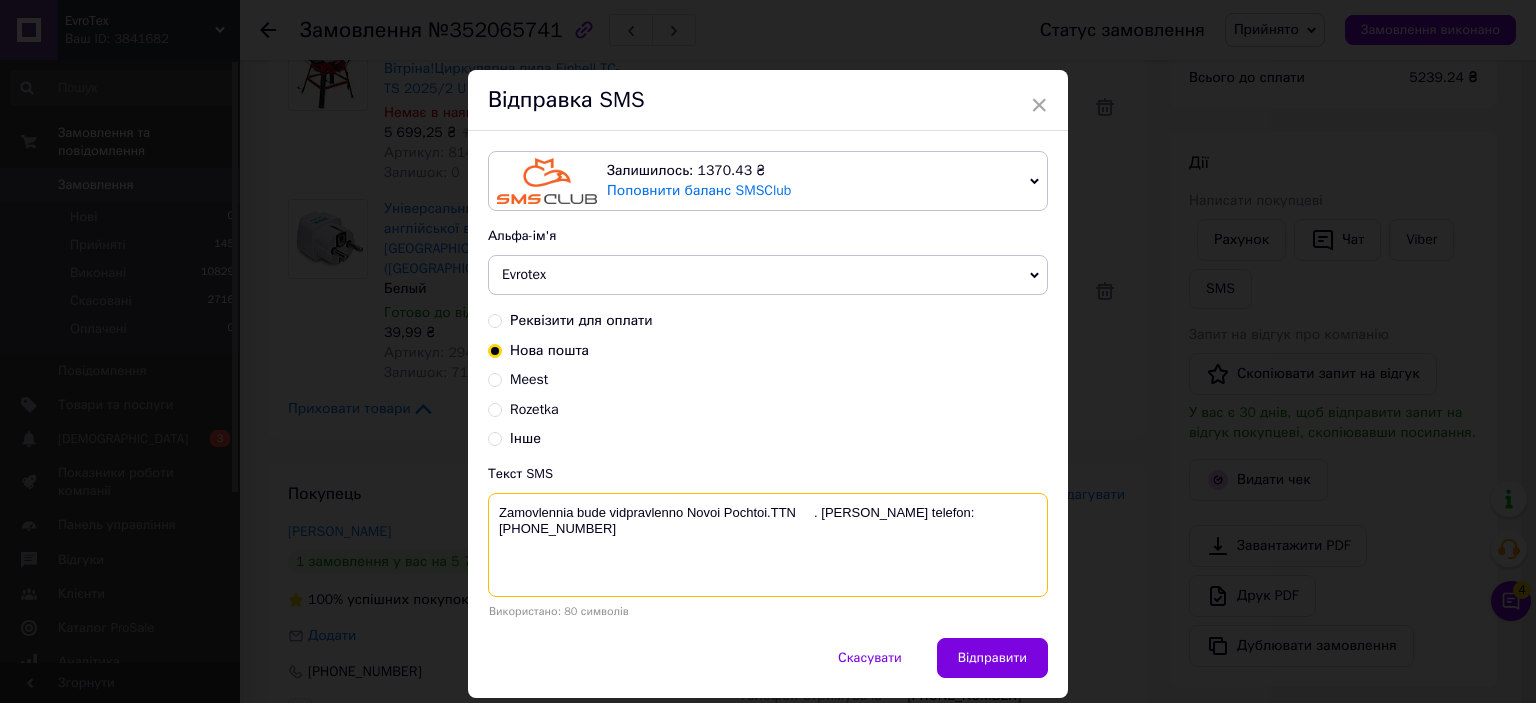 click on "Zamovlennia bude vidpravlenno Novoi Pochtoi.TTN     . Nash telefon:+380684544565" at bounding box center (768, 545) 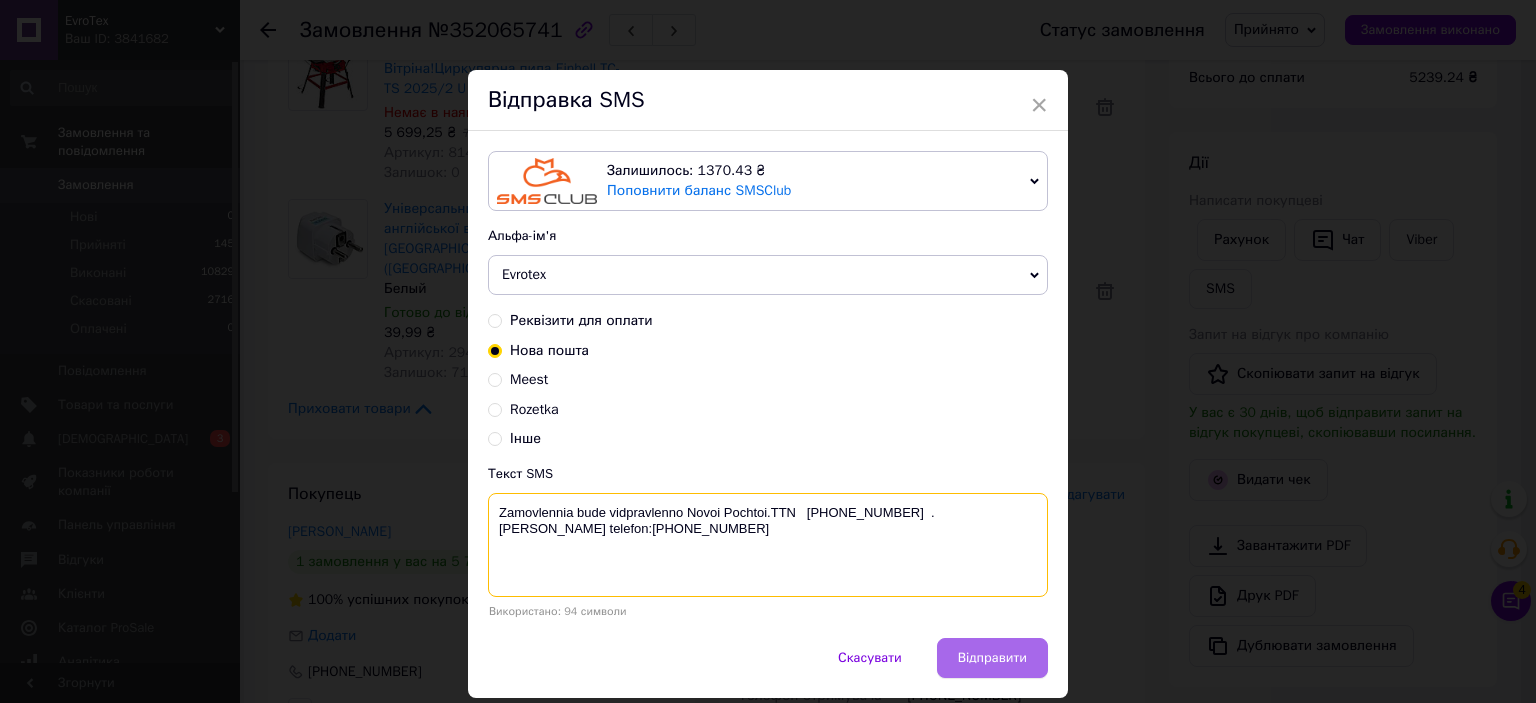 type on "Zamovlennia bude vidpravlenno Novoi Pochtoi.TTN   20451203101718  . Nash telefon:+380684544565" 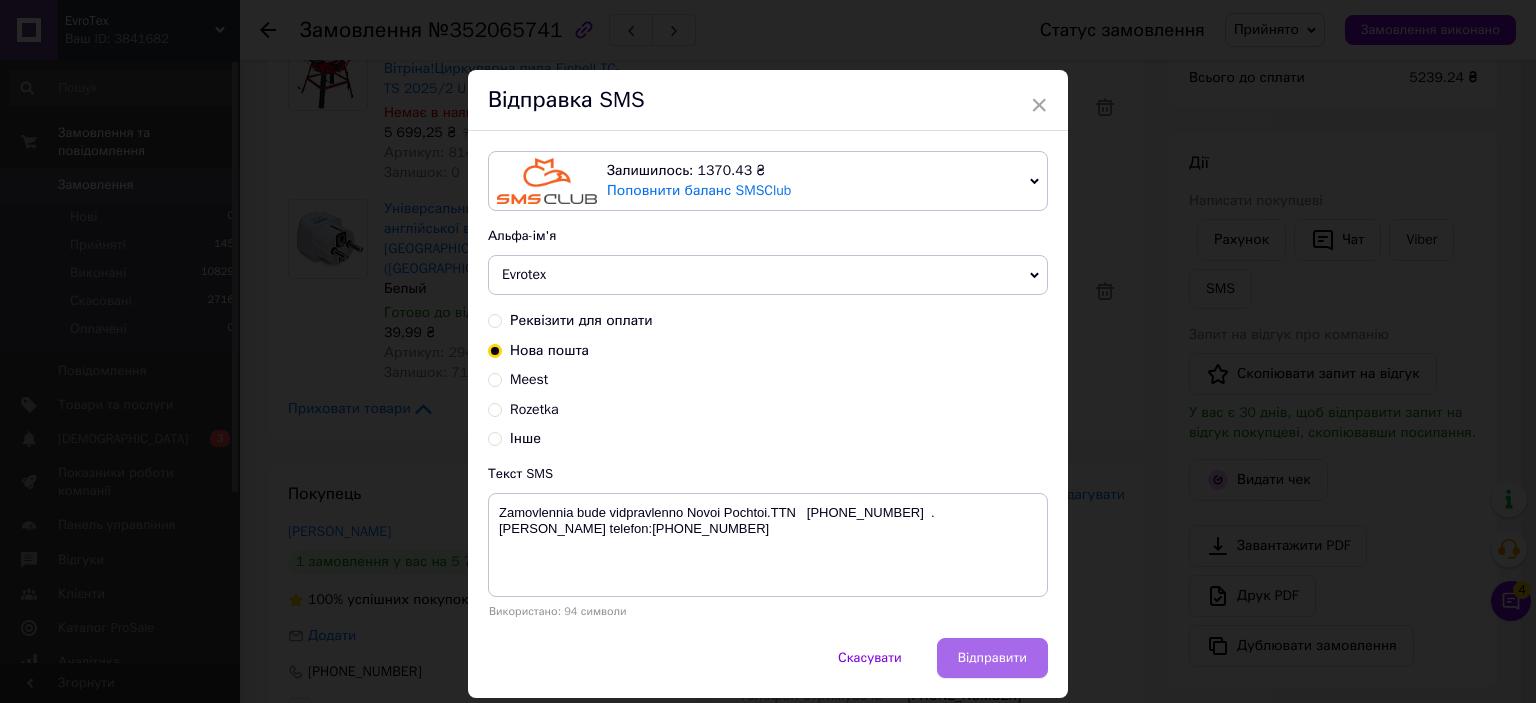 click on "Відправити" at bounding box center (992, 658) 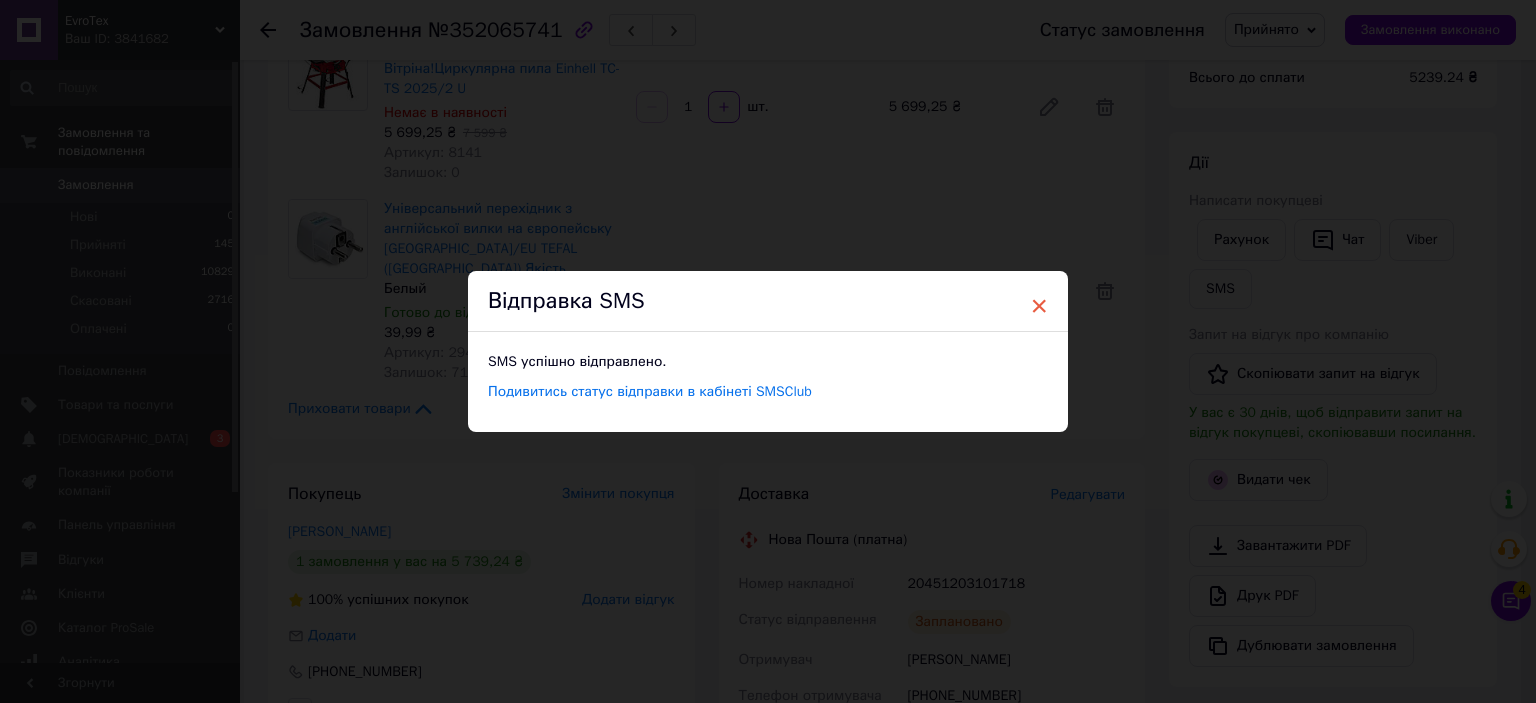 click on "×" at bounding box center [1039, 306] 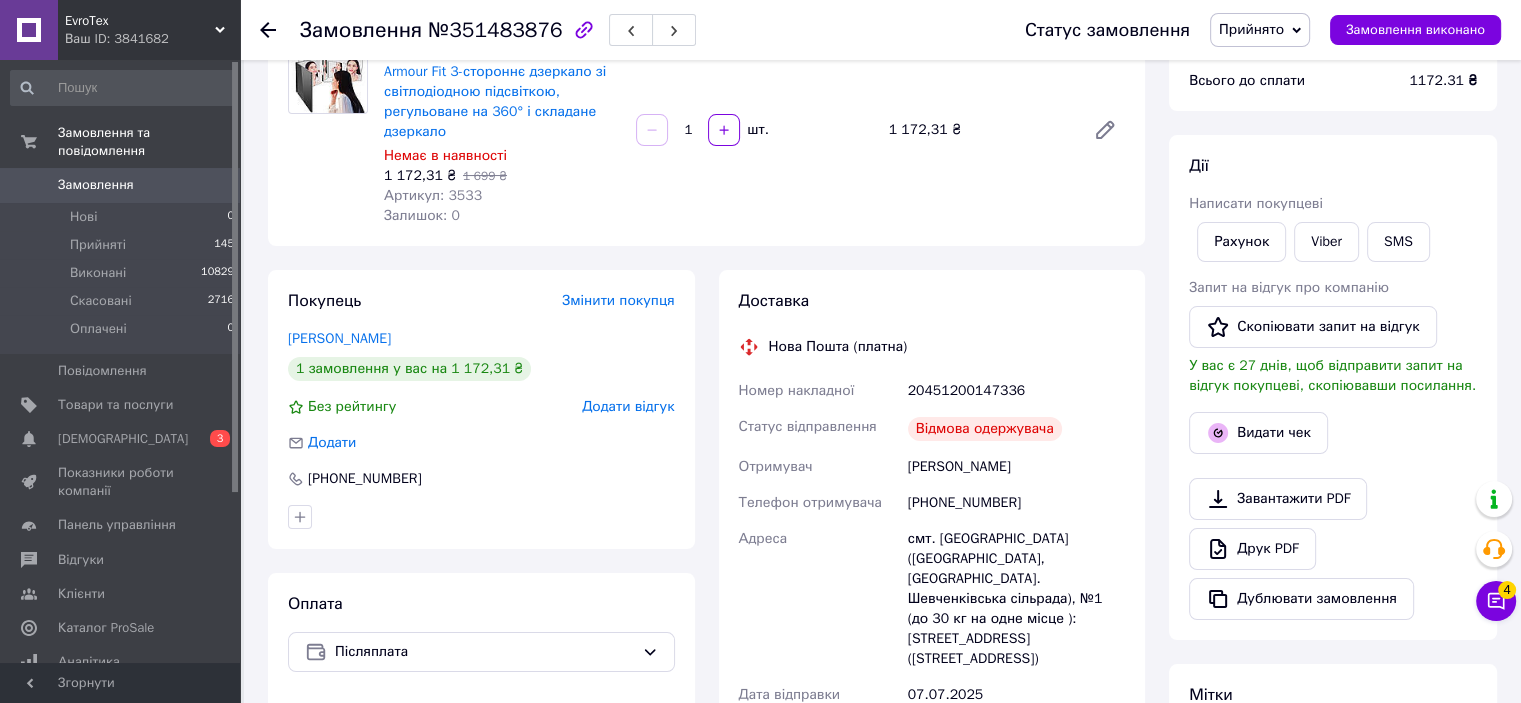 scroll, scrollTop: 200, scrollLeft: 0, axis: vertical 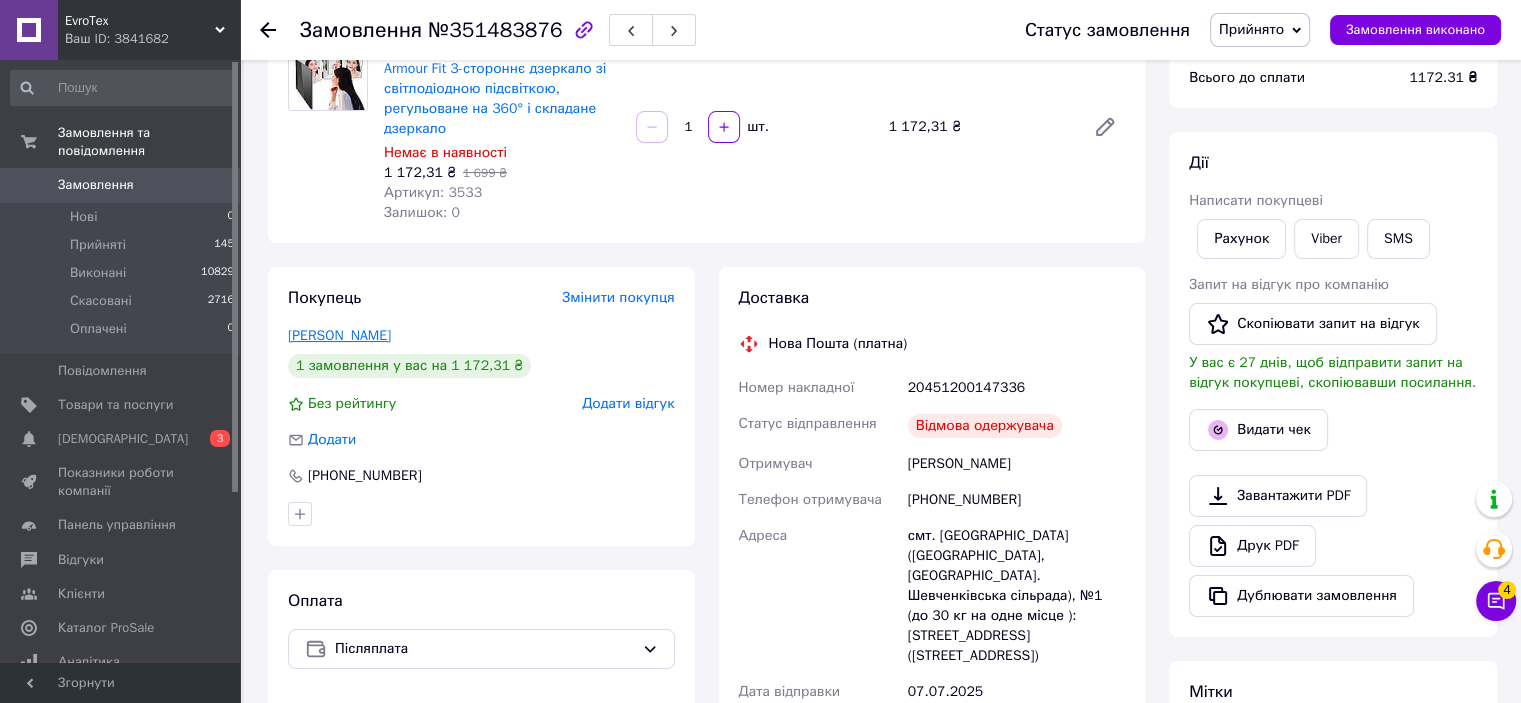 click on "[PERSON_NAME]" at bounding box center [339, 335] 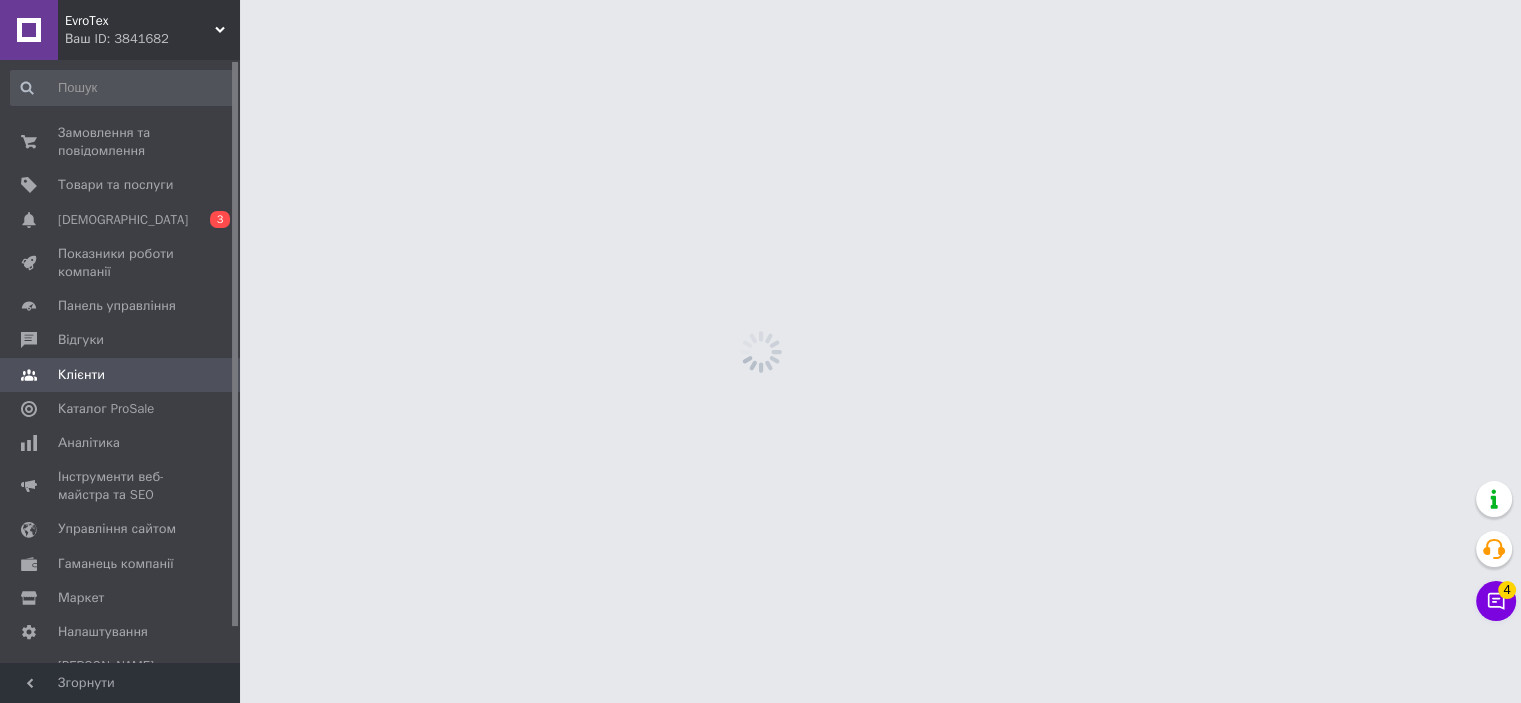 scroll, scrollTop: 0, scrollLeft: 0, axis: both 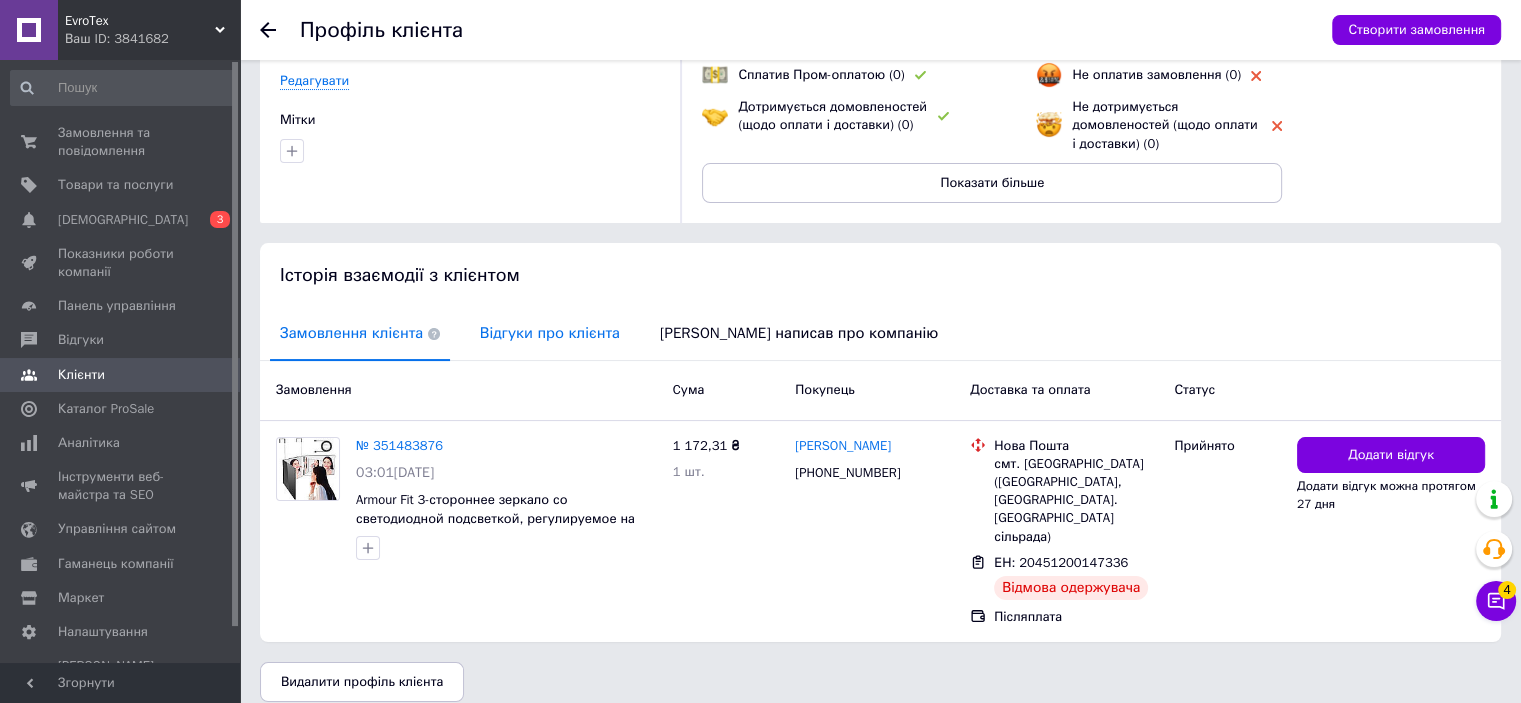 click on "Відгуки про клієнта" at bounding box center (550, 333) 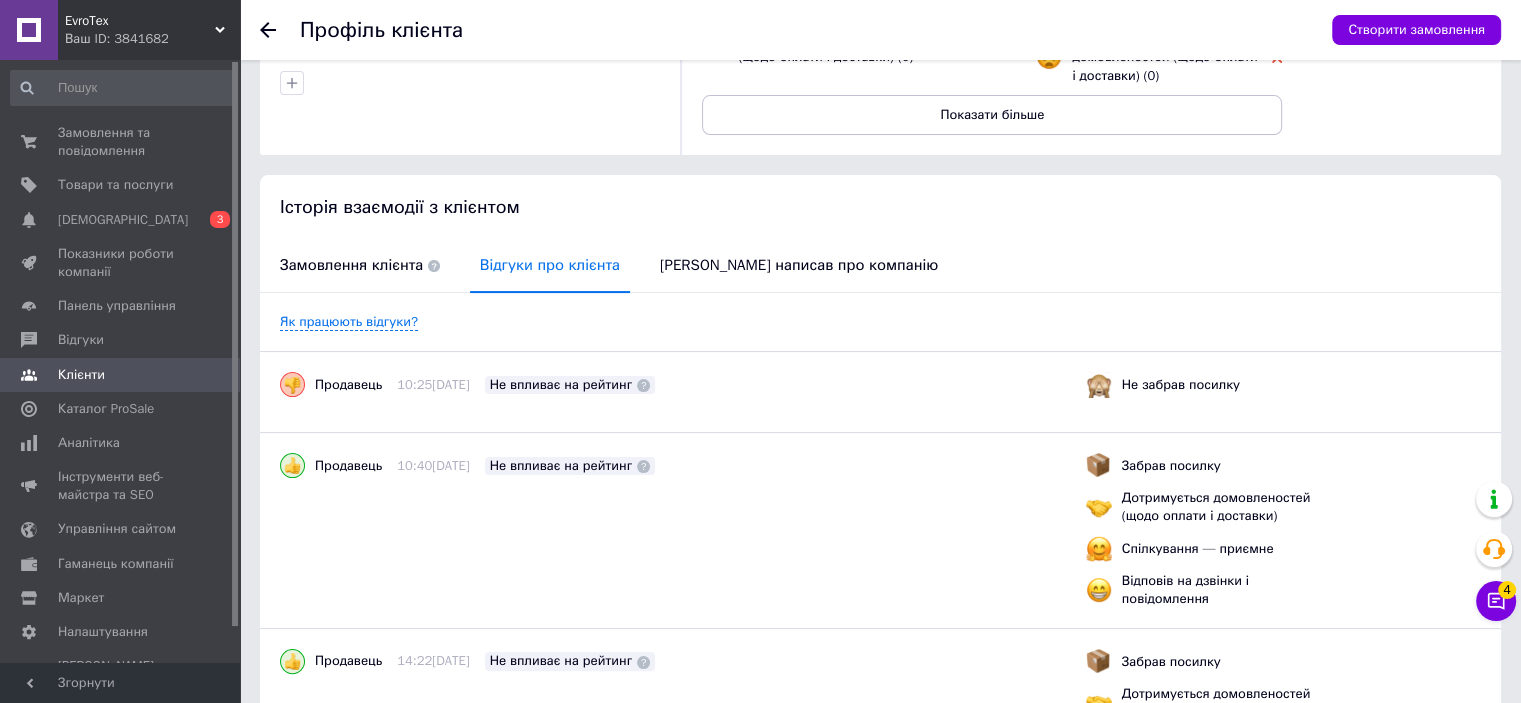 scroll, scrollTop: 179, scrollLeft: 0, axis: vertical 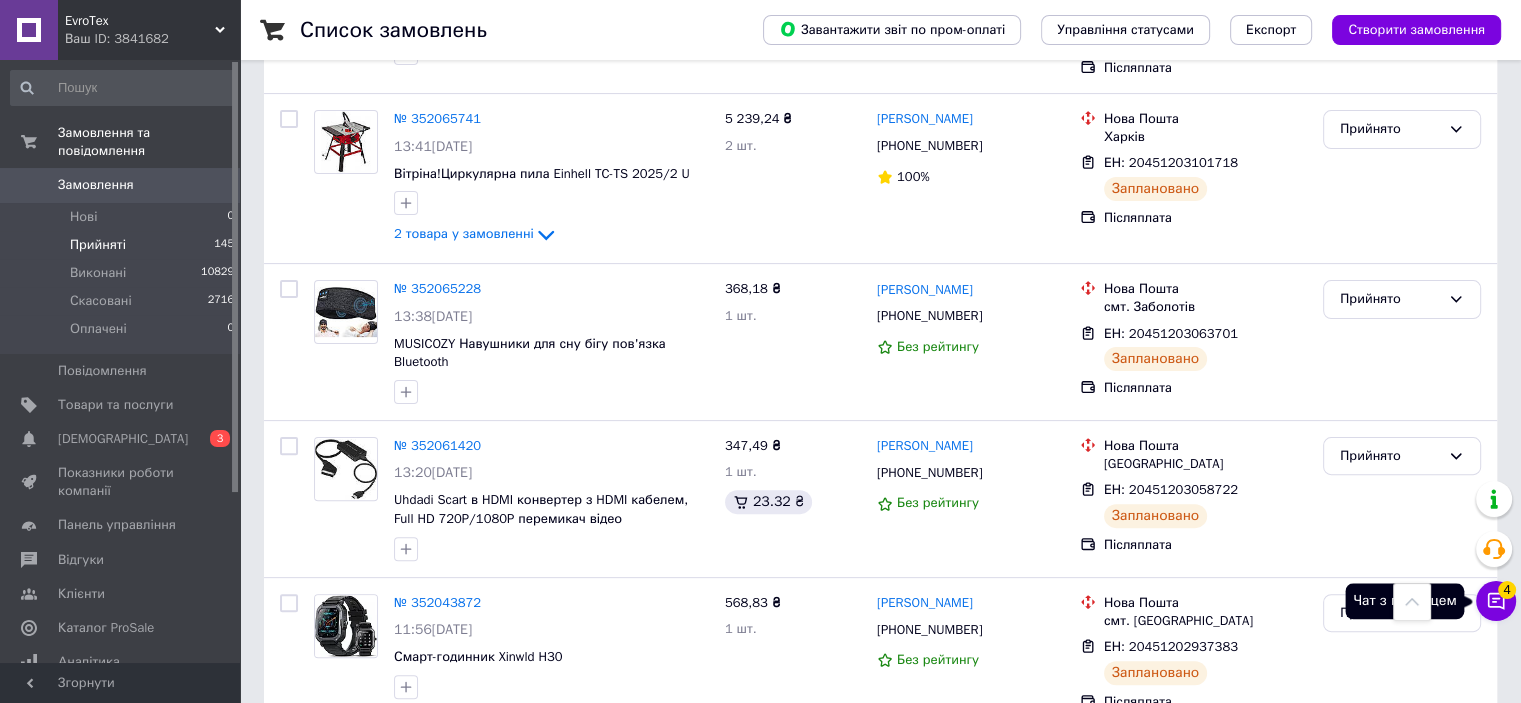click 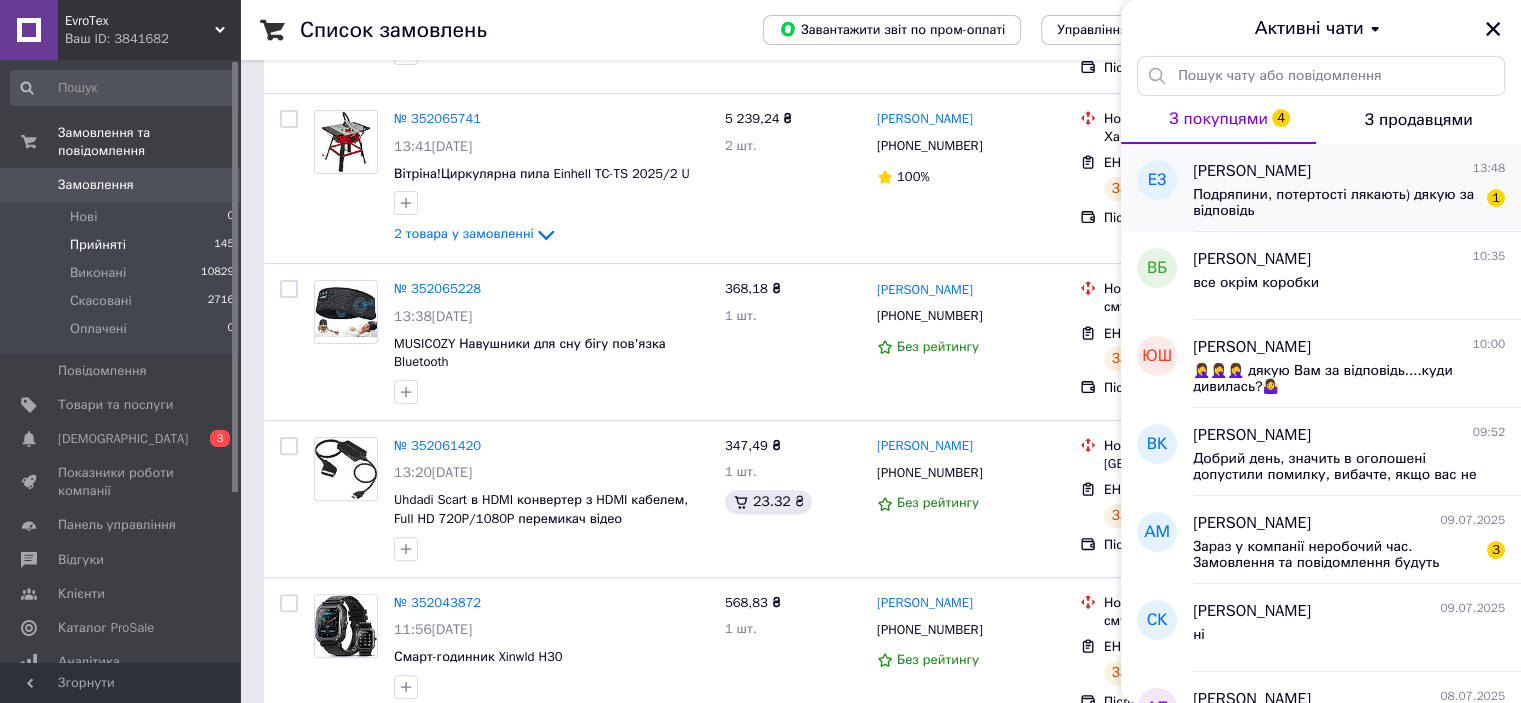 click on "Подряпини, потертості лякають) дякую за відповідь" at bounding box center [1335, 203] 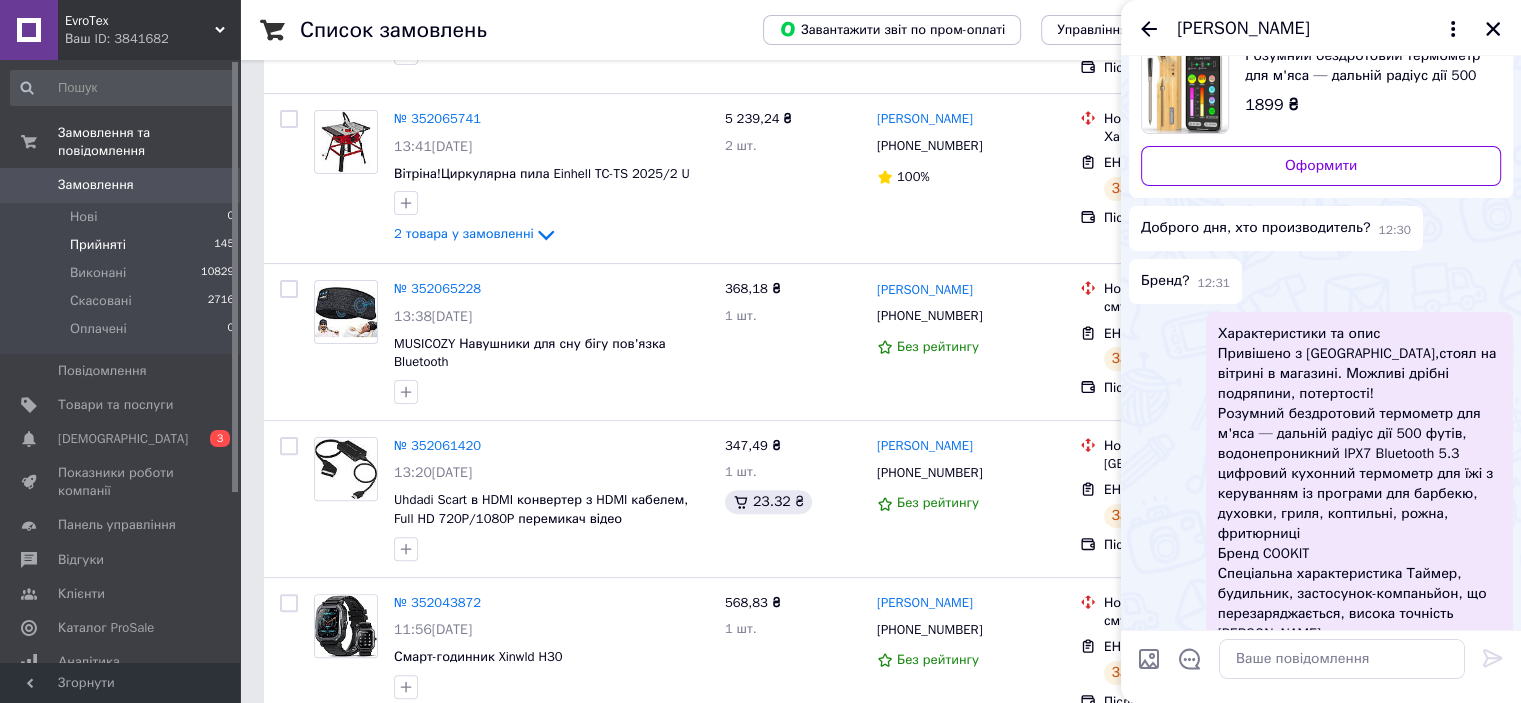 scroll, scrollTop: 20, scrollLeft: 0, axis: vertical 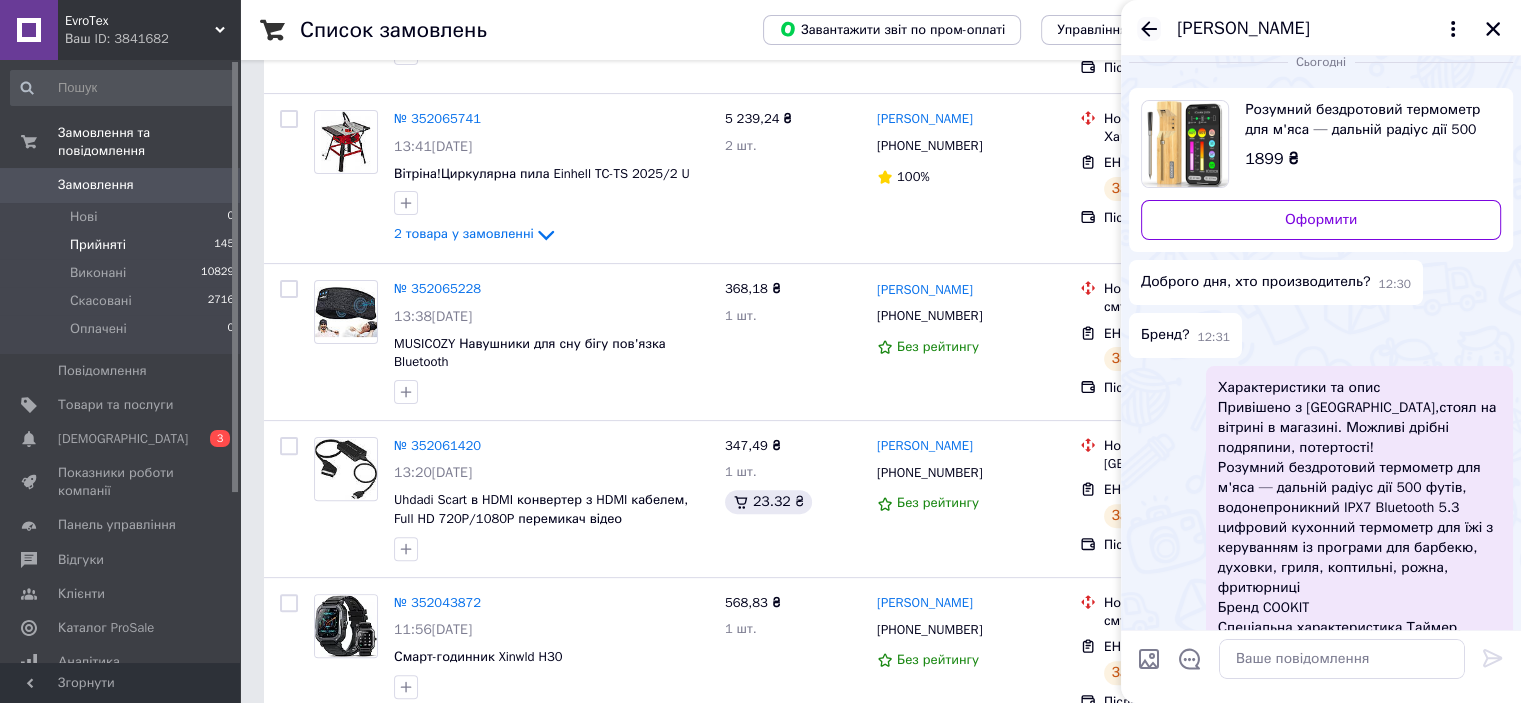 click 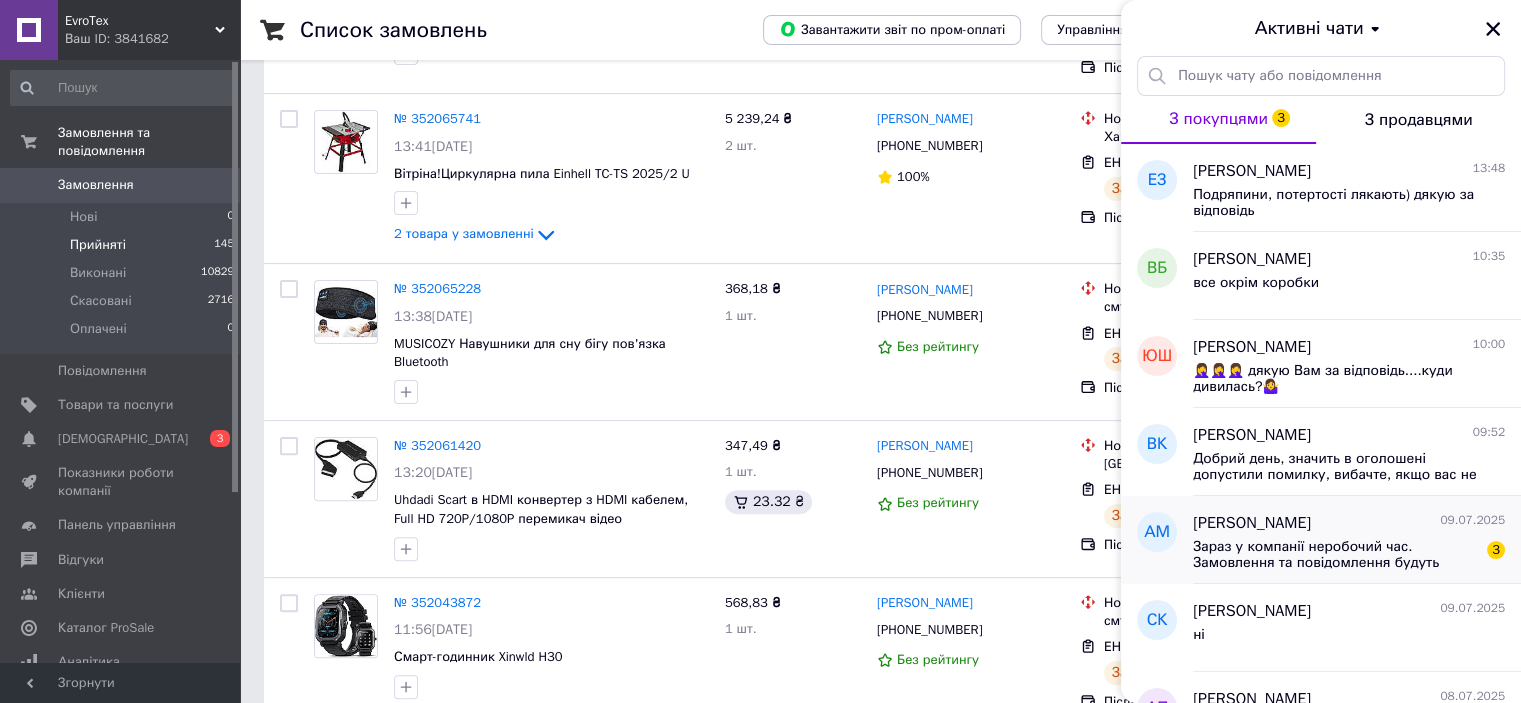 click on "Зараз у компанії неробочий час. Замовлення та повідомлення будуть оброблені з 09:00 найближчого робочого дня (завтра, 10.07)" at bounding box center [1335, 555] 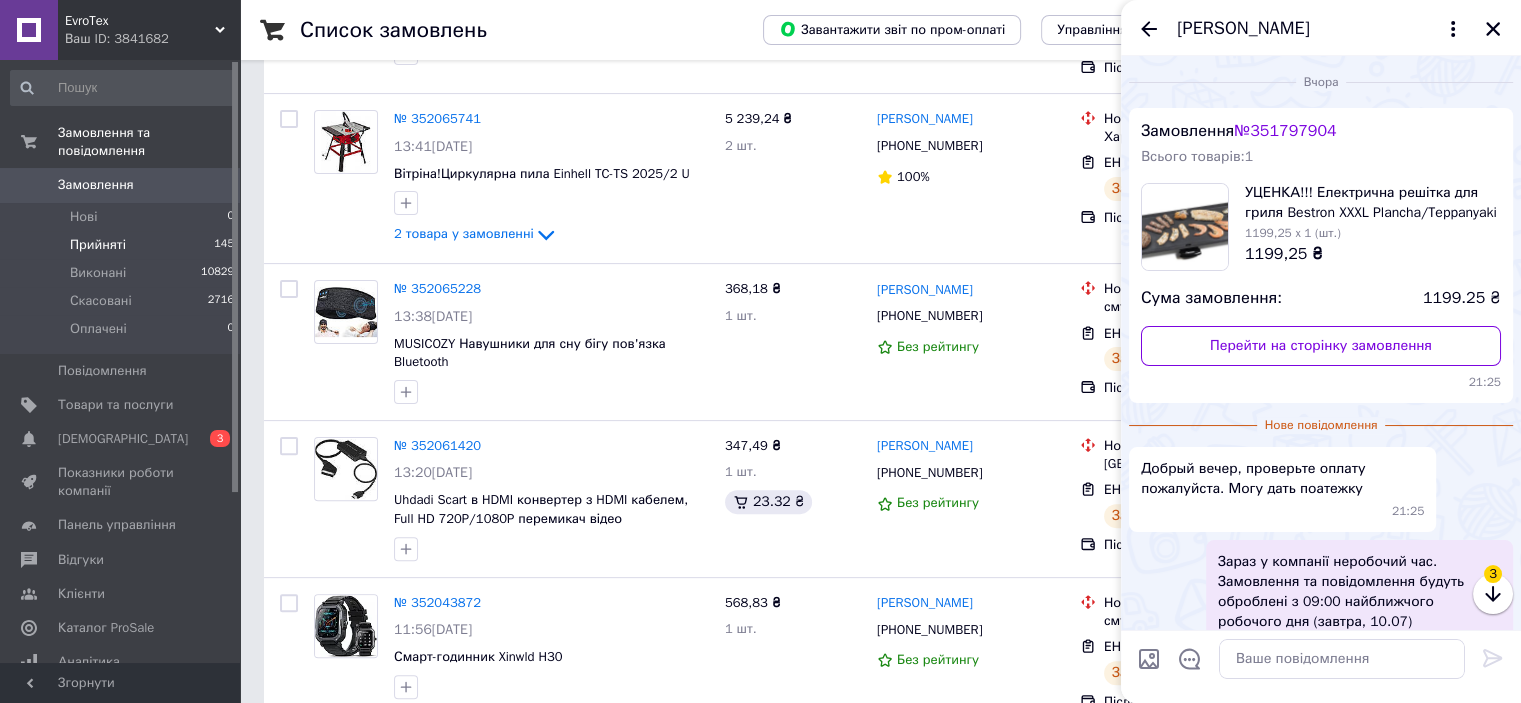 scroll, scrollTop: 116, scrollLeft: 0, axis: vertical 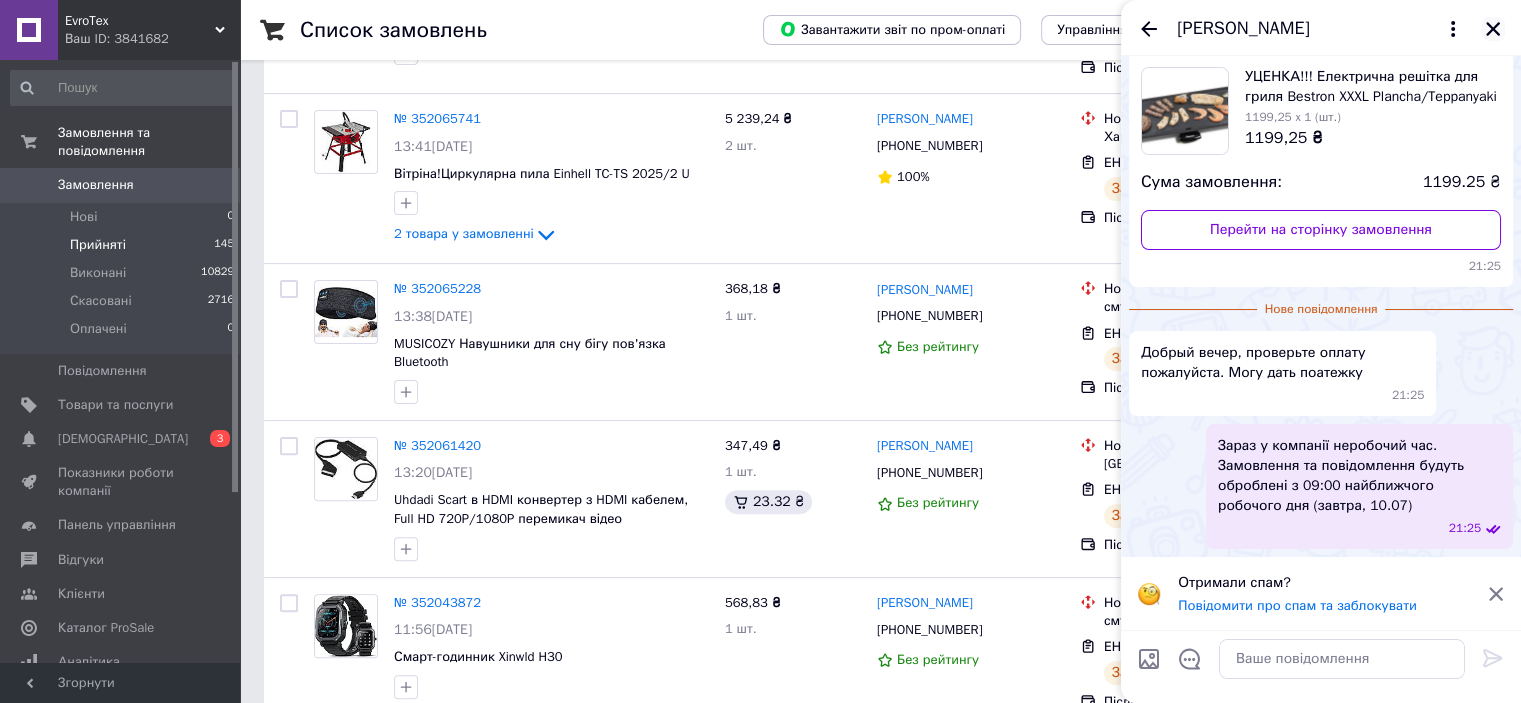 click 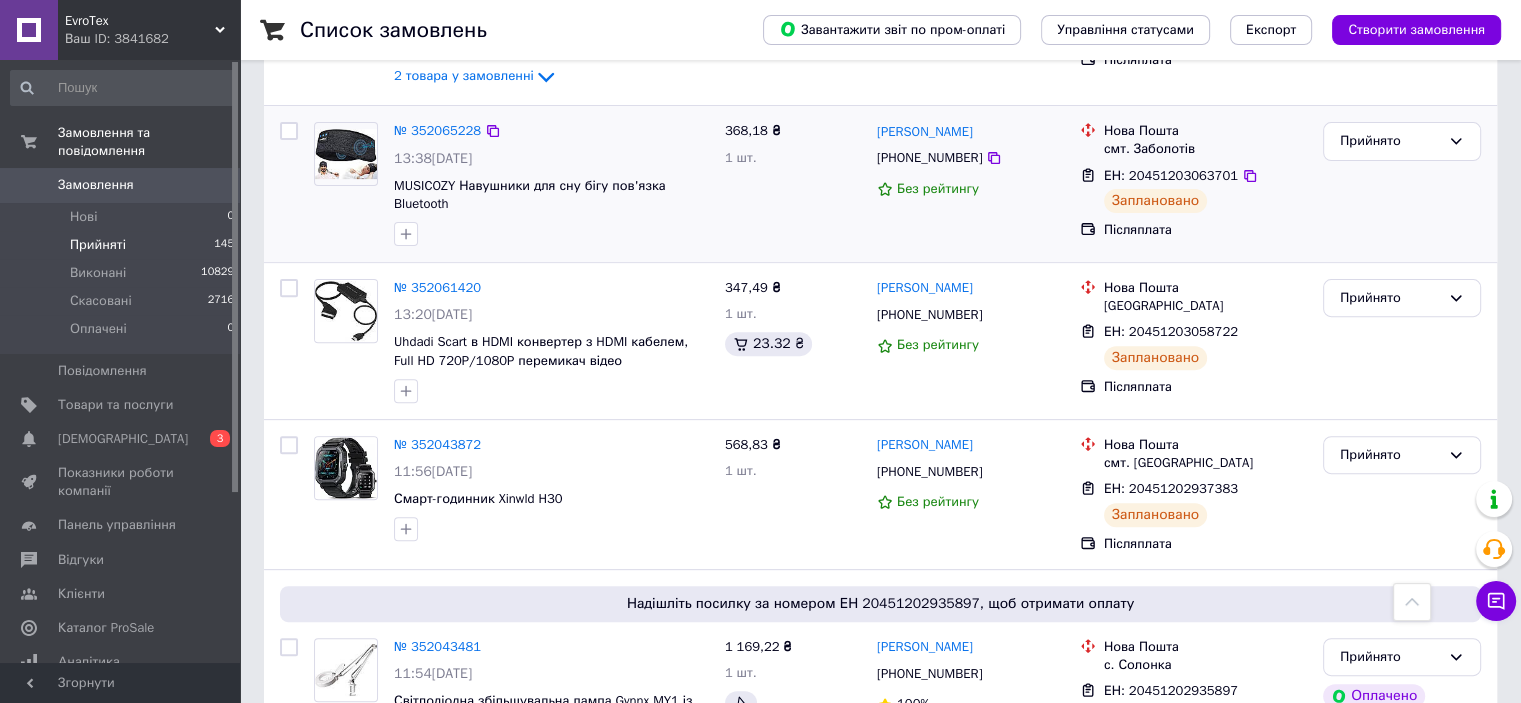 scroll, scrollTop: 800, scrollLeft: 0, axis: vertical 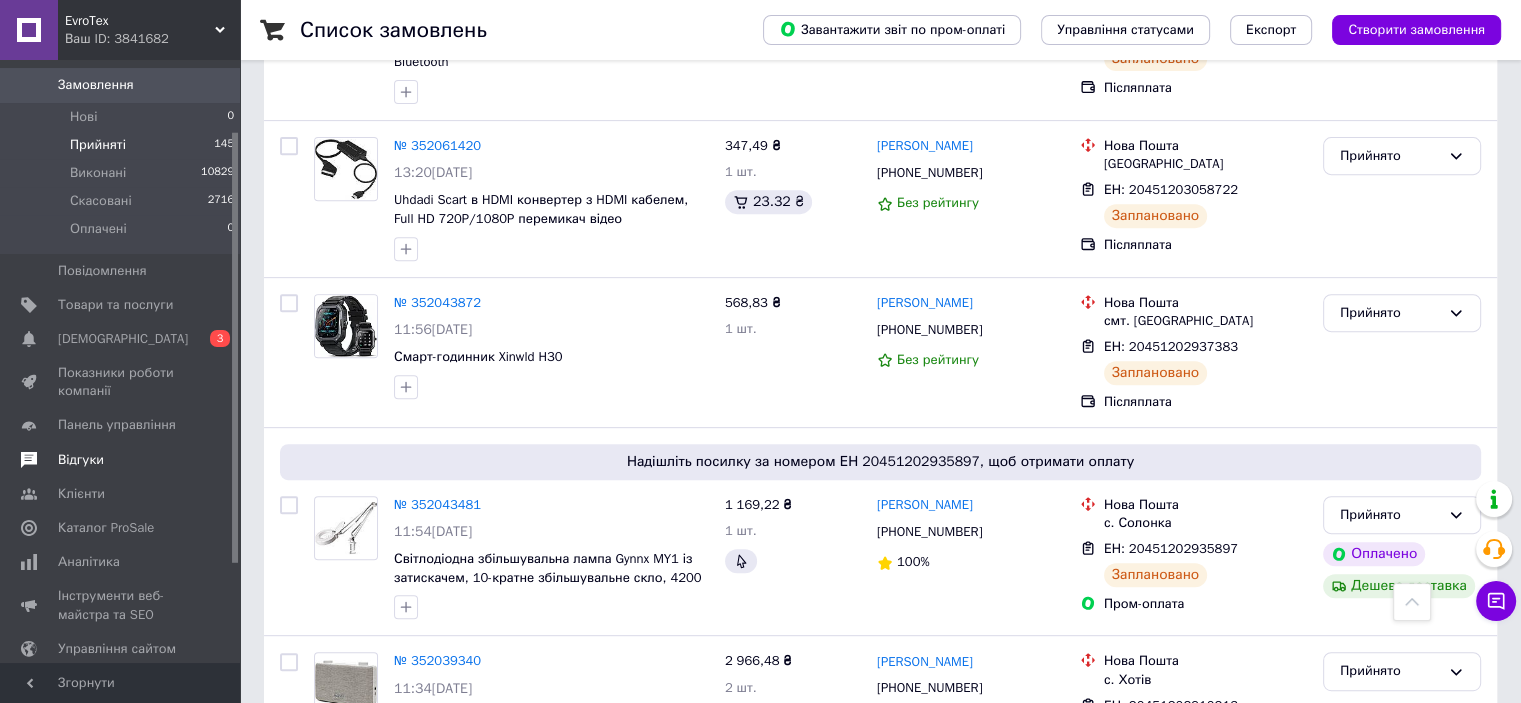 click on "Відгуки" at bounding box center [121, 460] 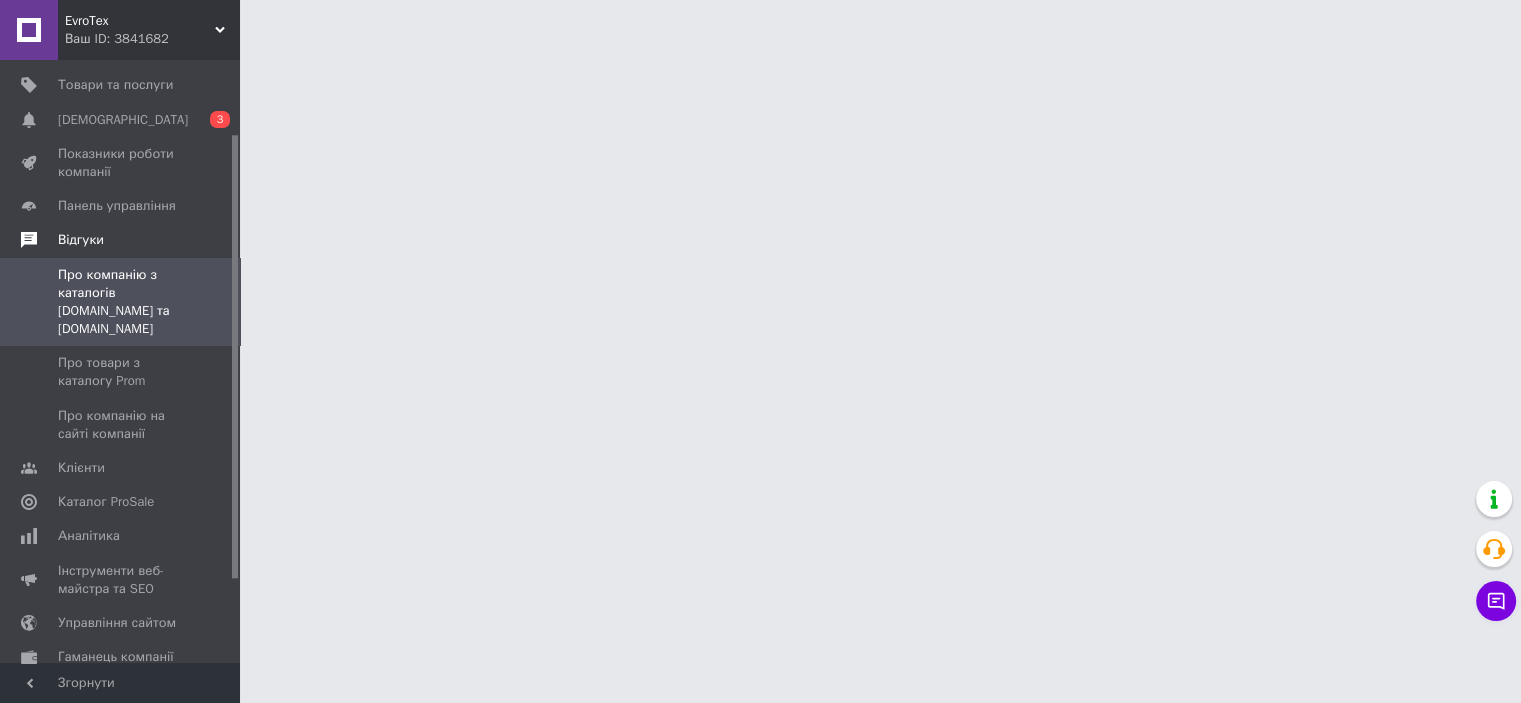 scroll, scrollTop: 0, scrollLeft: 0, axis: both 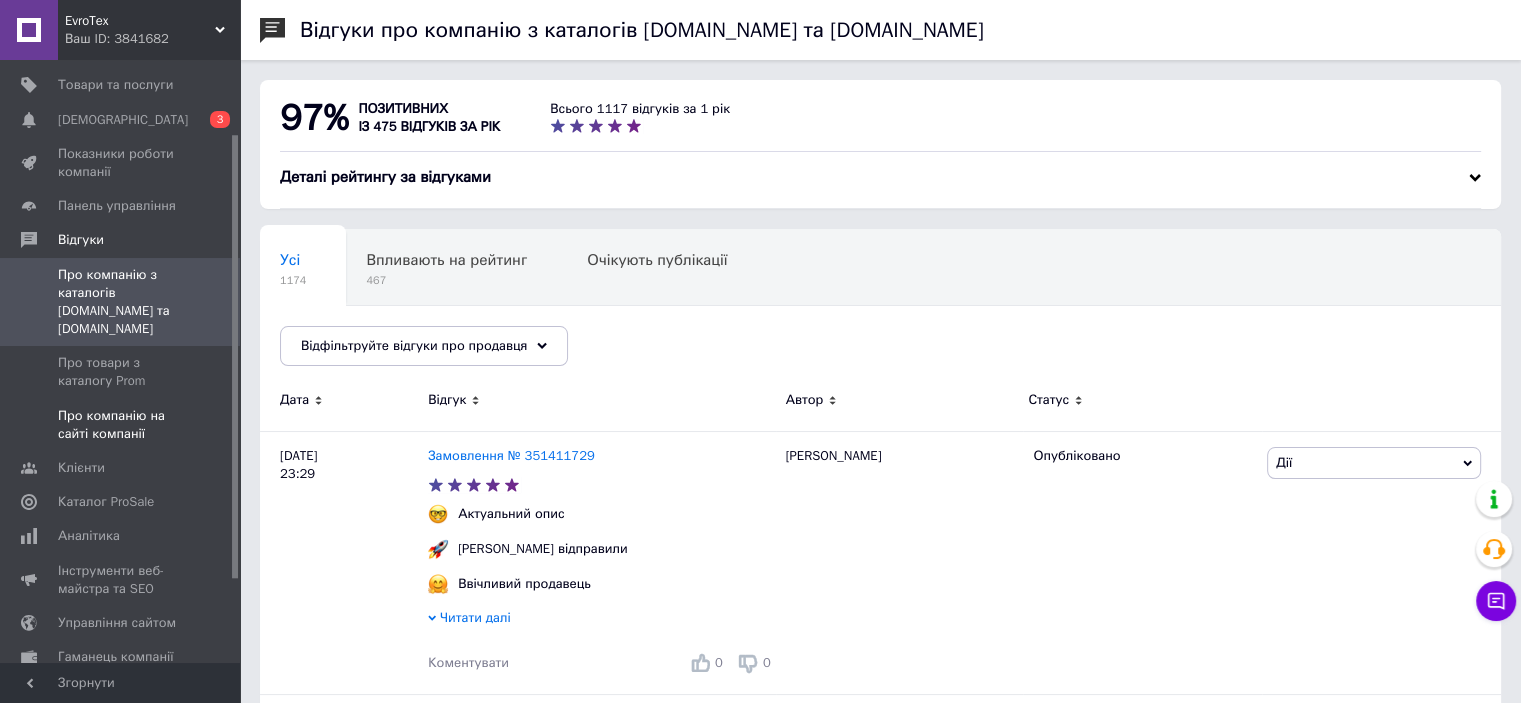 click on "Про компанію на сайті компанії" at bounding box center (121, 425) 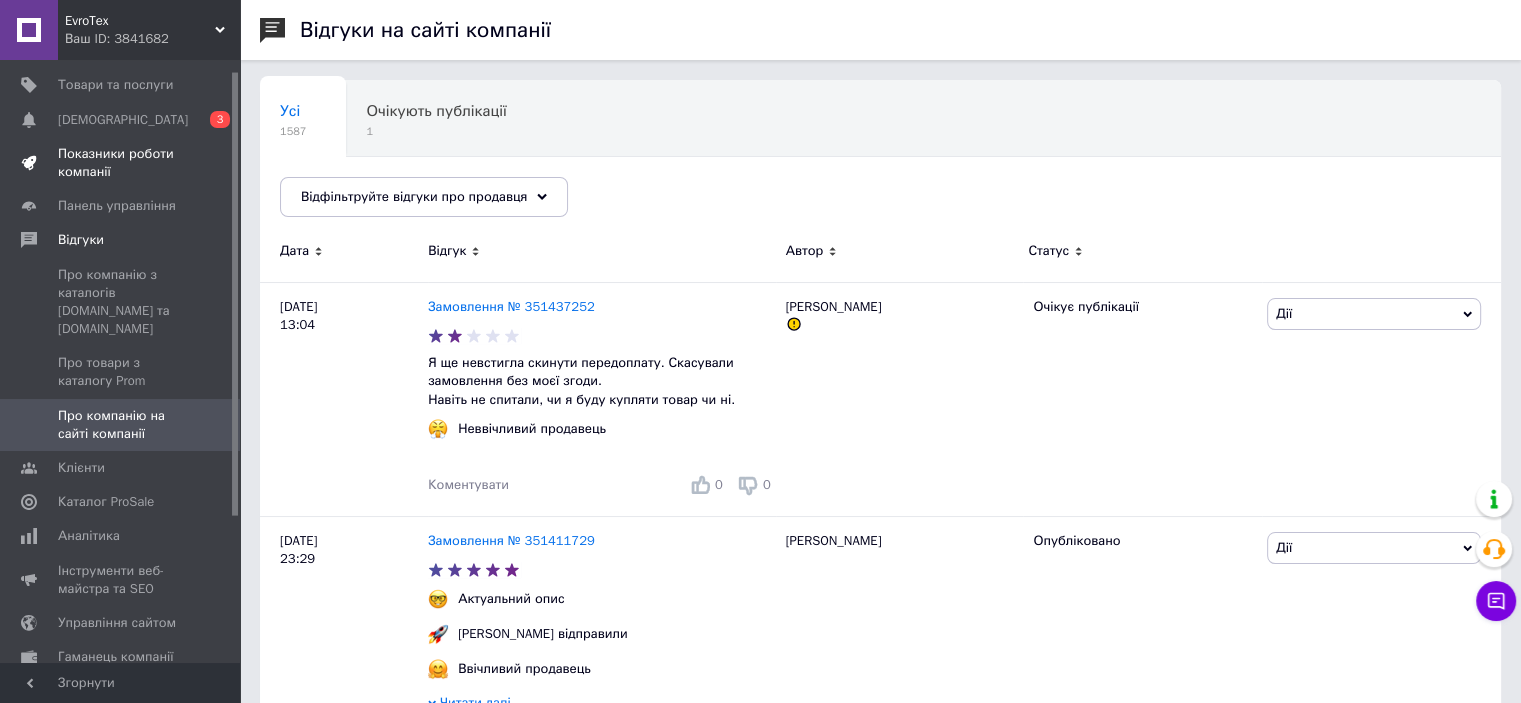 scroll, scrollTop: 0, scrollLeft: 0, axis: both 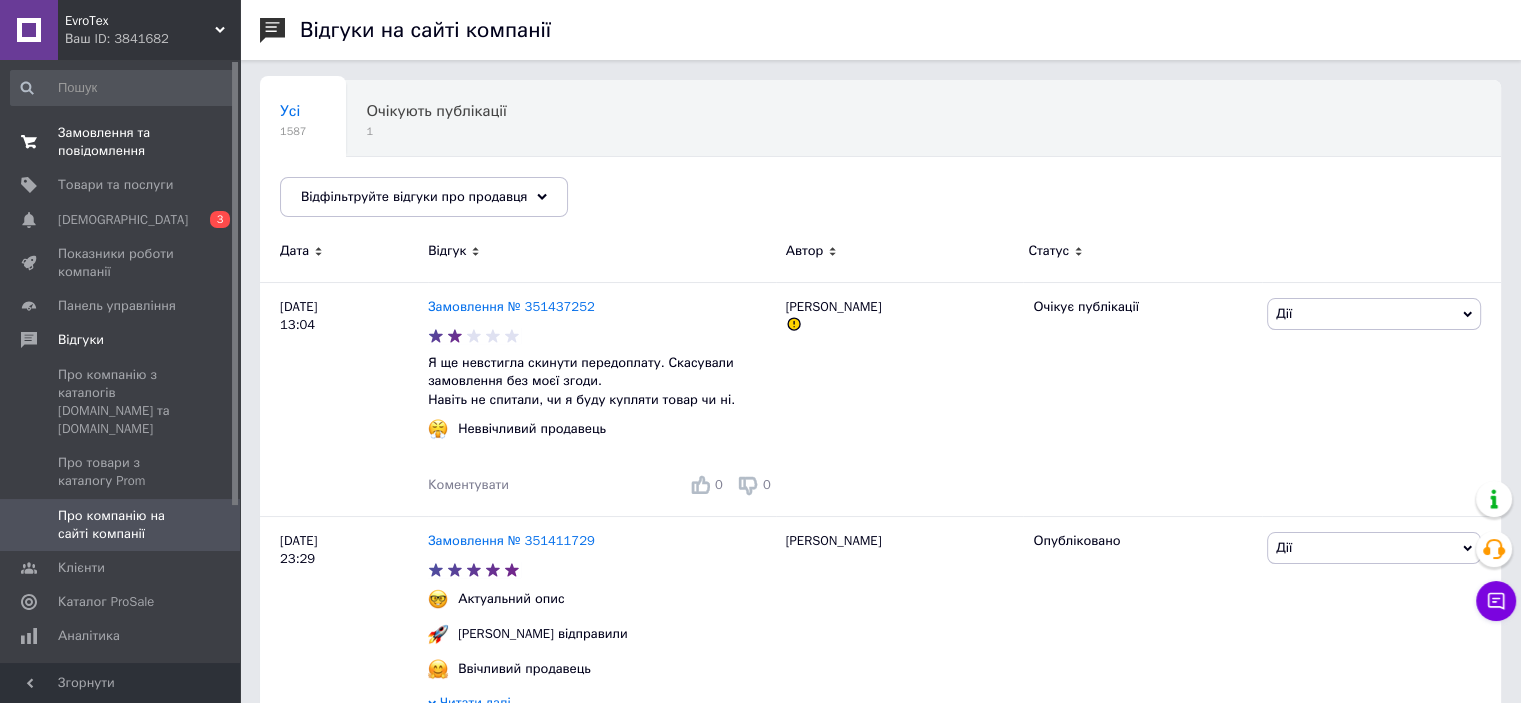 click on "Замовлення та повідомлення" at bounding box center [121, 142] 